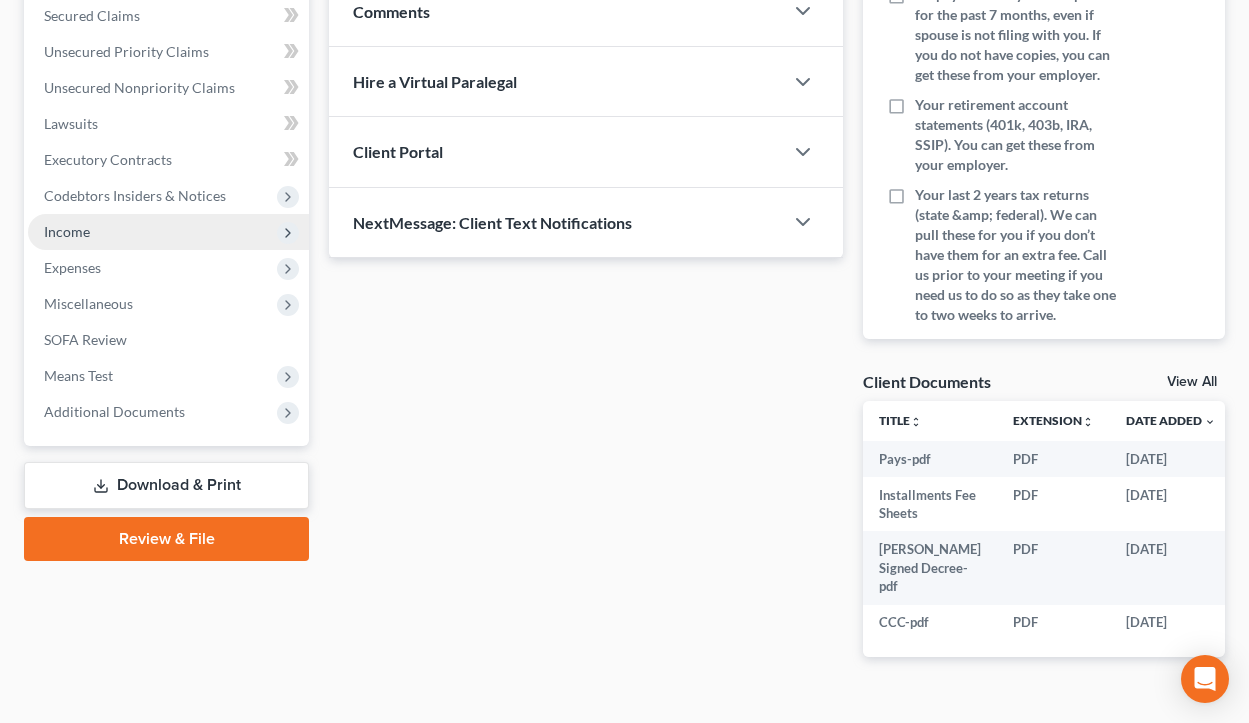 scroll, scrollTop: 463, scrollLeft: 0, axis: vertical 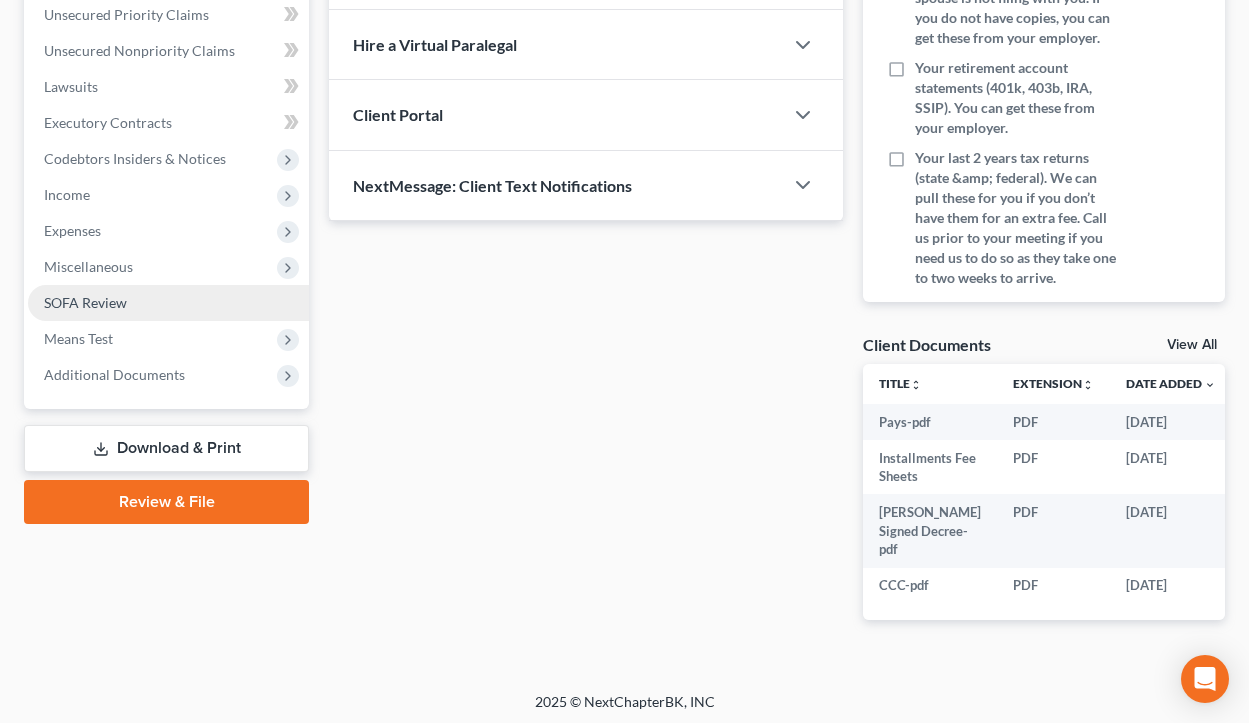 click on "SOFA Review" at bounding box center [168, 303] 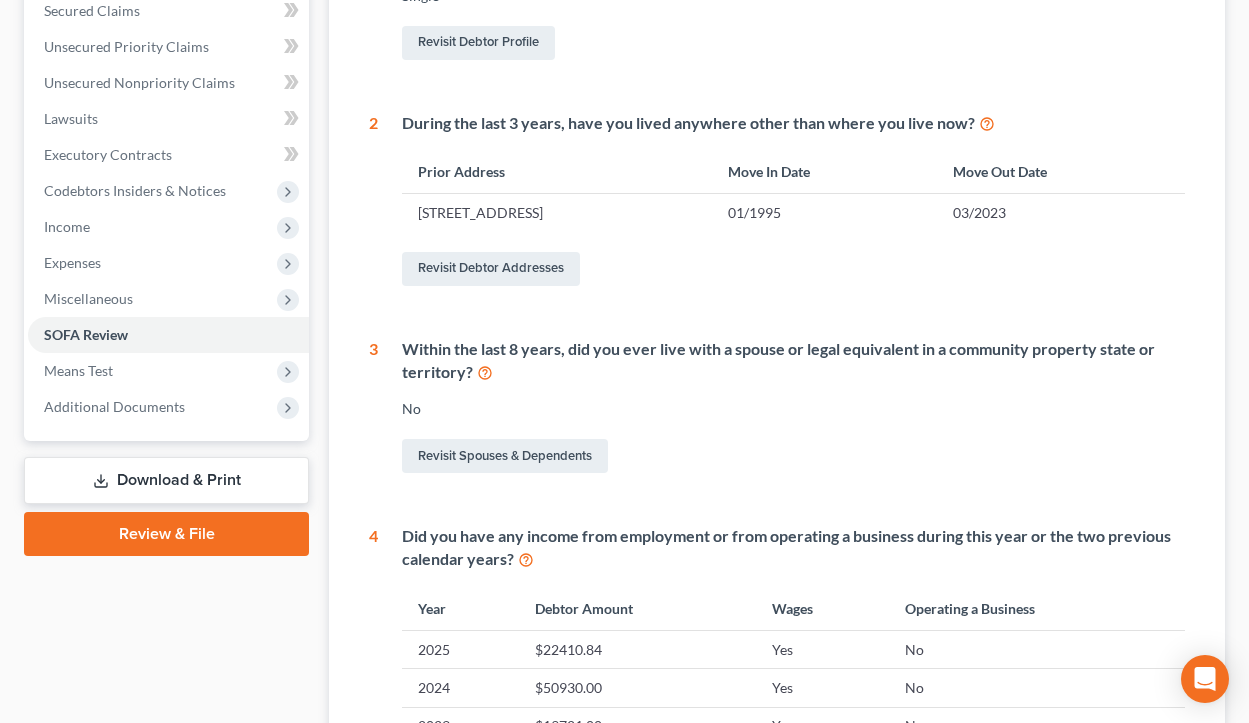 scroll, scrollTop: 396, scrollLeft: 0, axis: vertical 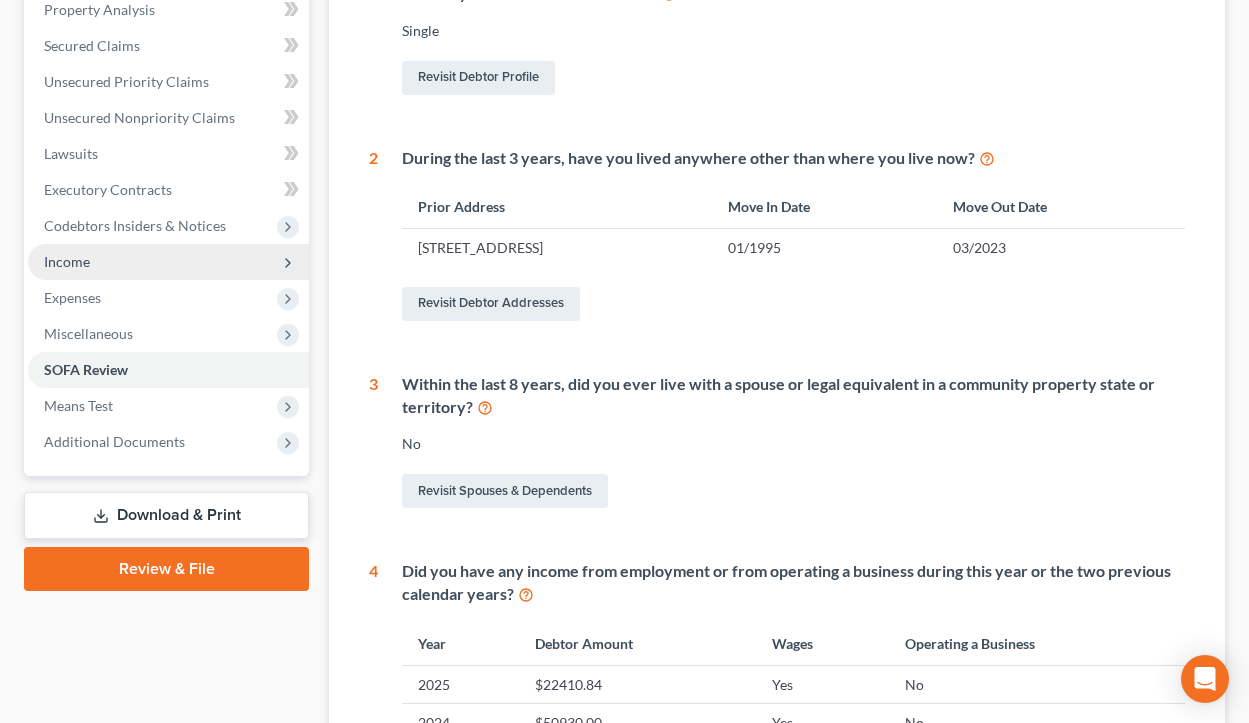 click on "Income" at bounding box center [168, 262] 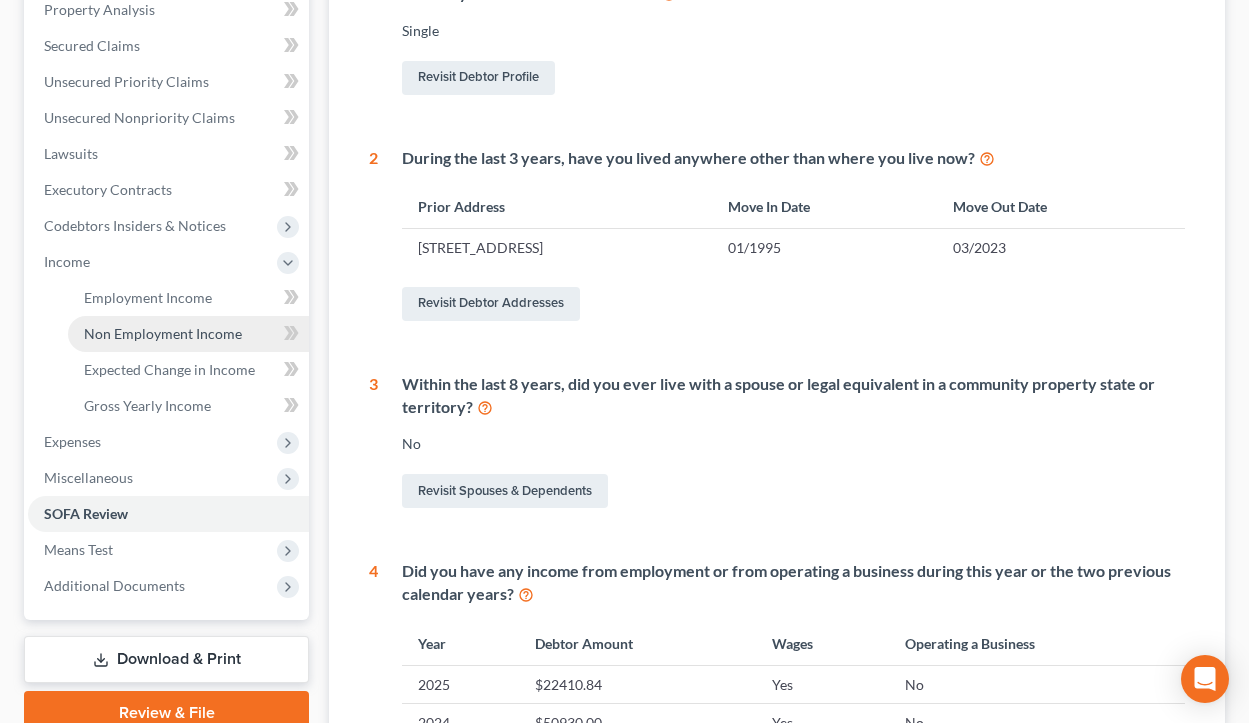 click on "Non Employment Income" at bounding box center [163, 333] 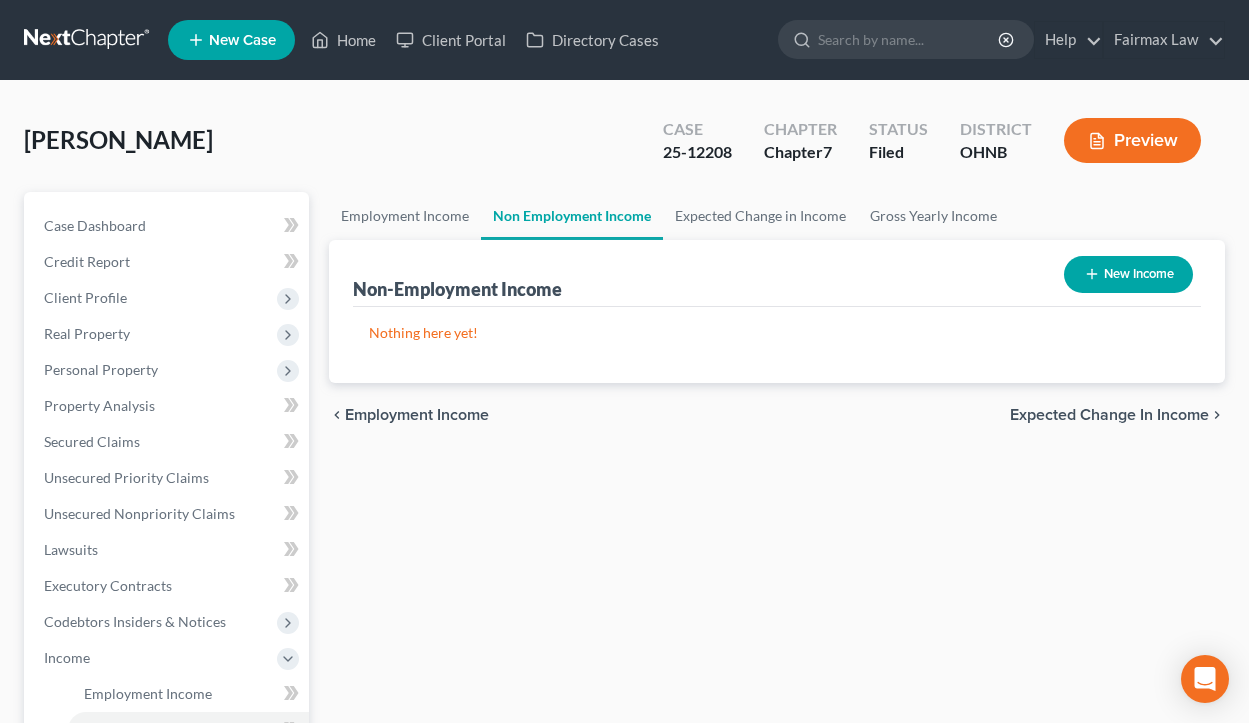 scroll, scrollTop: 6, scrollLeft: 0, axis: vertical 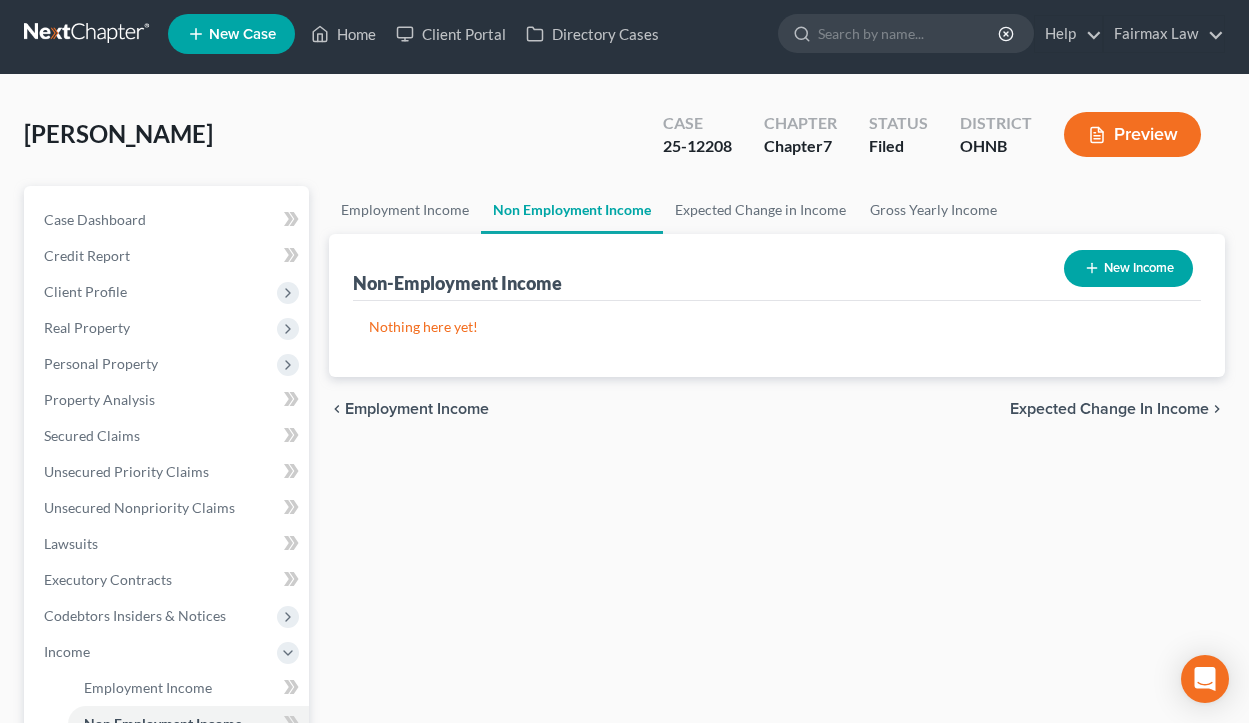 click on "New Income" at bounding box center [1128, 268] 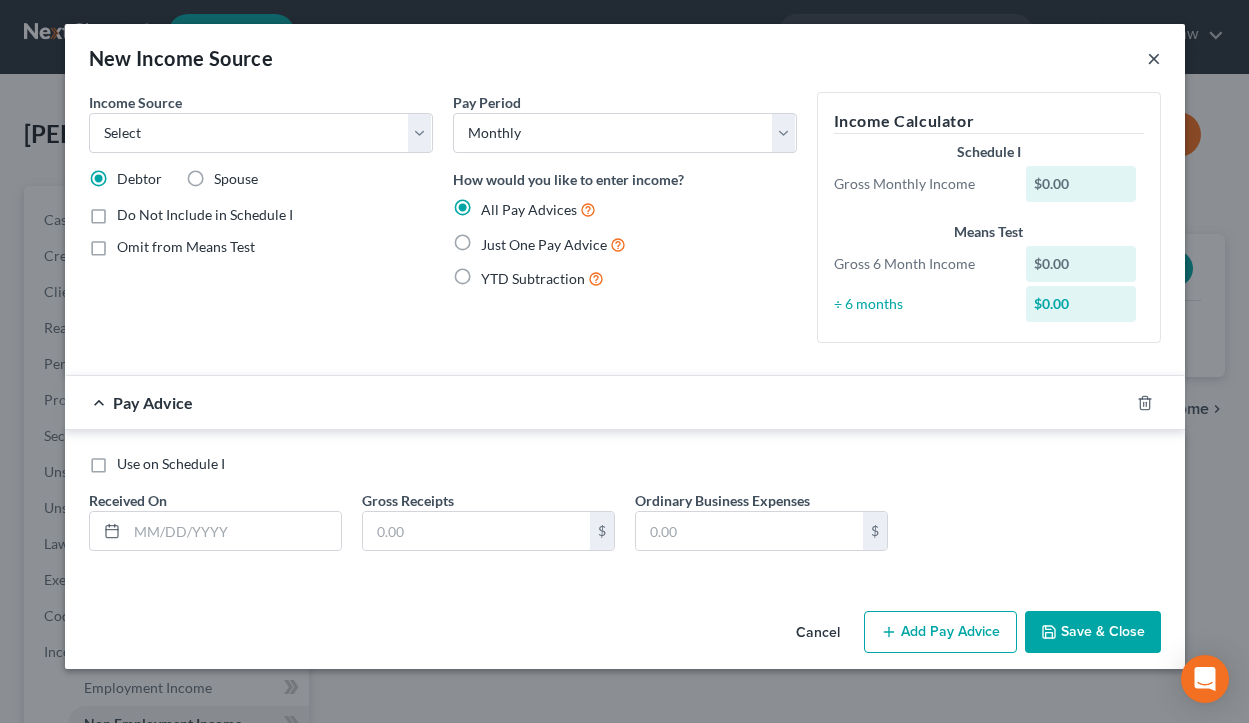 click on "×" at bounding box center (1154, 58) 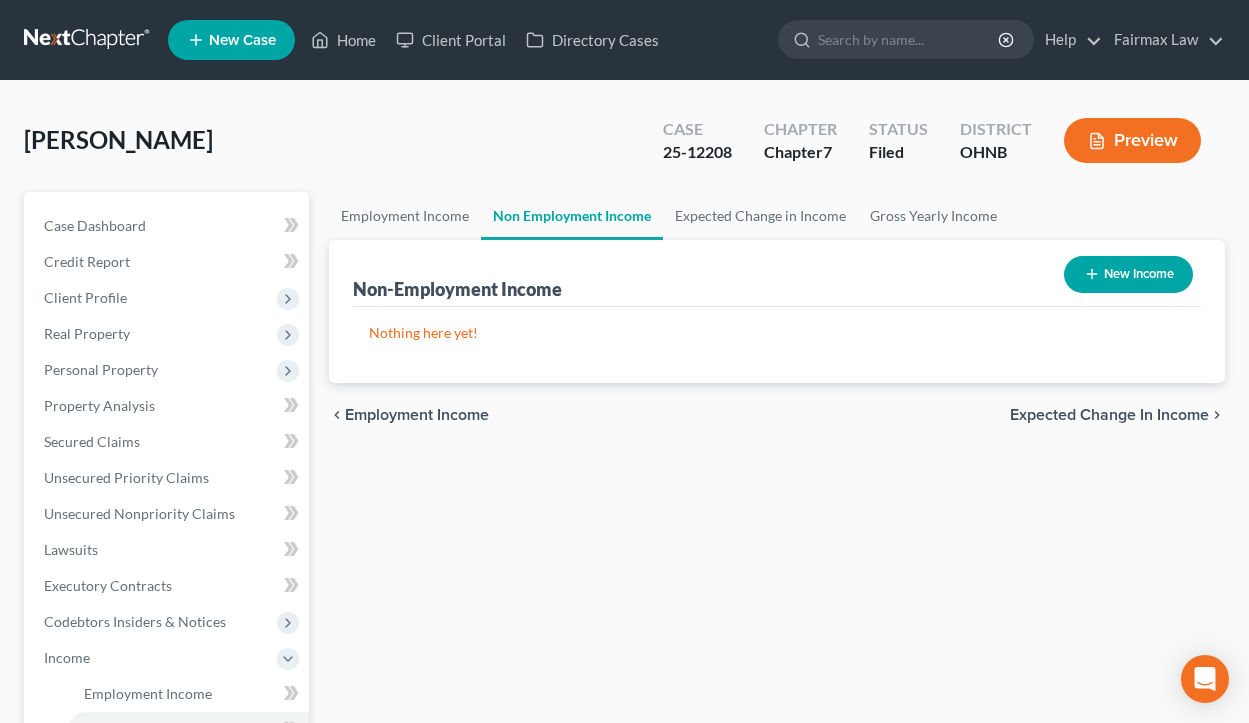 scroll, scrollTop: 0, scrollLeft: 0, axis: both 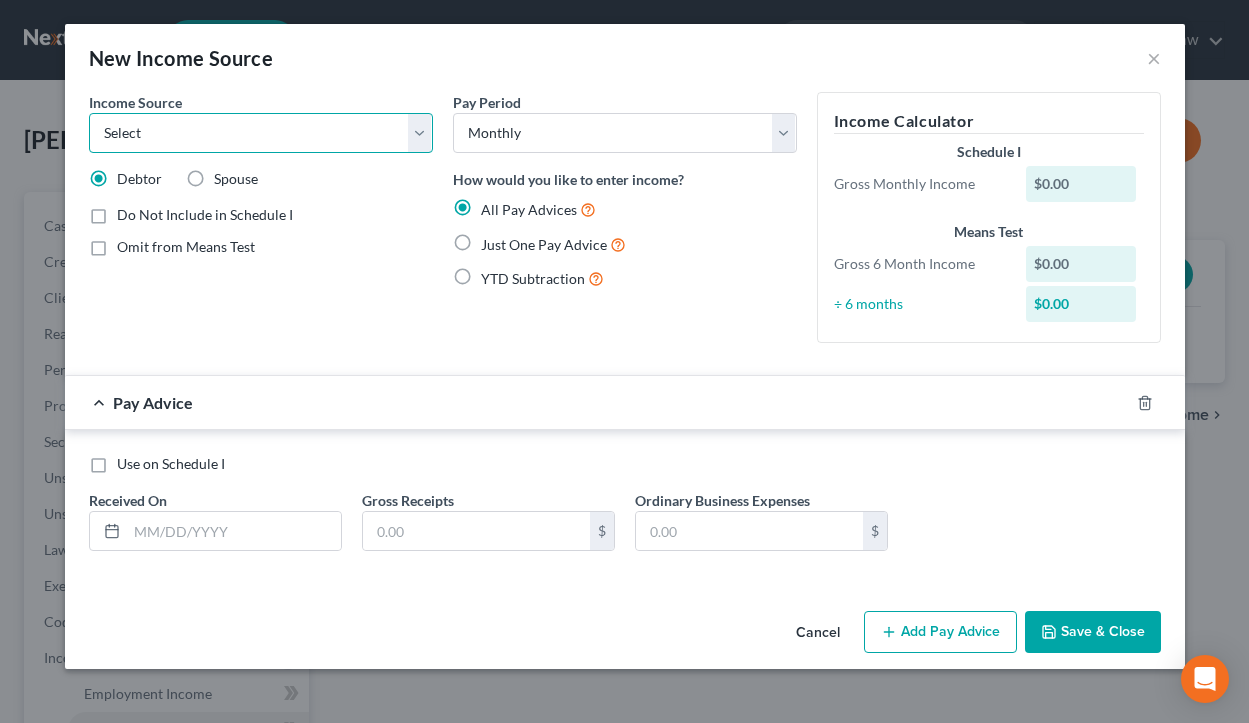 select on "13" 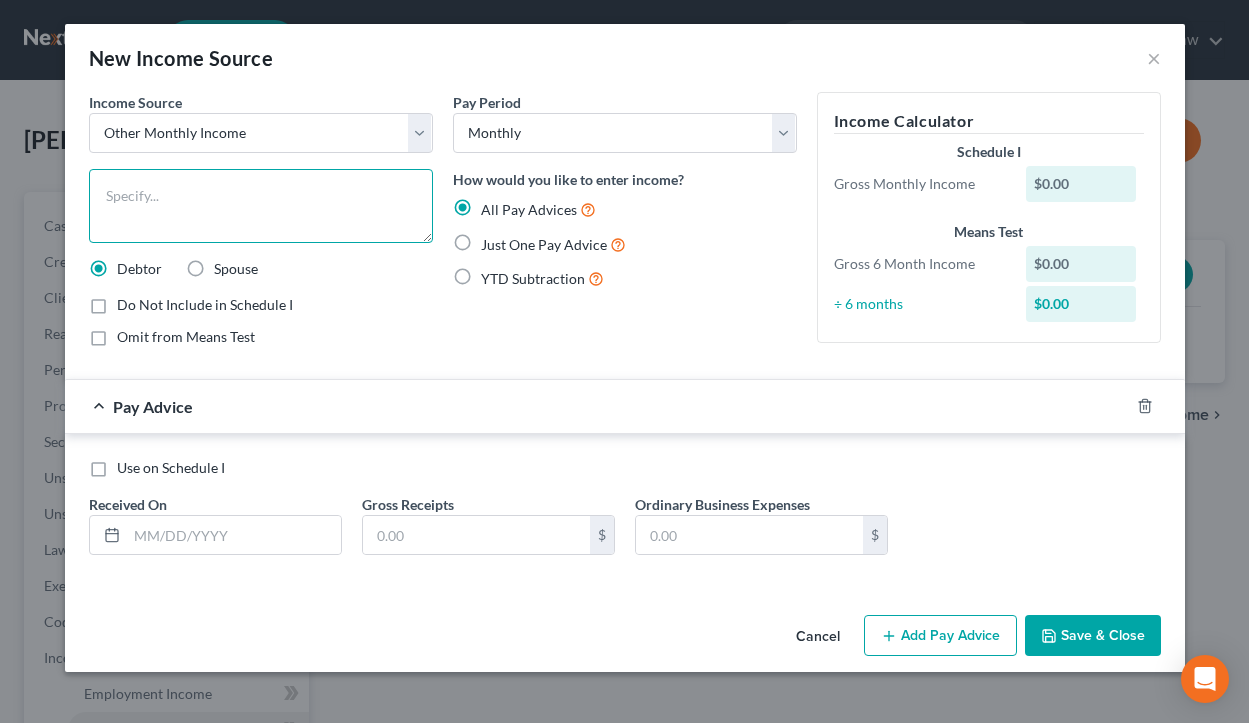 click at bounding box center (261, 206) 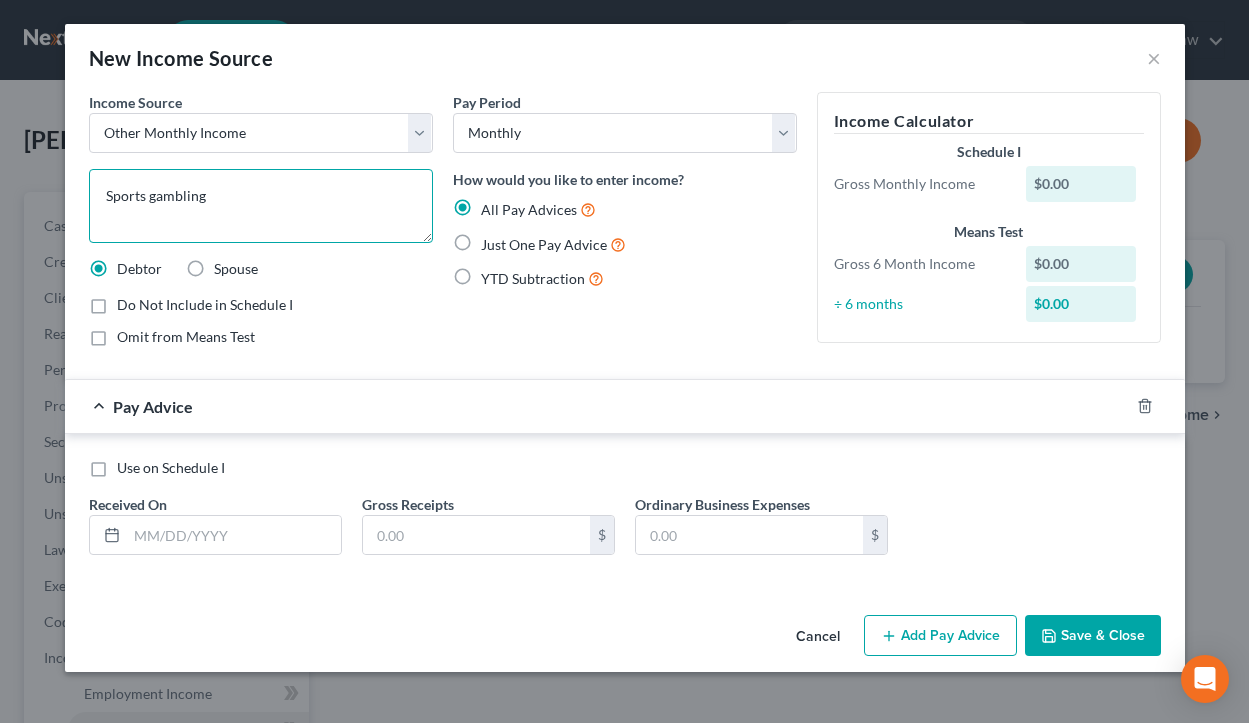 type on "Sports gambling" 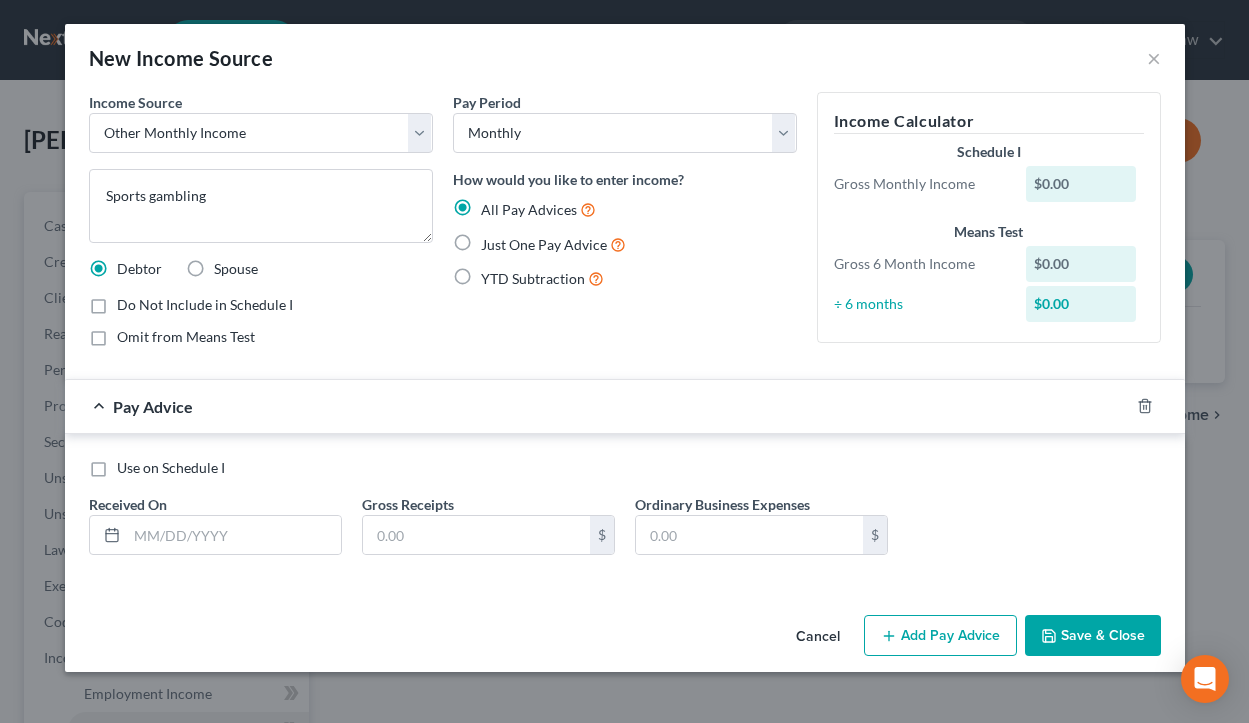 click on "Do Not Include in Schedule I Omit from Means Test" at bounding box center [261, 321] 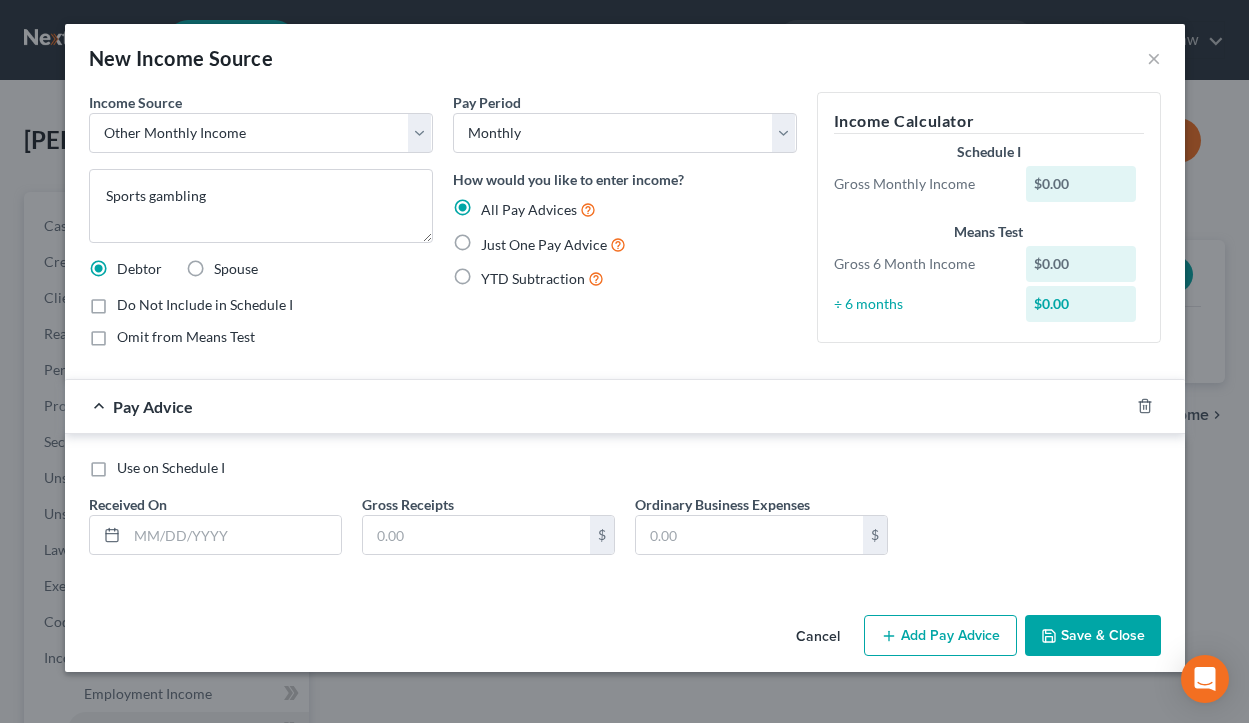 click on "Pay Advice" at bounding box center [597, 406] 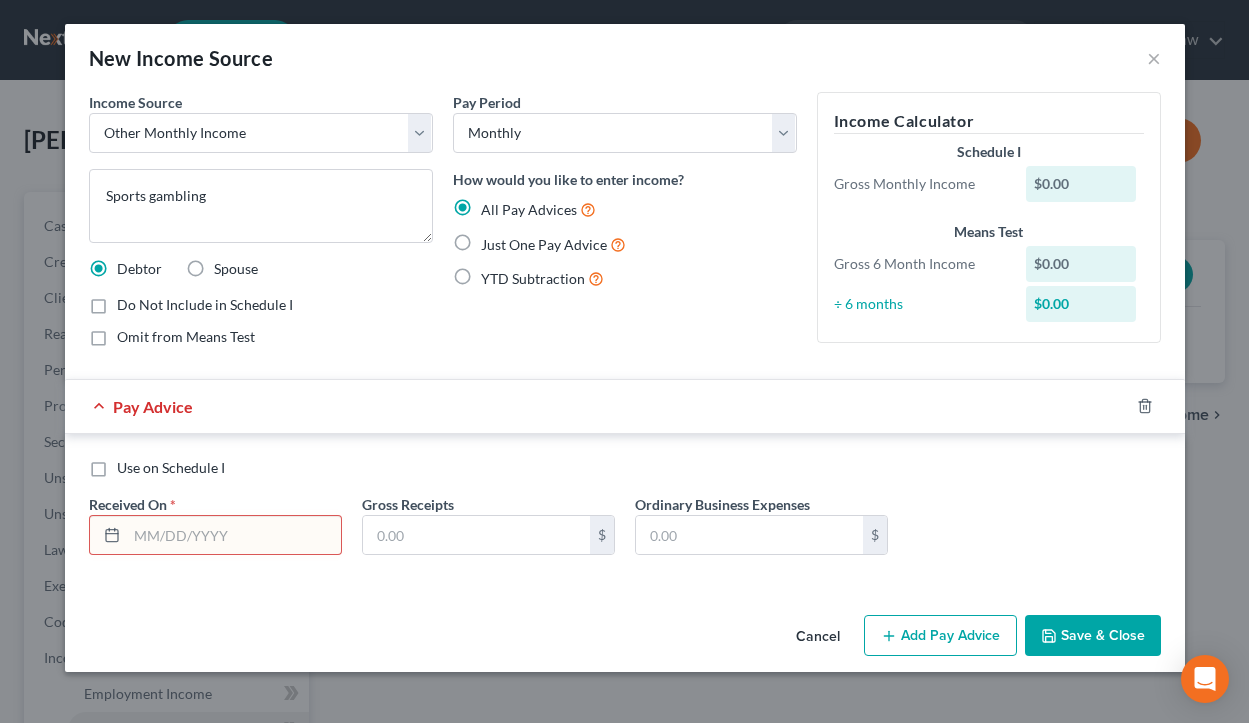click on "Pay Advice" at bounding box center (597, 406) 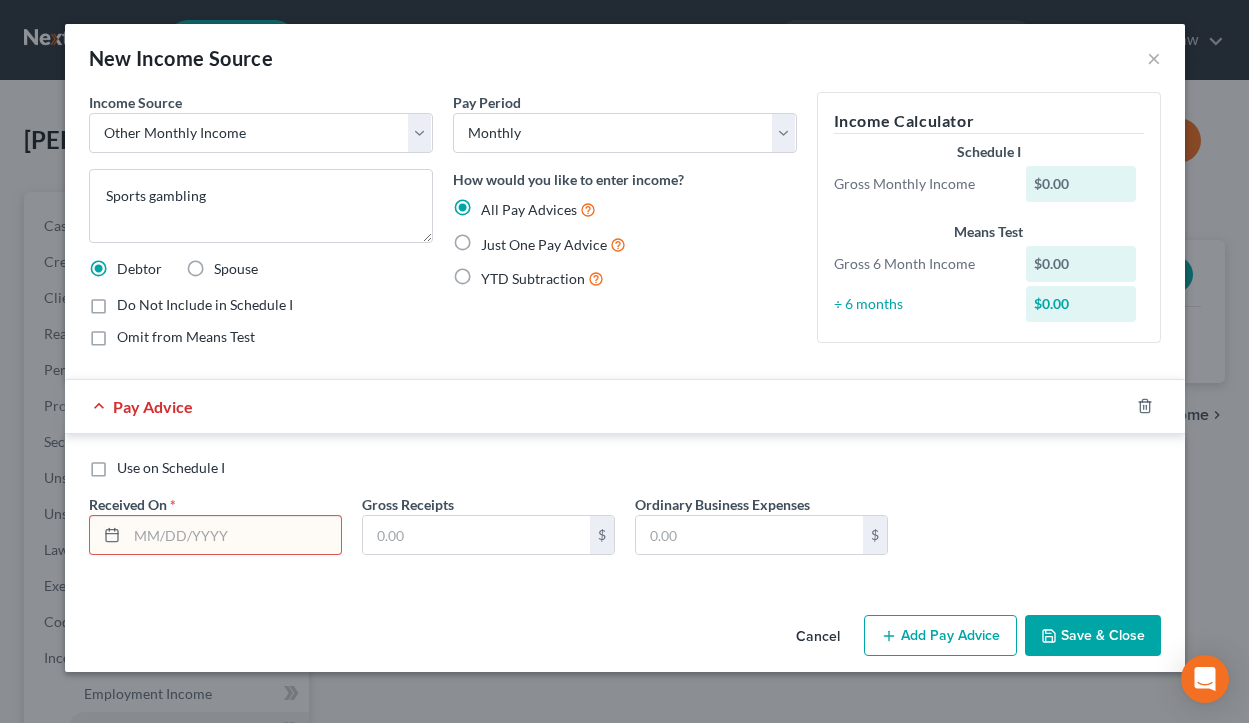 click at bounding box center (234, 535) 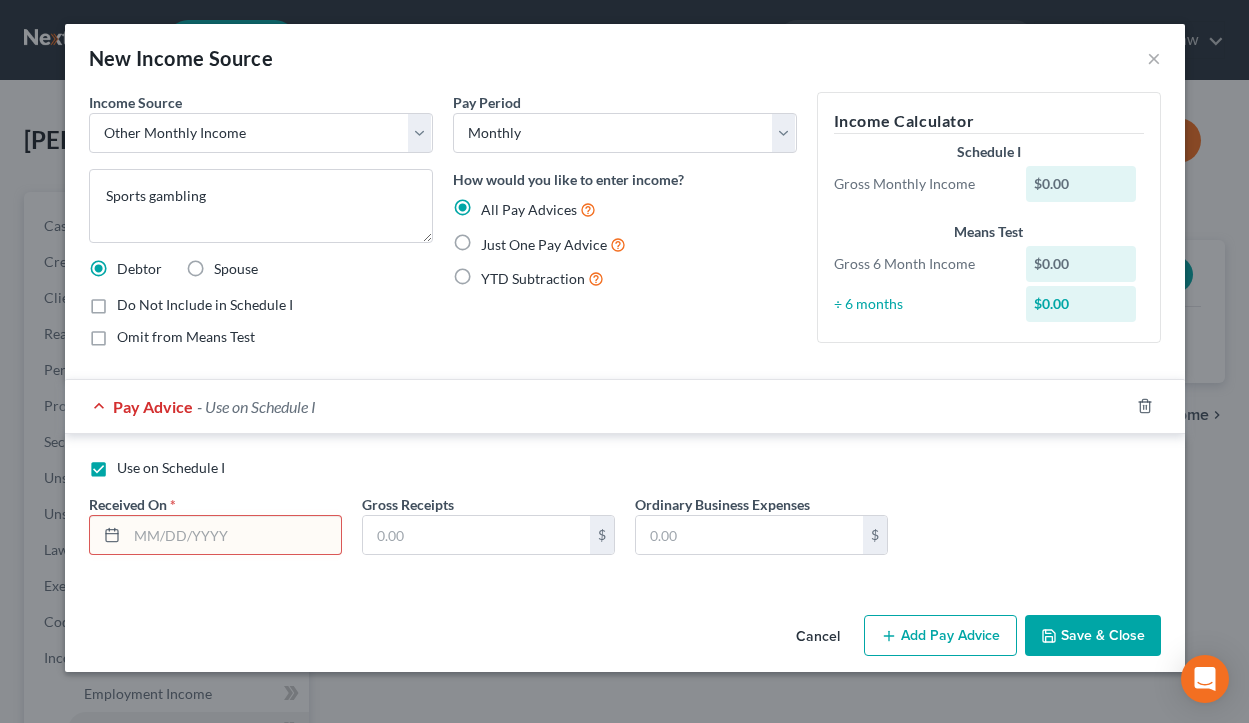 click on "Use on Schedule I" at bounding box center [171, 468] 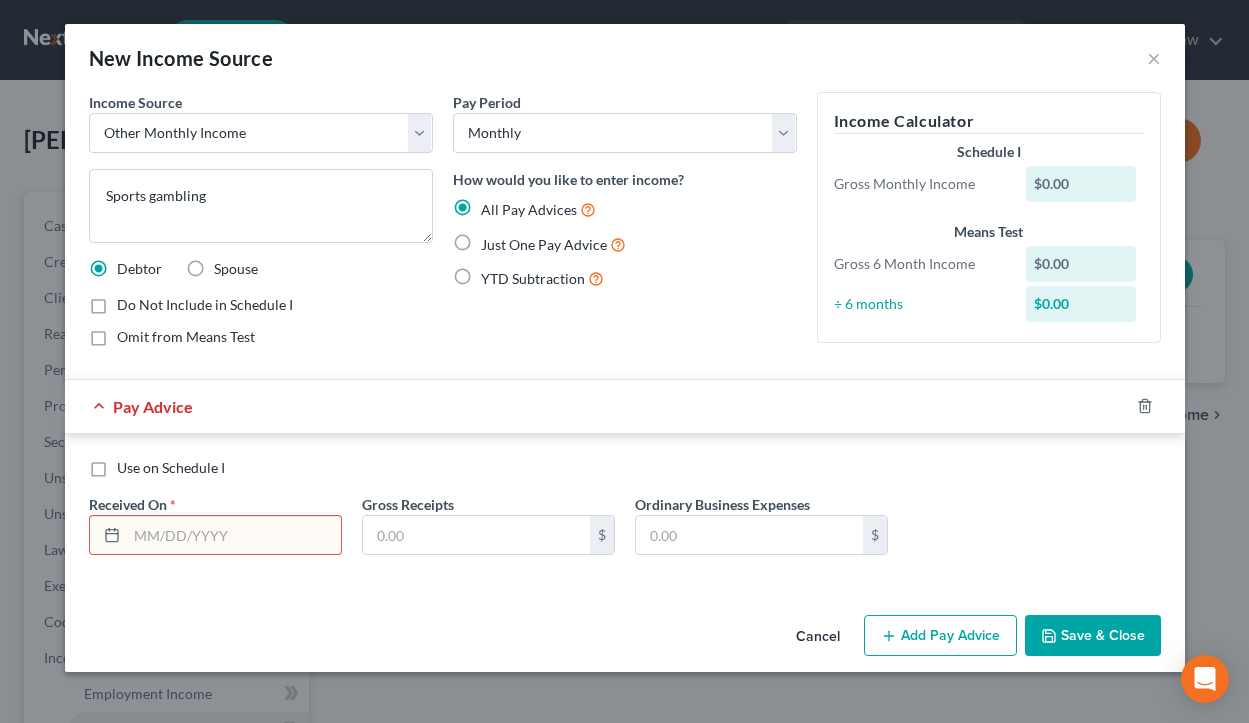 click on "$0.00" at bounding box center (1081, 184) 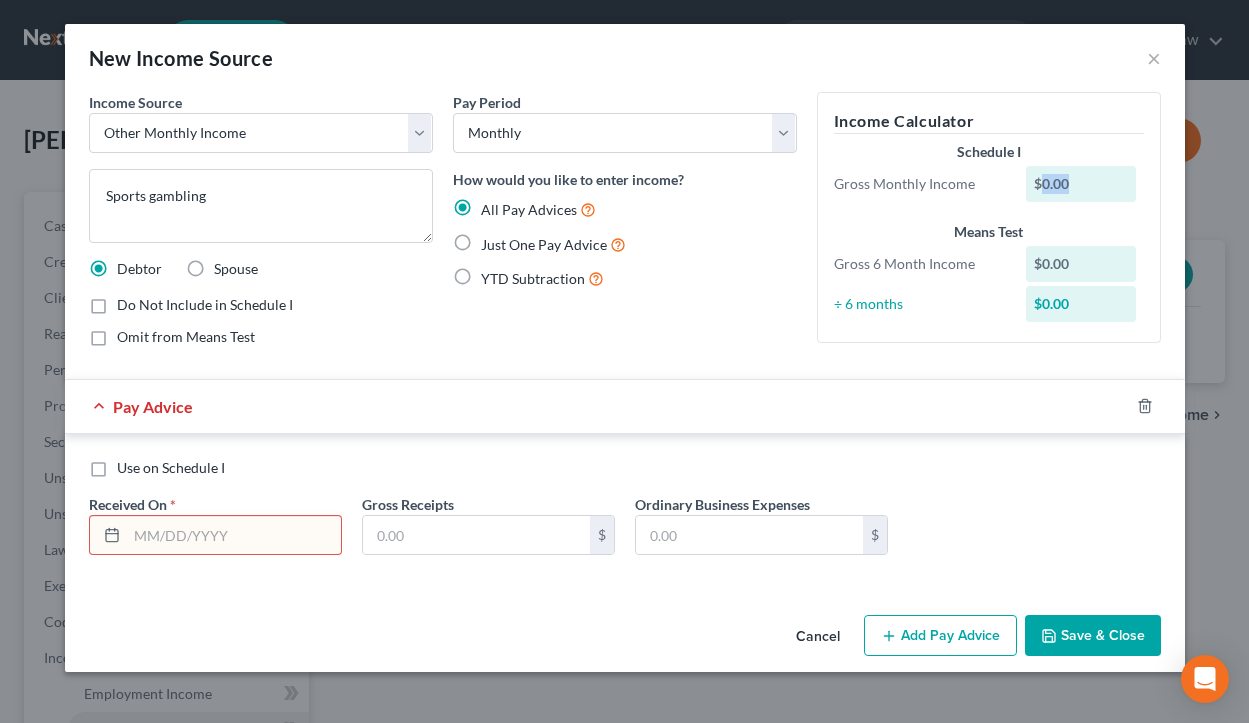 drag, startPoint x: 1044, startPoint y: 185, endPoint x: 1093, endPoint y: 184, distance: 49.010204 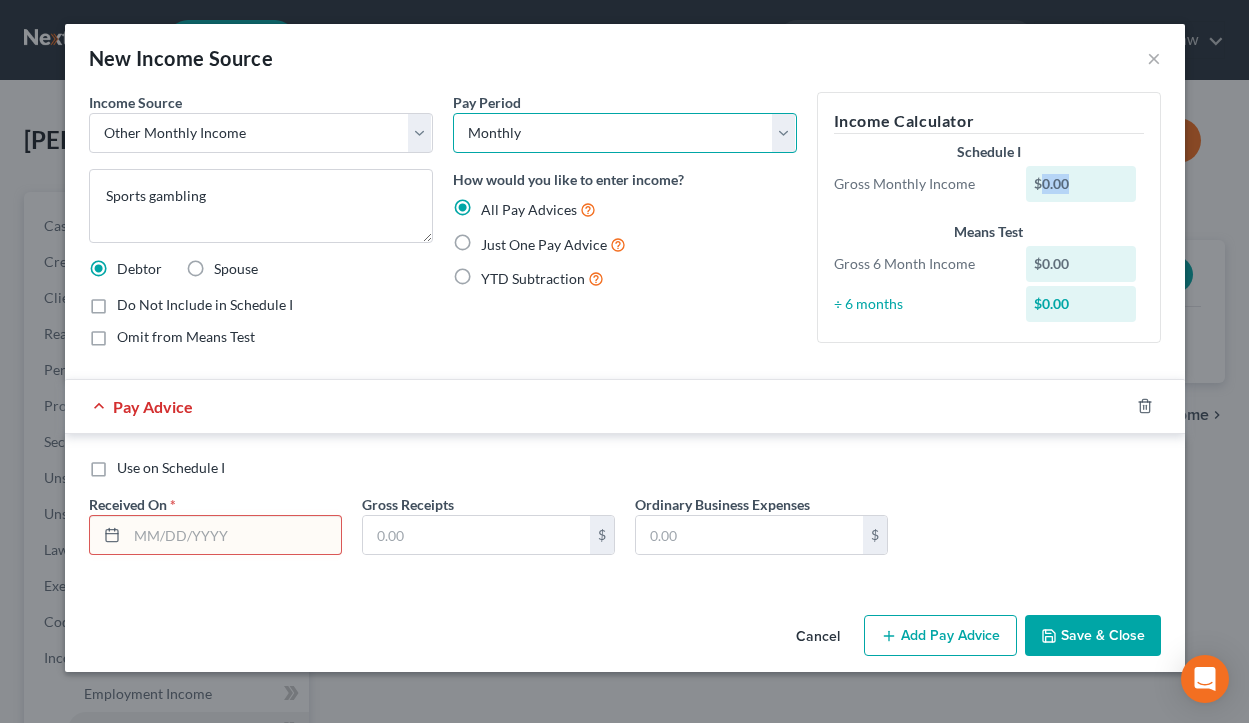 select 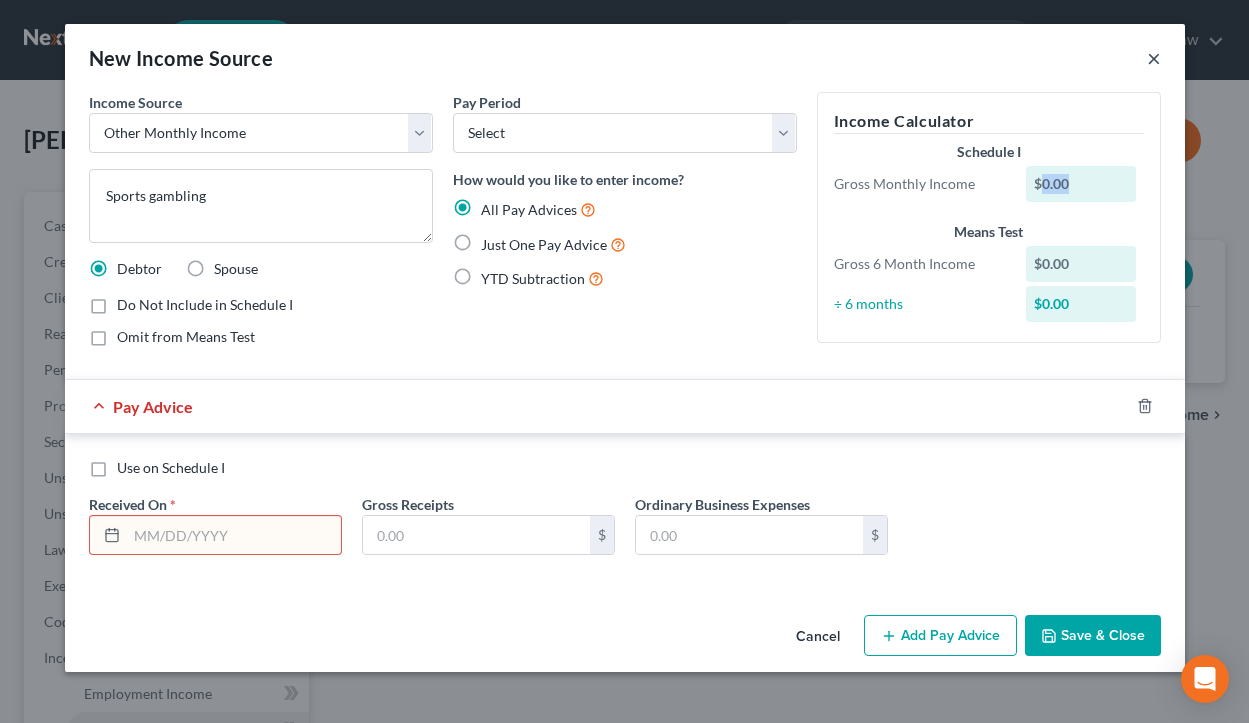 click on "×" at bounding box center [1154, 58] 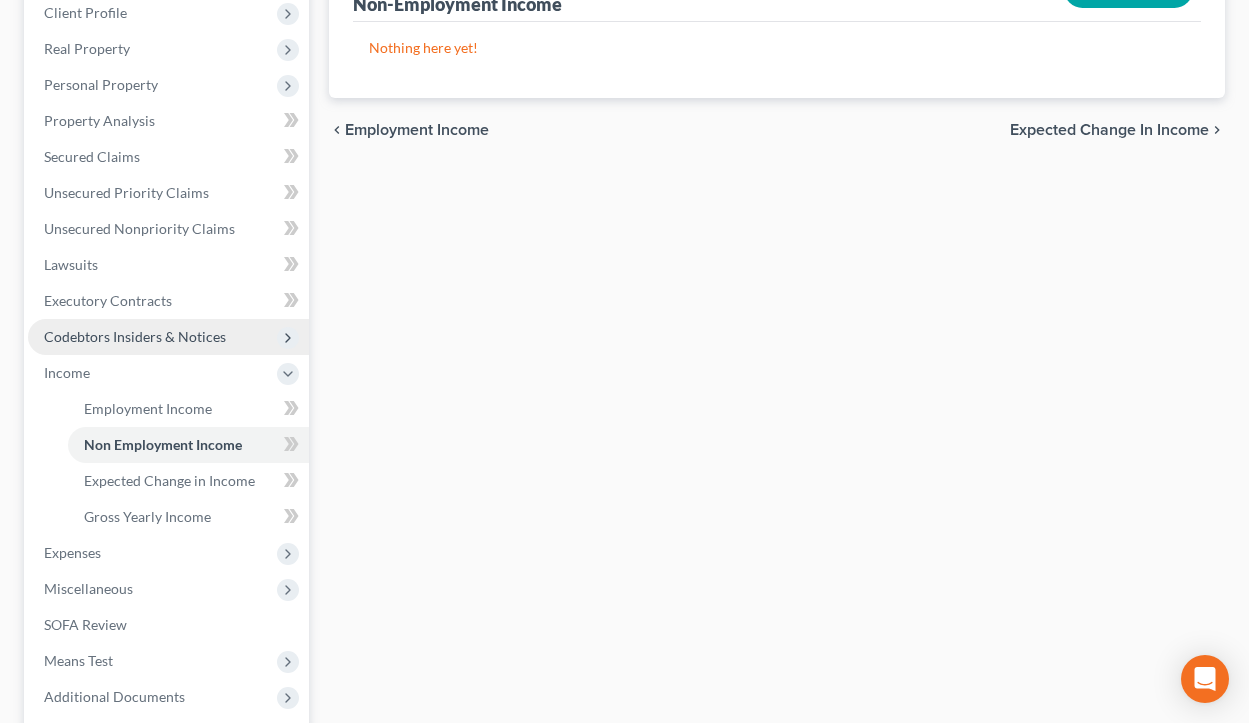 scroll, scrollTop: 288, scrollLeft: 0, axis: vertical 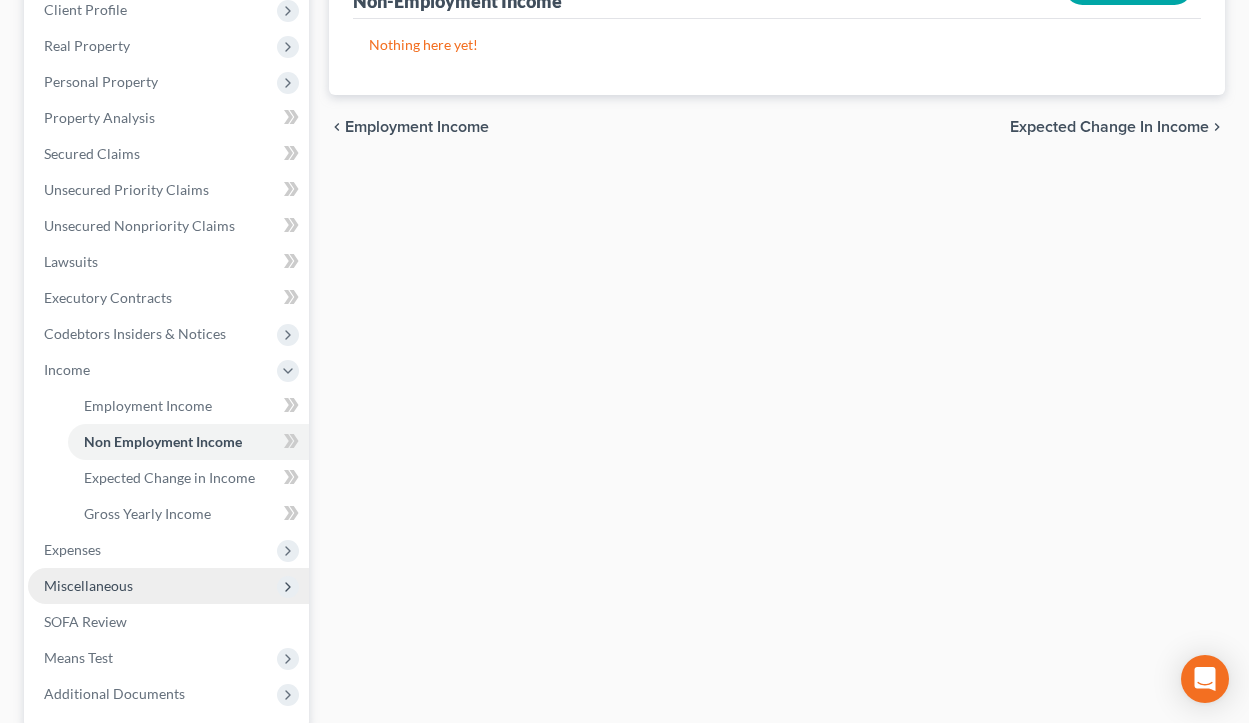 click on "Miscellaneous" at bounding box center [168, 586] 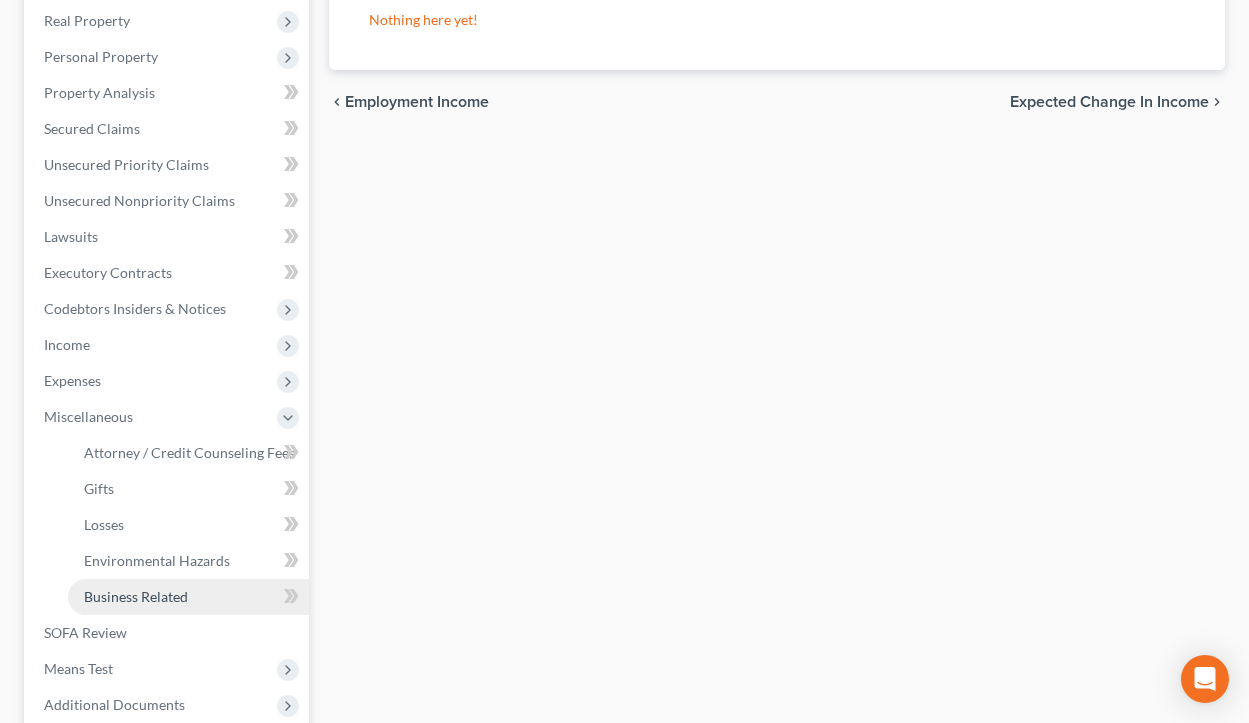 scroll, scrollTop: 313, scrollLeft: 0, axis: vertical 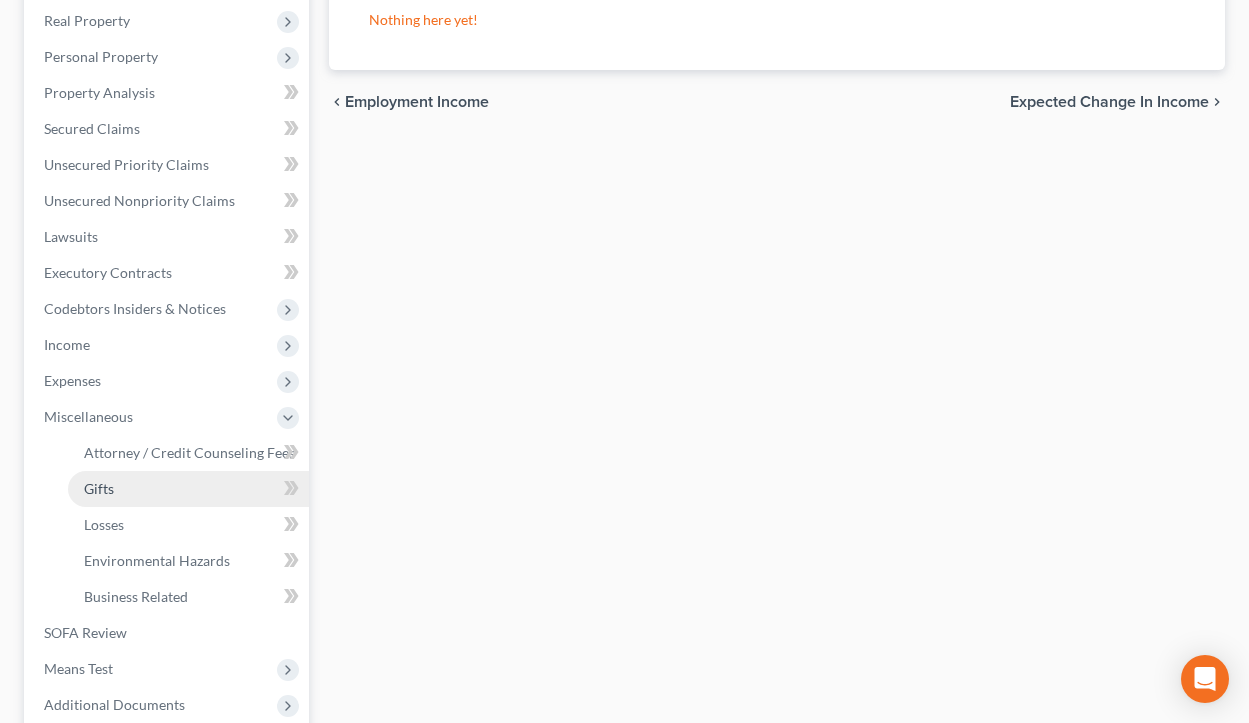 click on "Gifts" at bounding box center [188, 489] 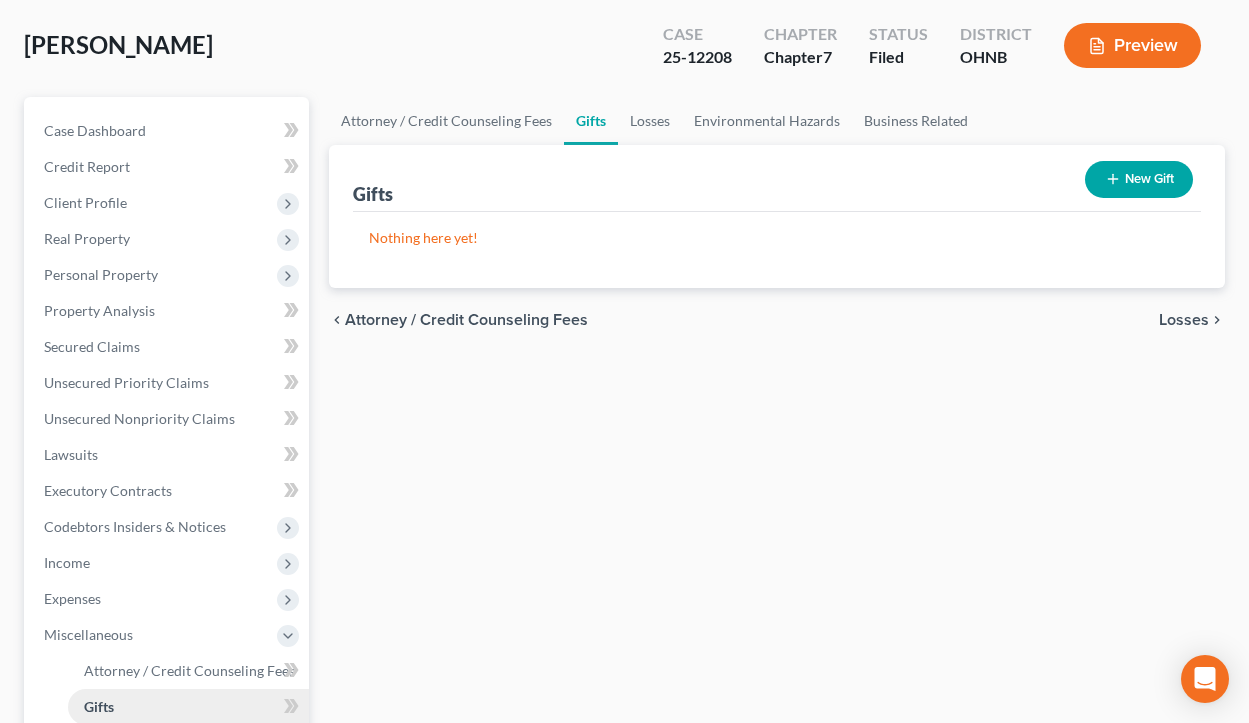 scroll, scrollTop: 0, scrollLeft: 0, axis: both 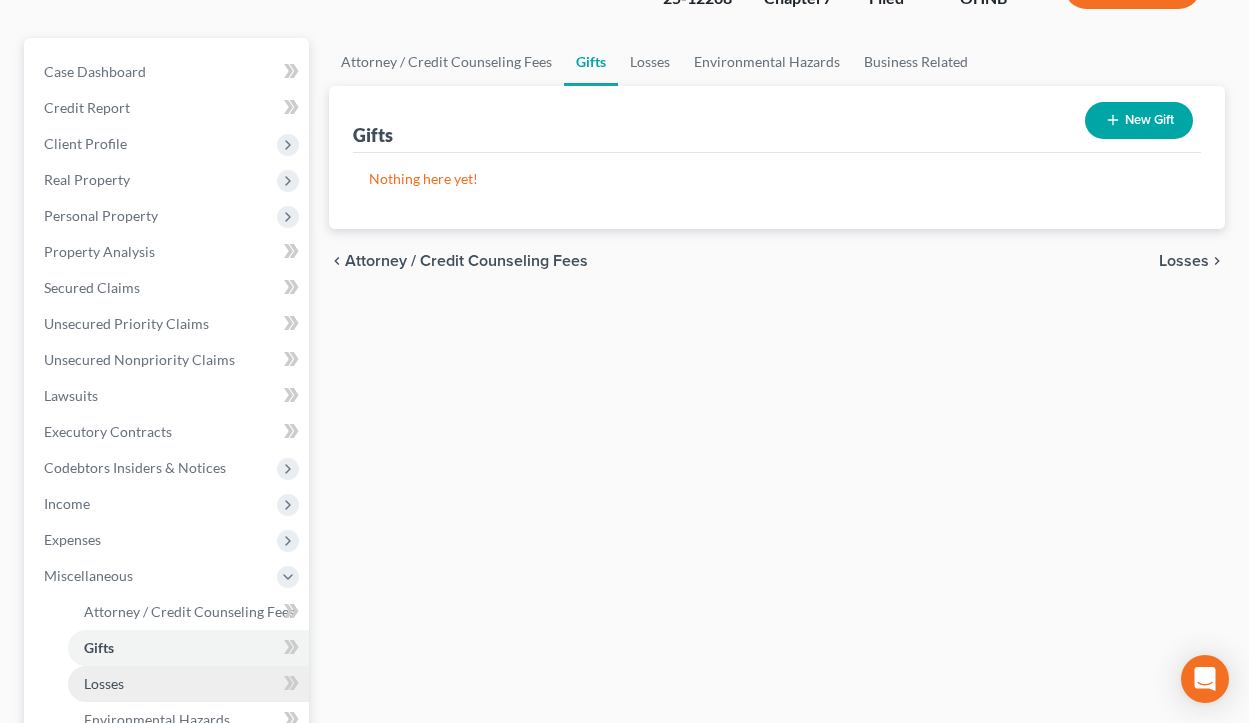 click on "Losses" at bounding box center [188, 684] 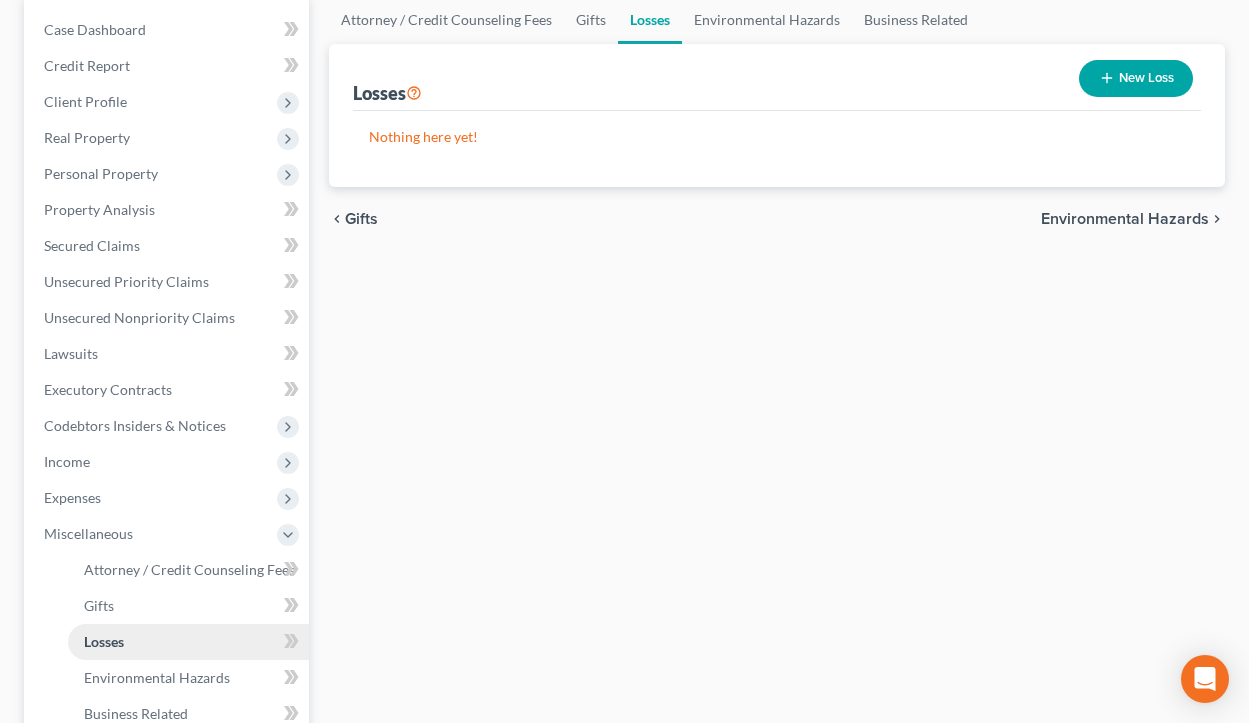 scroll, scrollTop: 212, scrollLeft: 0, axis: vertical 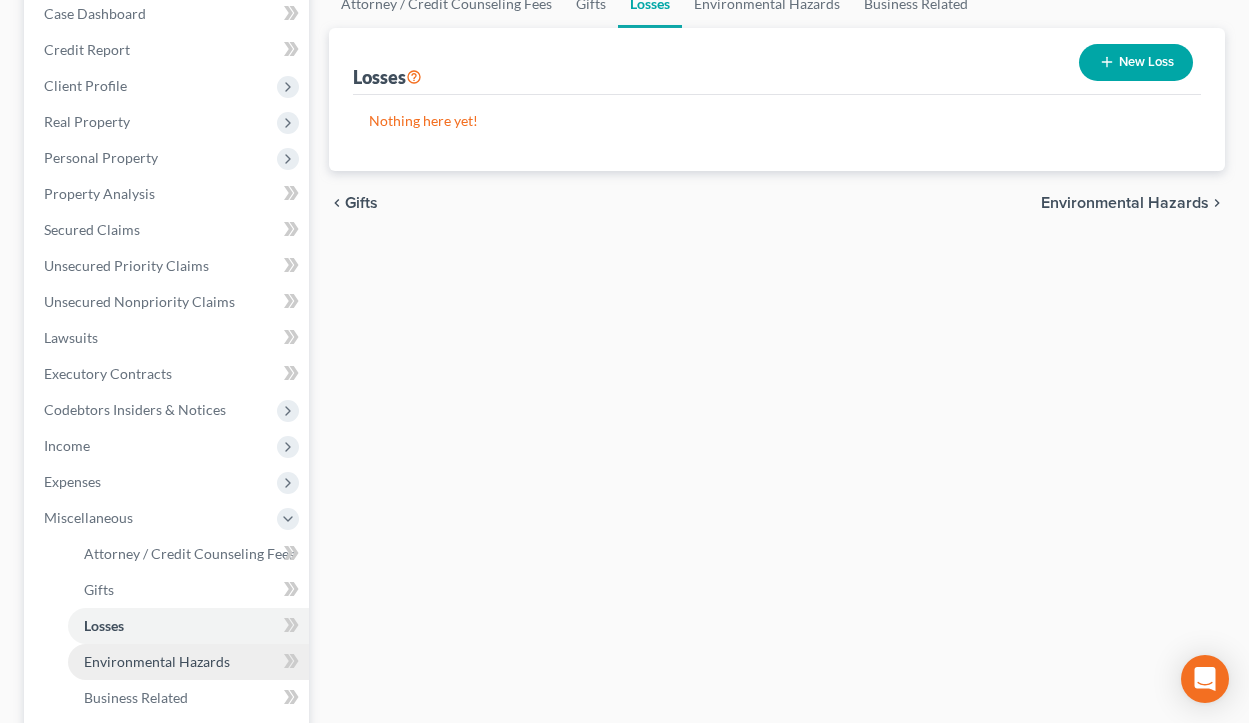click on "Environmental Hazards" at bounding box center [188, 662] 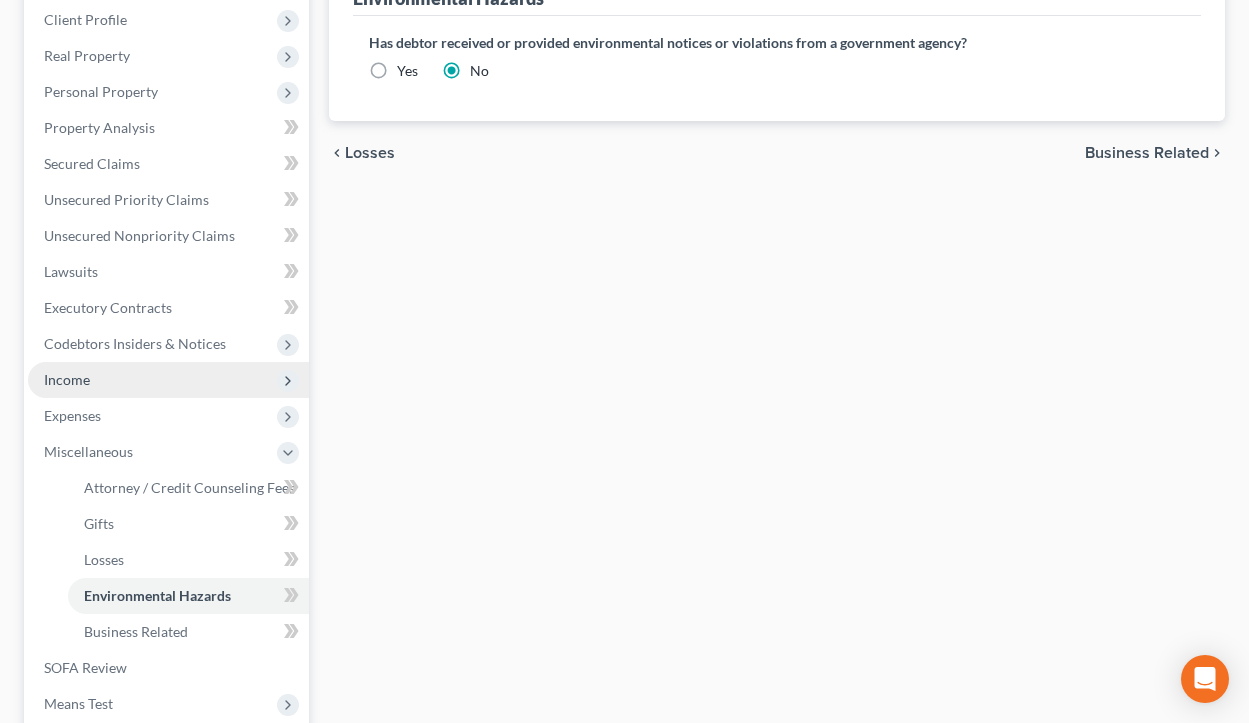 scroll, scrollTop: 332, scrollLeft: 0, axis: vertical 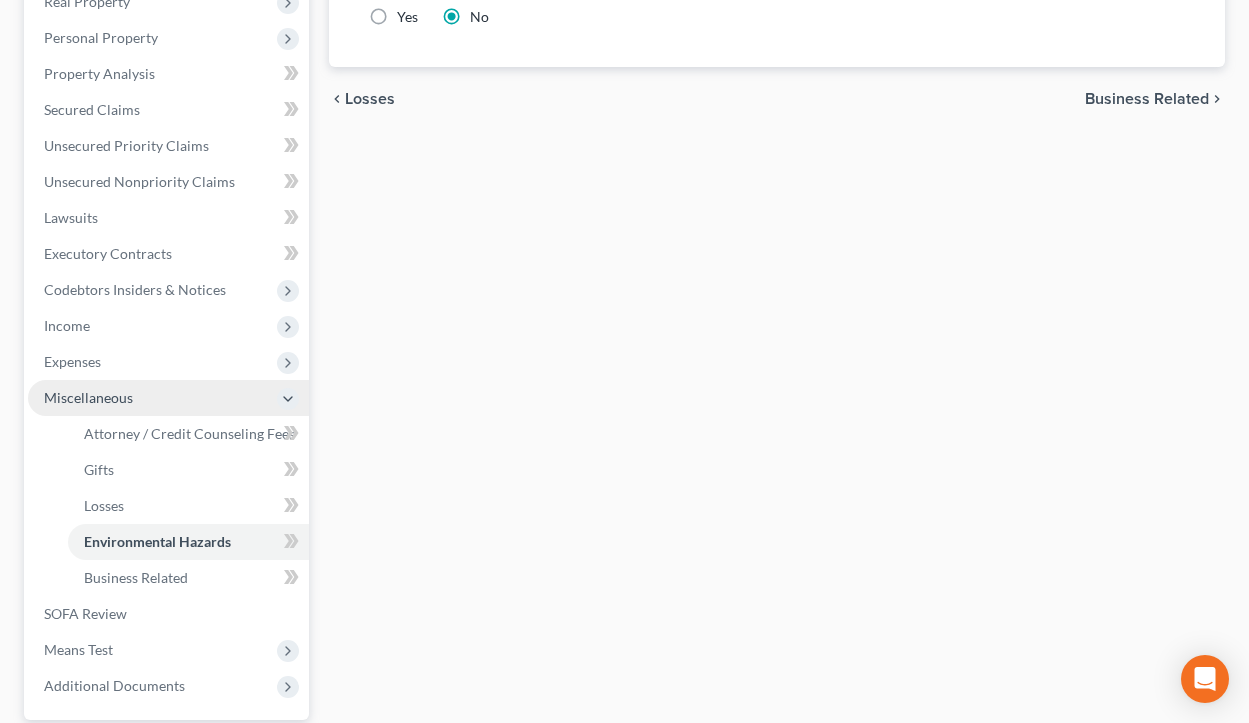 click 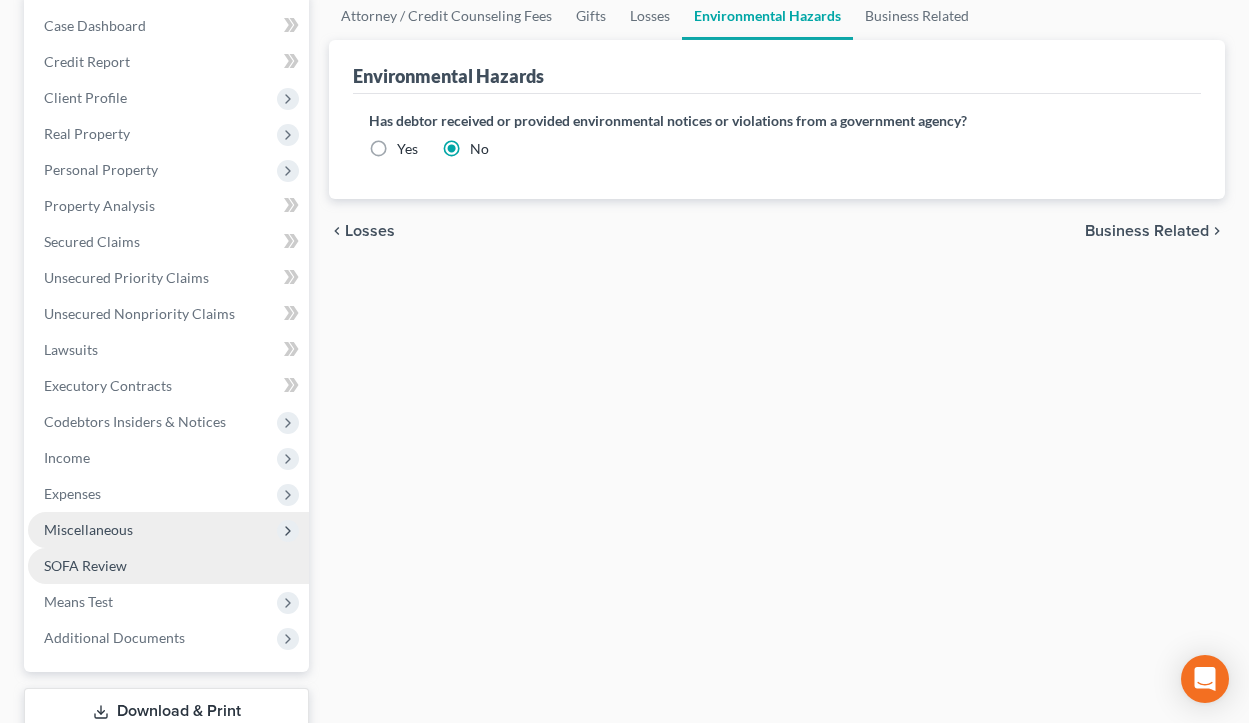 scroll, scrollTop: 126, scrollLeft: 0, axis: vertical 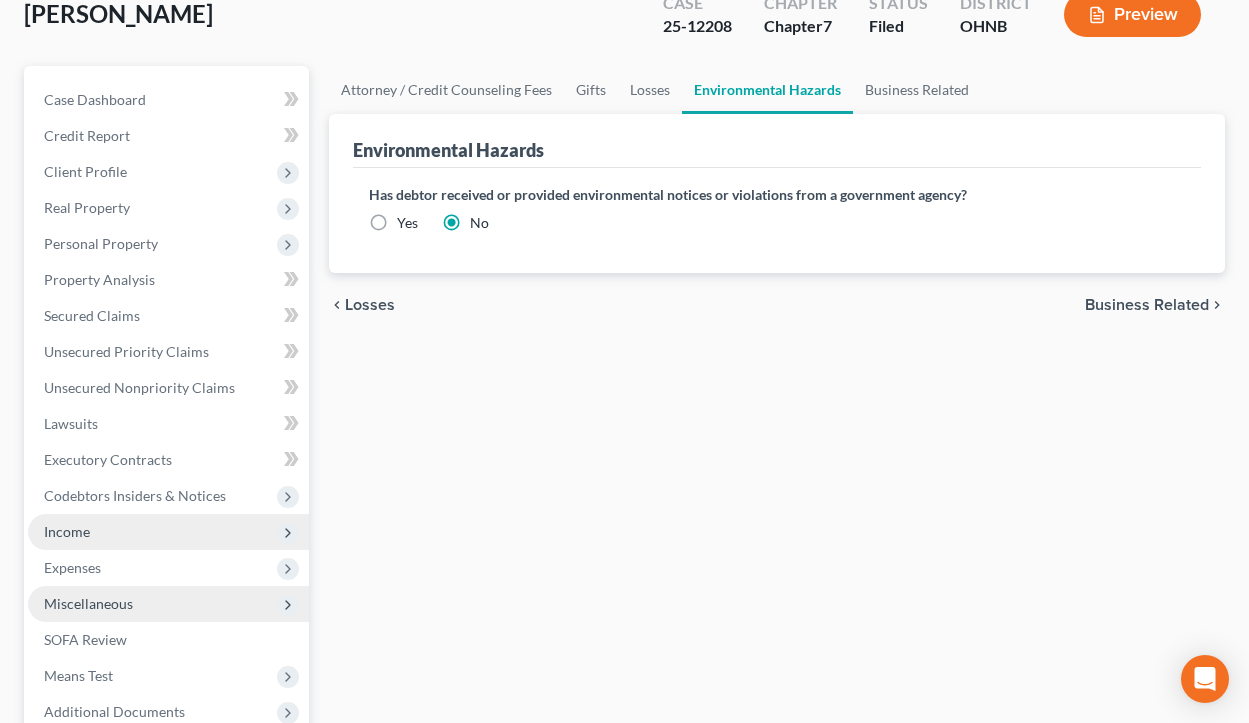 click on "Income" at bounding box center [168, 532] 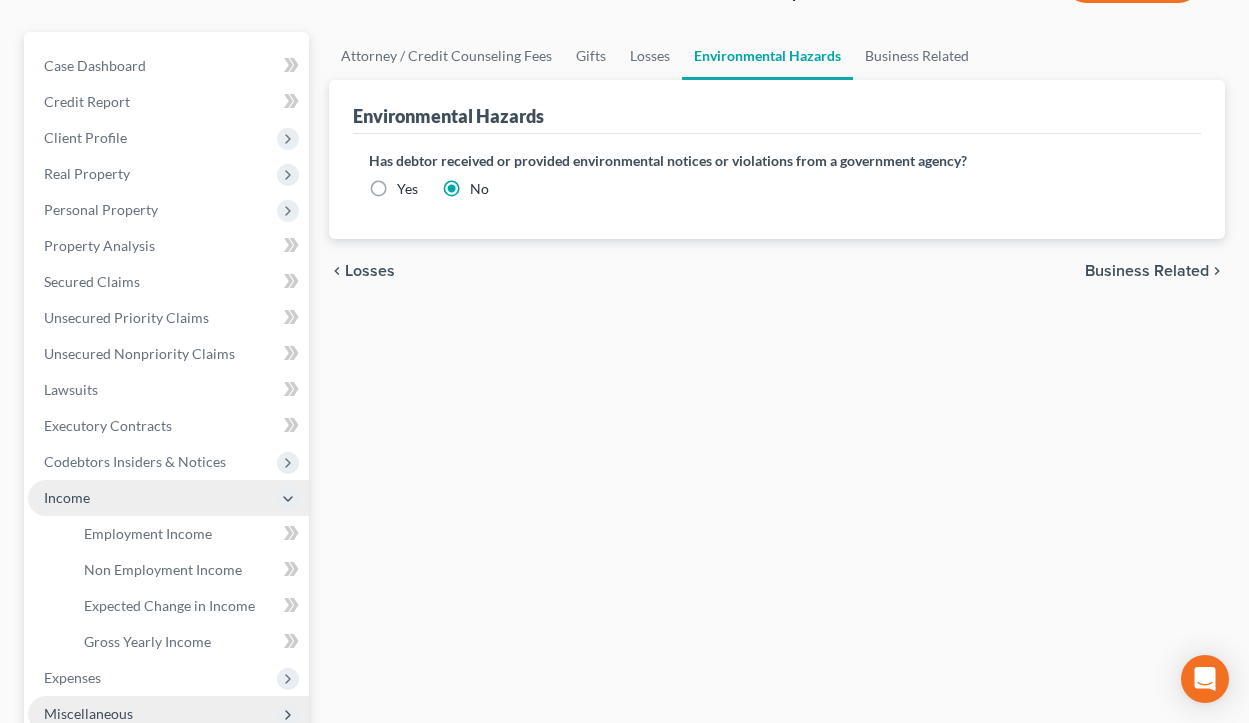 scroll, scrollTop: 184, scrollLeft: 0, axis: vertical 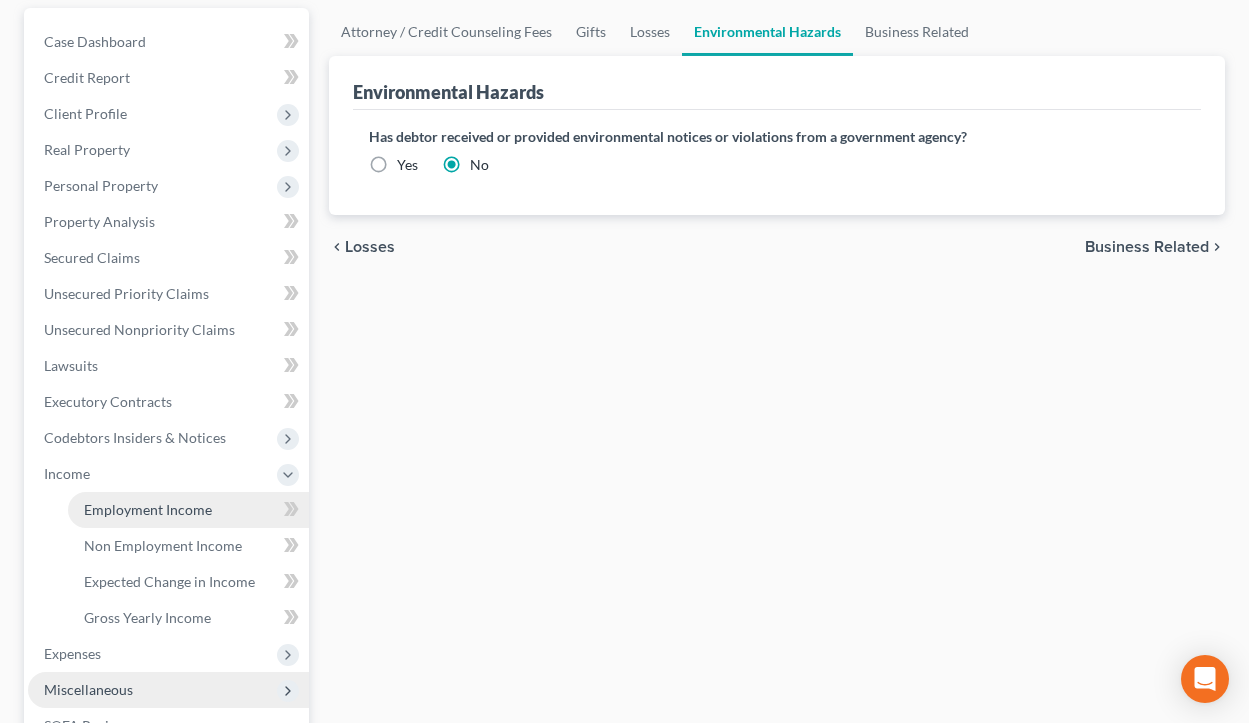click on "Employment Income" at bounding box center [188, 510] 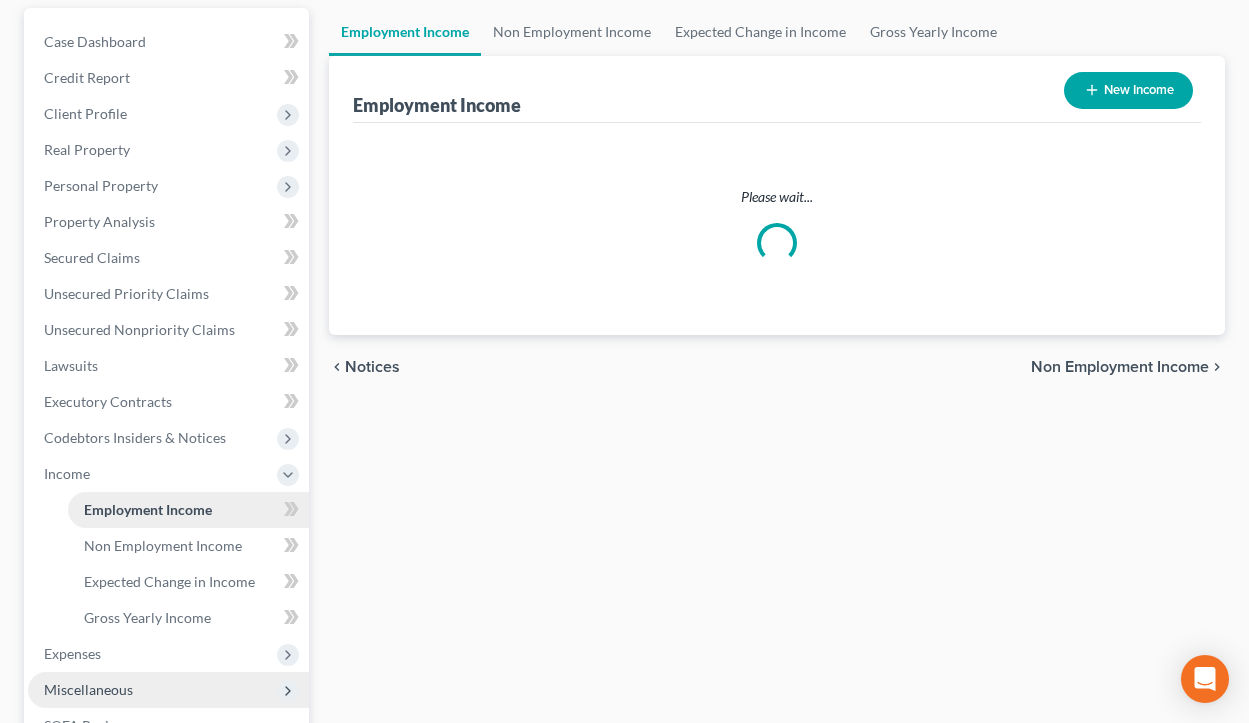 scroll, scrollTop: 0, scrollLeft: 0, axis: both 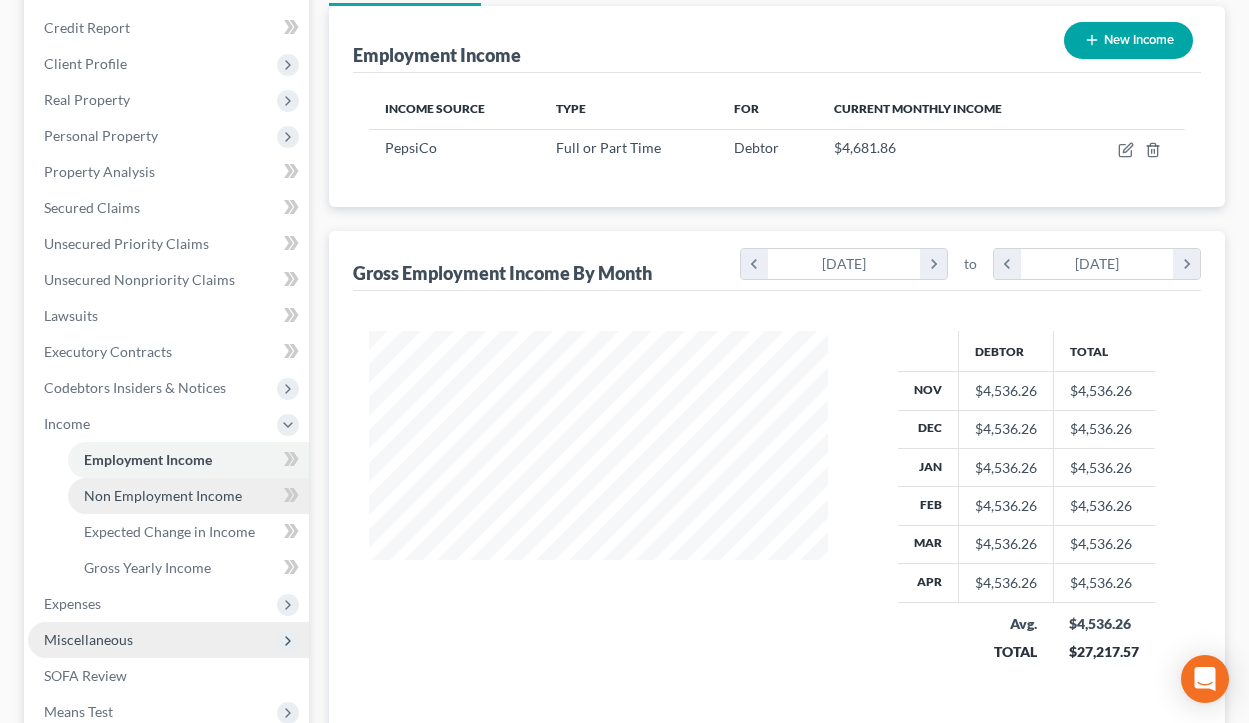 click on "Non Employment Income" at bounding box center [188, 496] 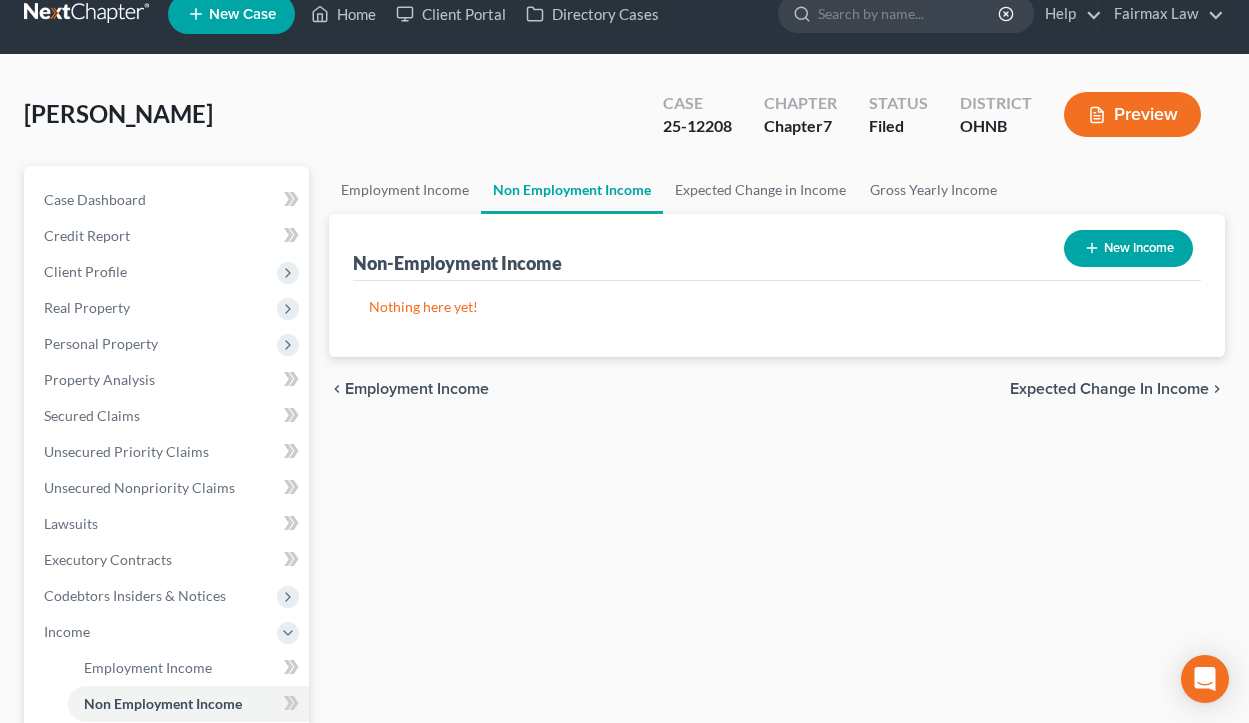 scroll, scrollTop: 0, scrollLeft: 0, axis: both 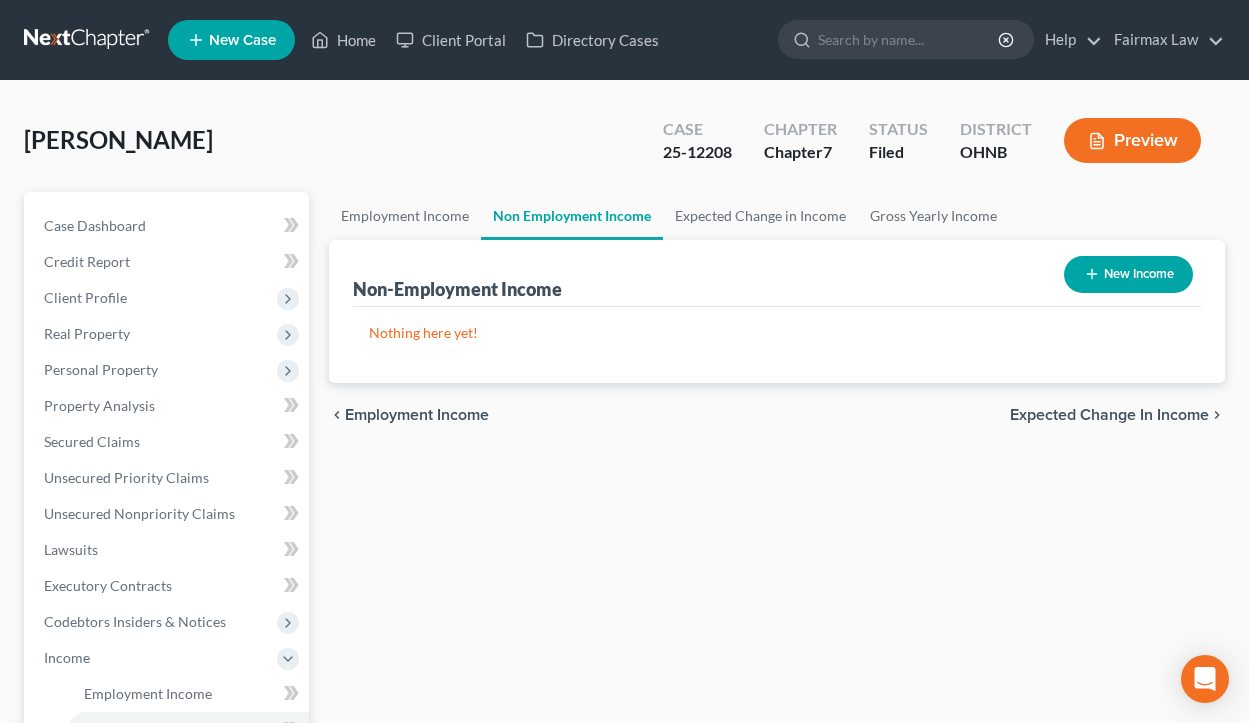 click on "New Income" at bounding box center [1128, 274] 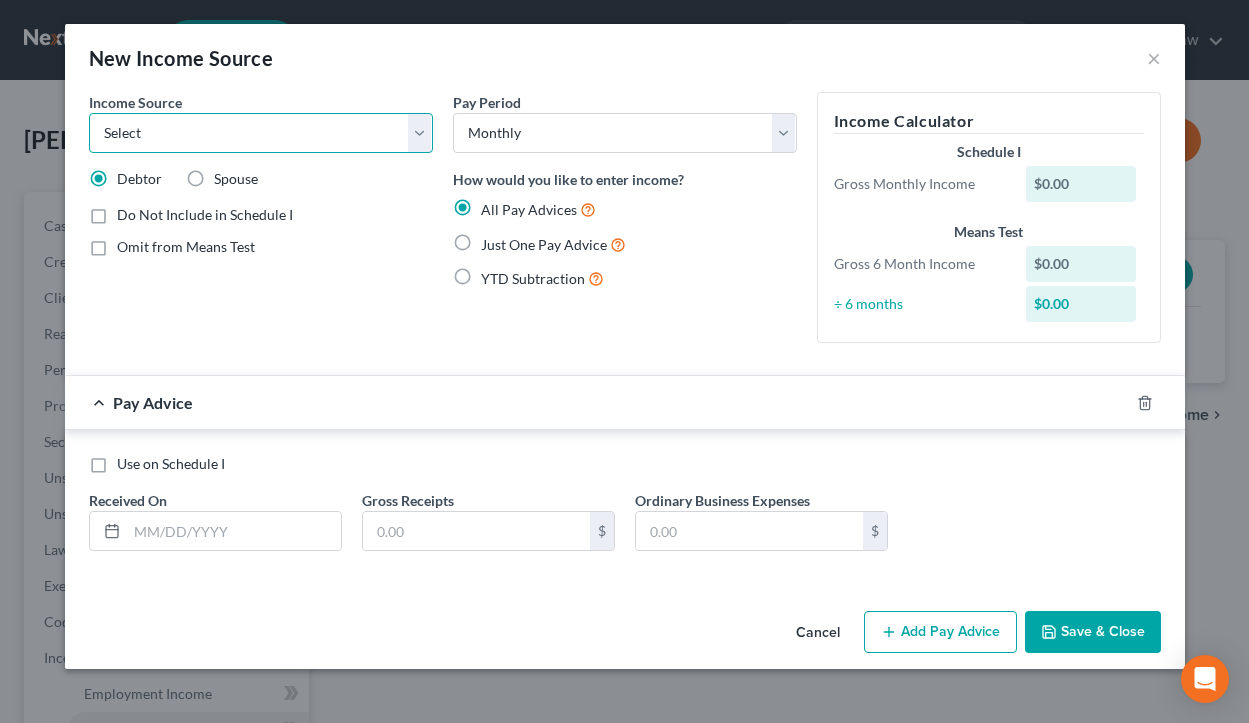 select on "13" 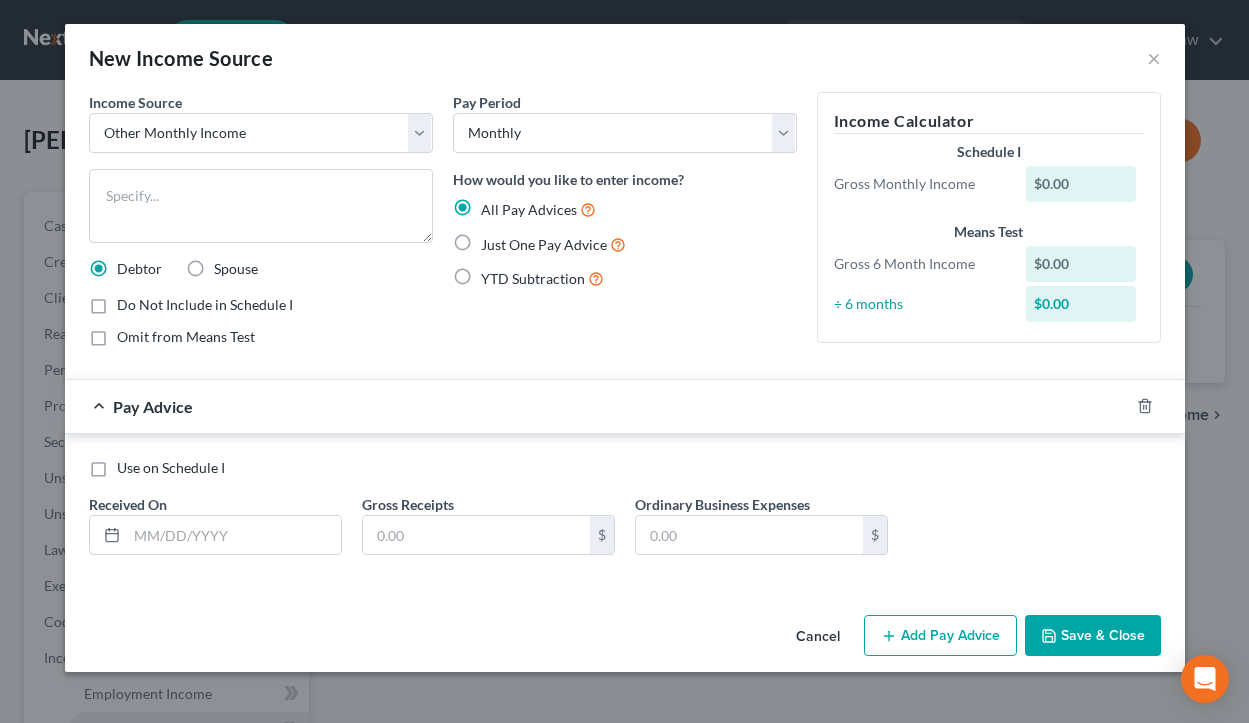 click on "$0.00" at bounding box center [1081, 184] 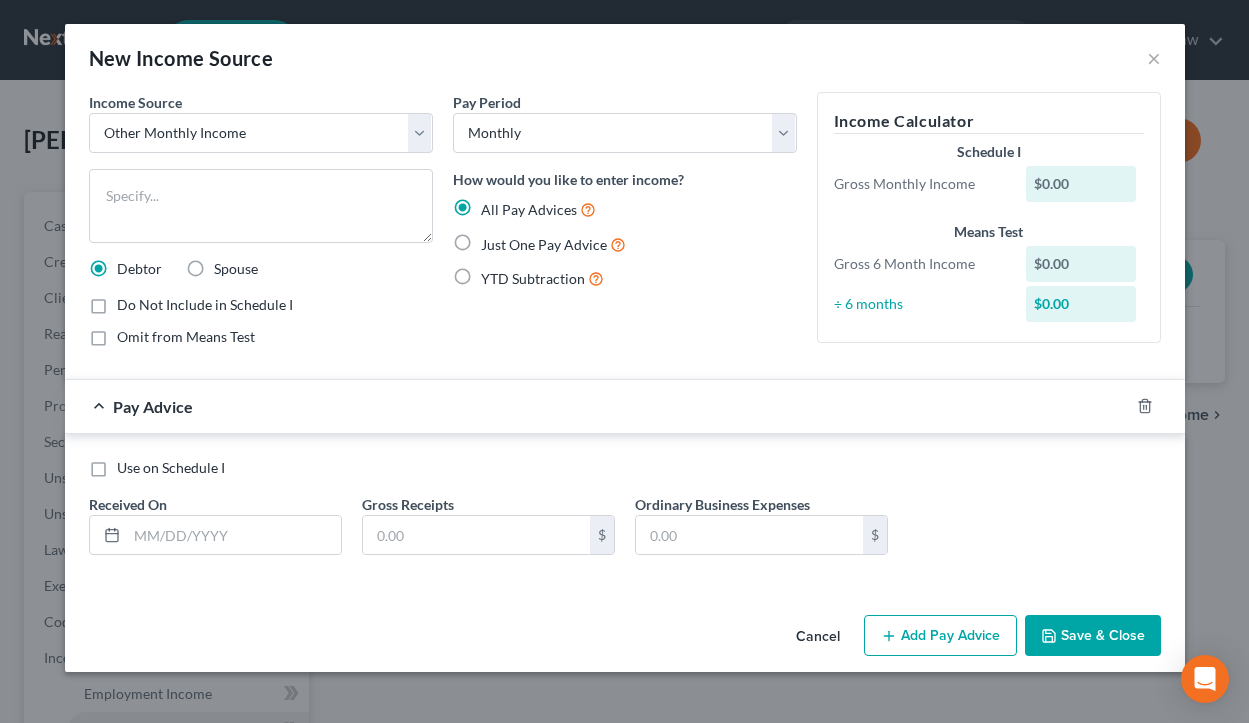 click on "$0.00" at bounding box center [1081, 184] 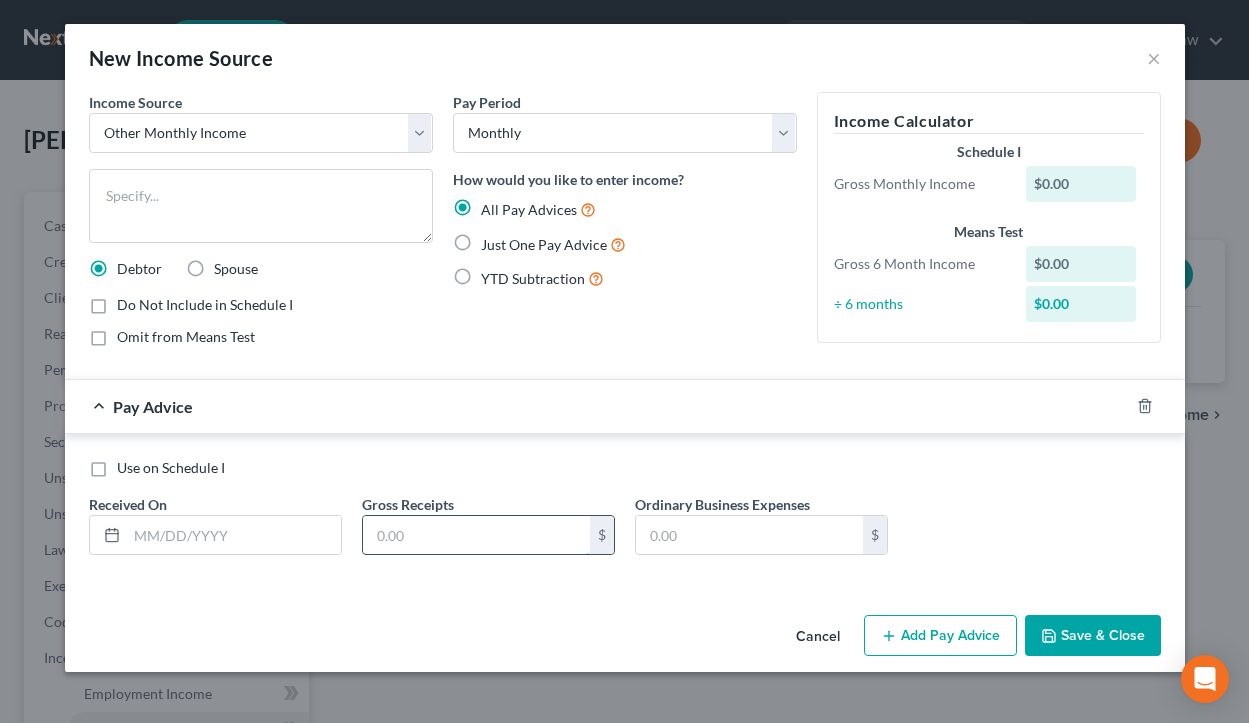 click at bounding box center (476, 535) 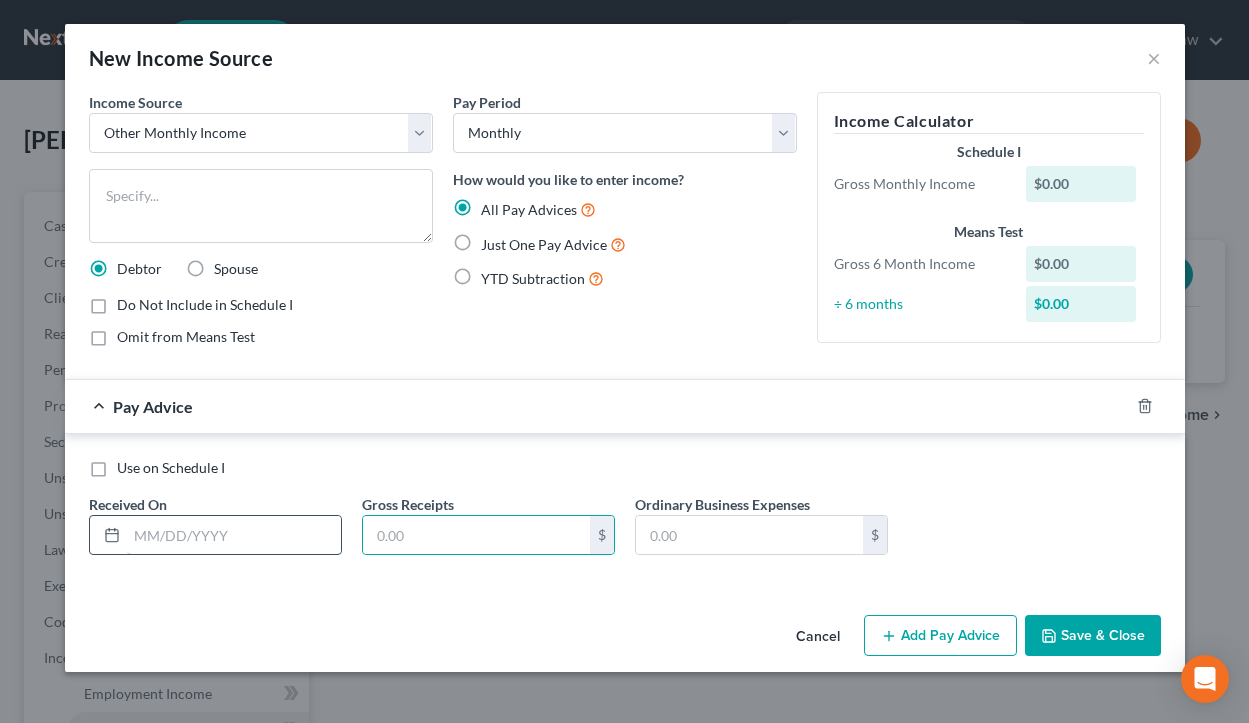 click at bounding box center (234, 535) 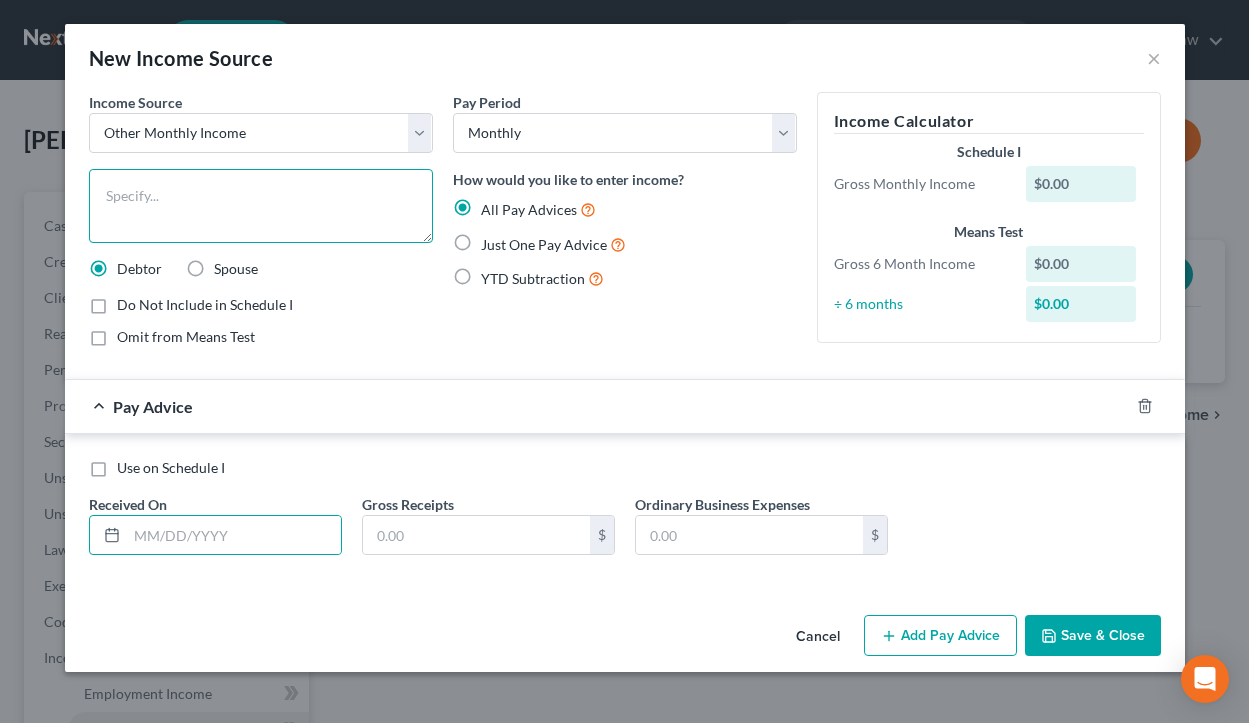 click at bounding box center (261, 206) 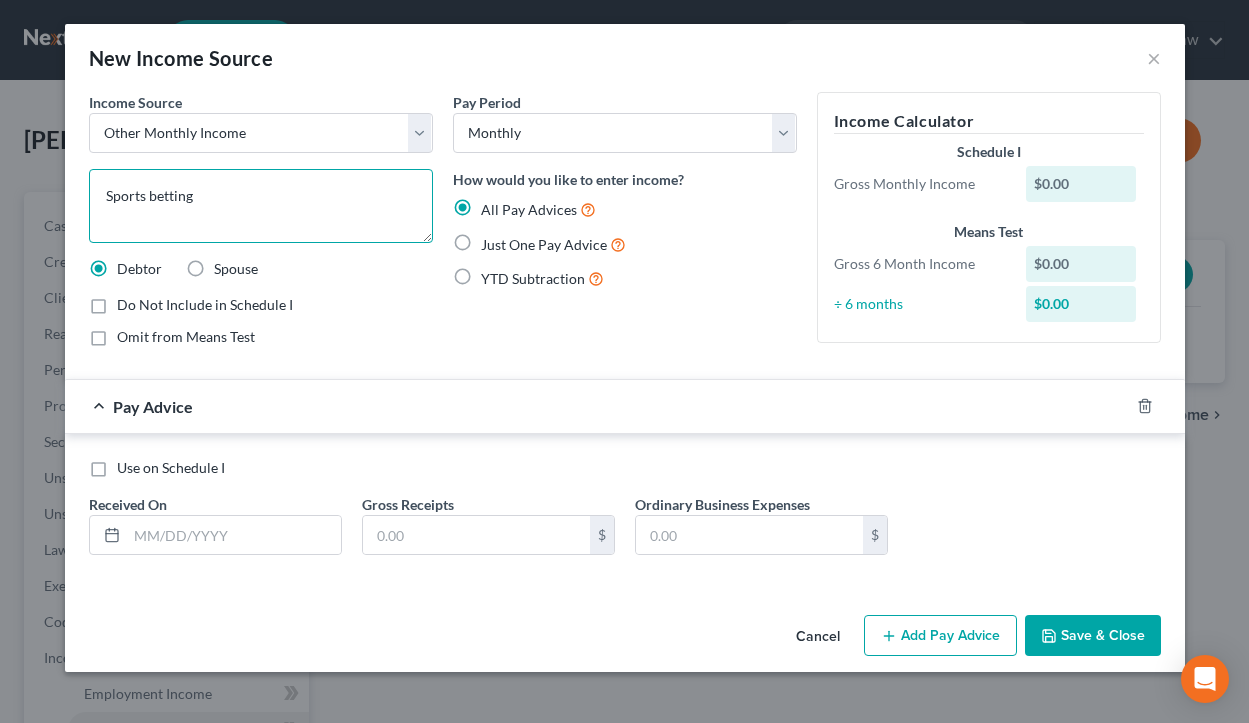 type on "Sports betting" 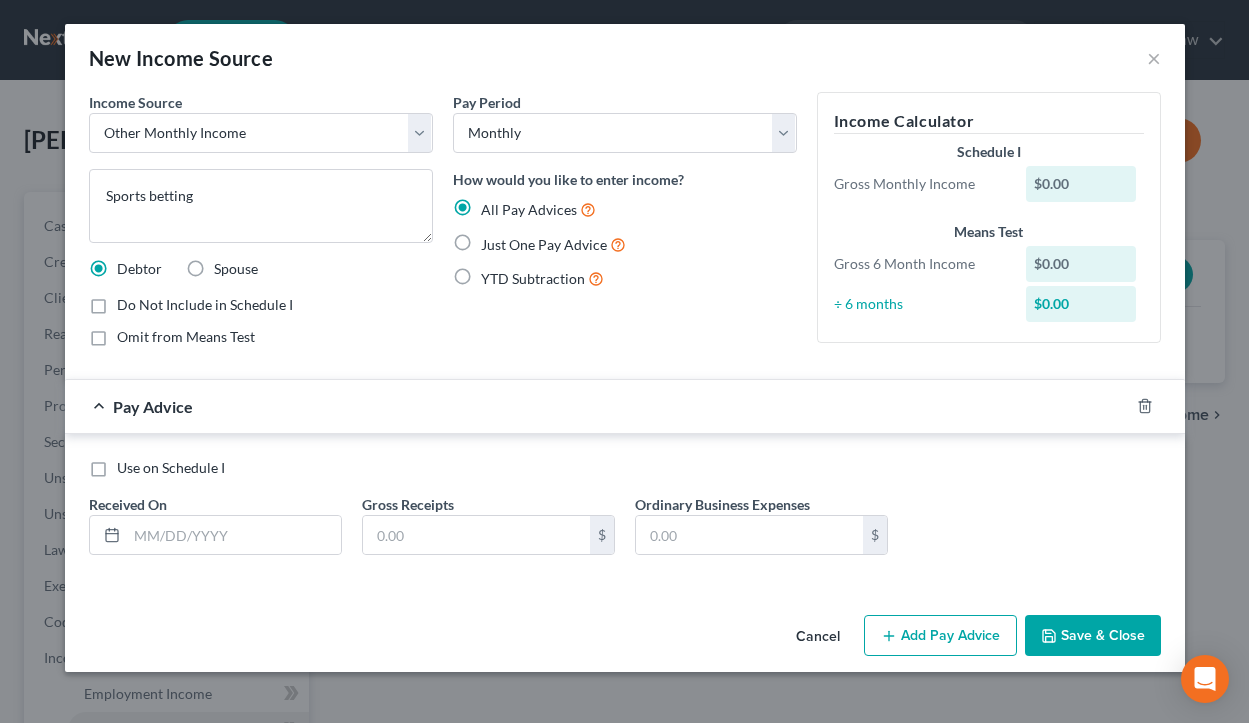 click on "$0.00" at bounding box center [1081, 184] 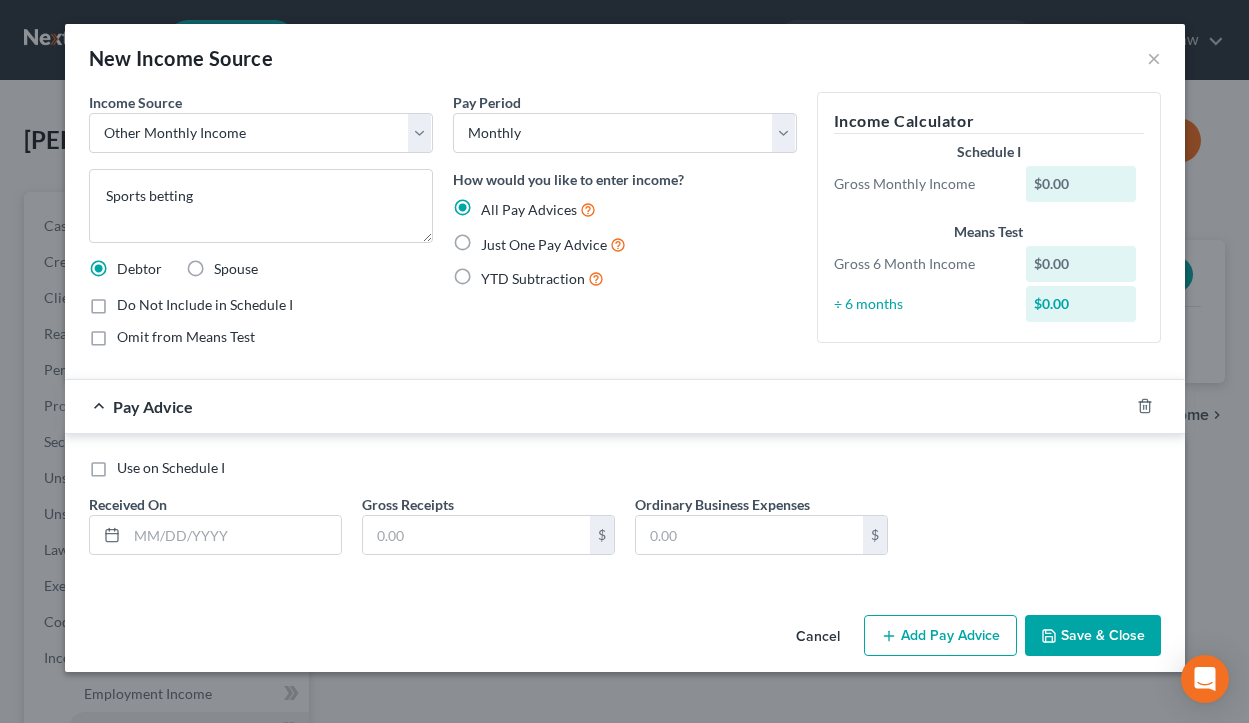 click on "$0.00" at bounding box center [1081, 184] 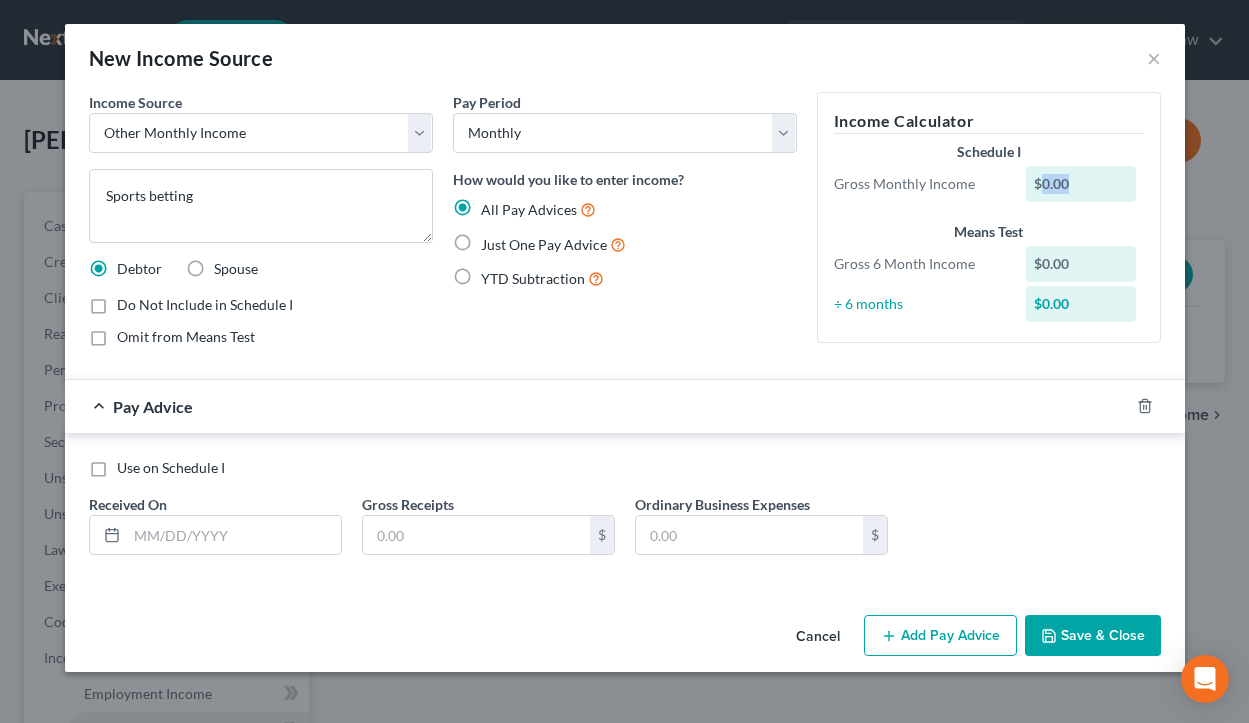 drag, startPoint x: 1042, startPoint y: 184, endPoint x: 1072, endPoint y: 184, distance: 30 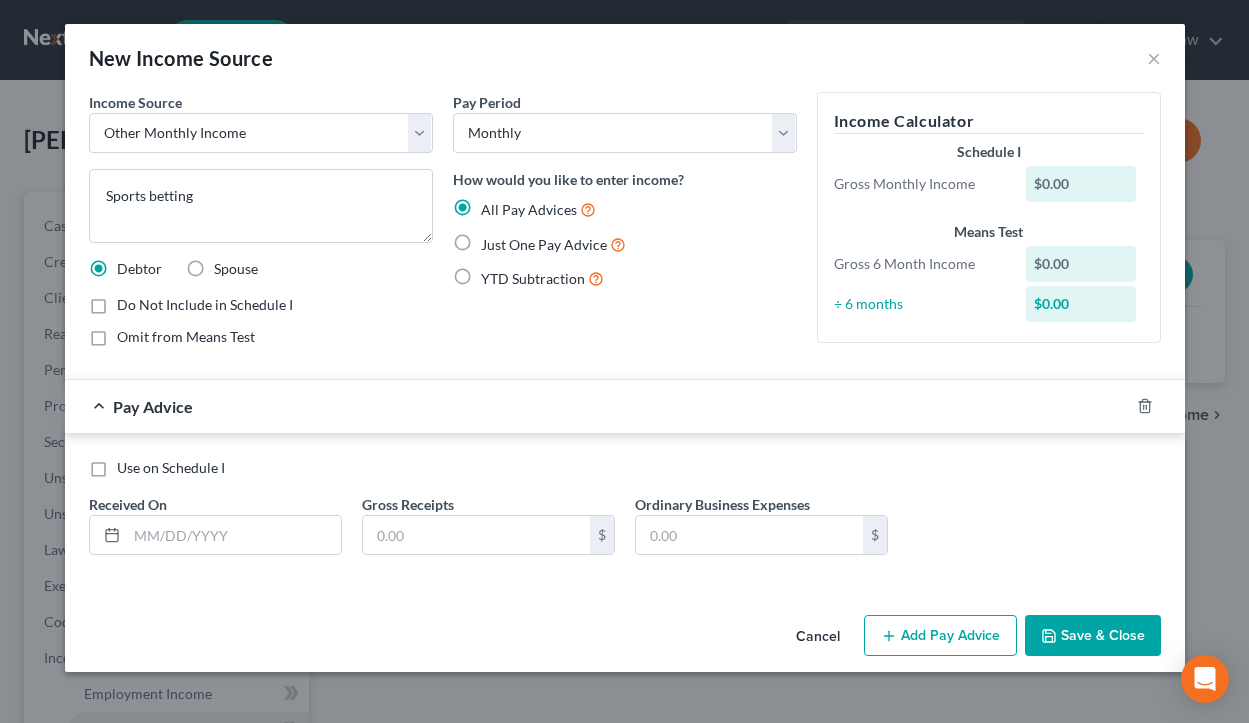 click on "Means Test" at bounding box center [989, 232] 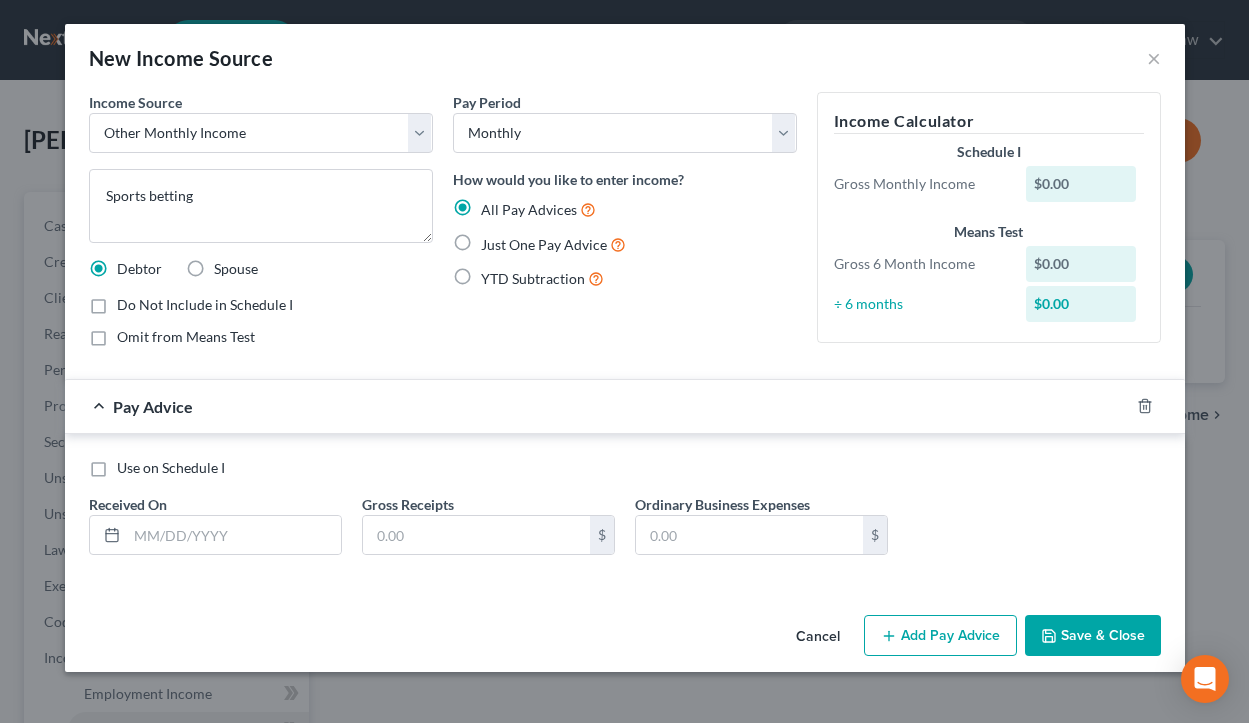 click on "All Pay Advices
Just One Pay Advice
YTD Subtraction" at bounding box center (625, 244) 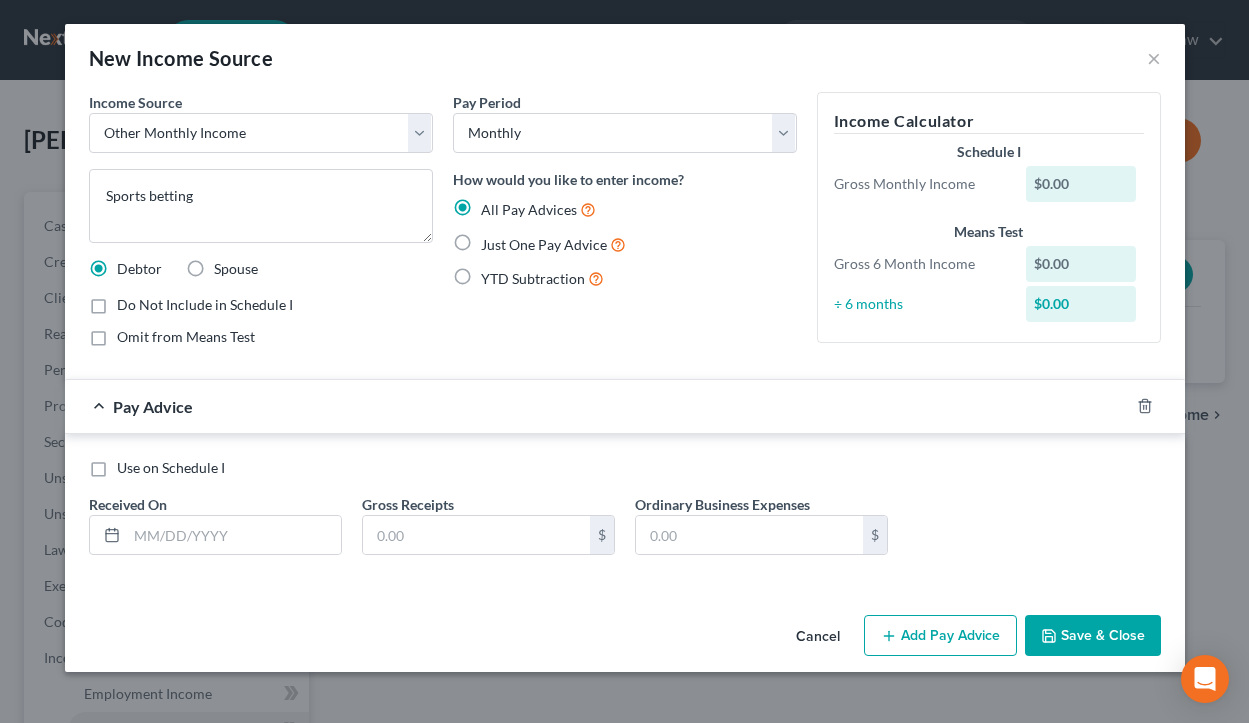 click on "Just One Pay Advice" at bounding box center [544, 244] 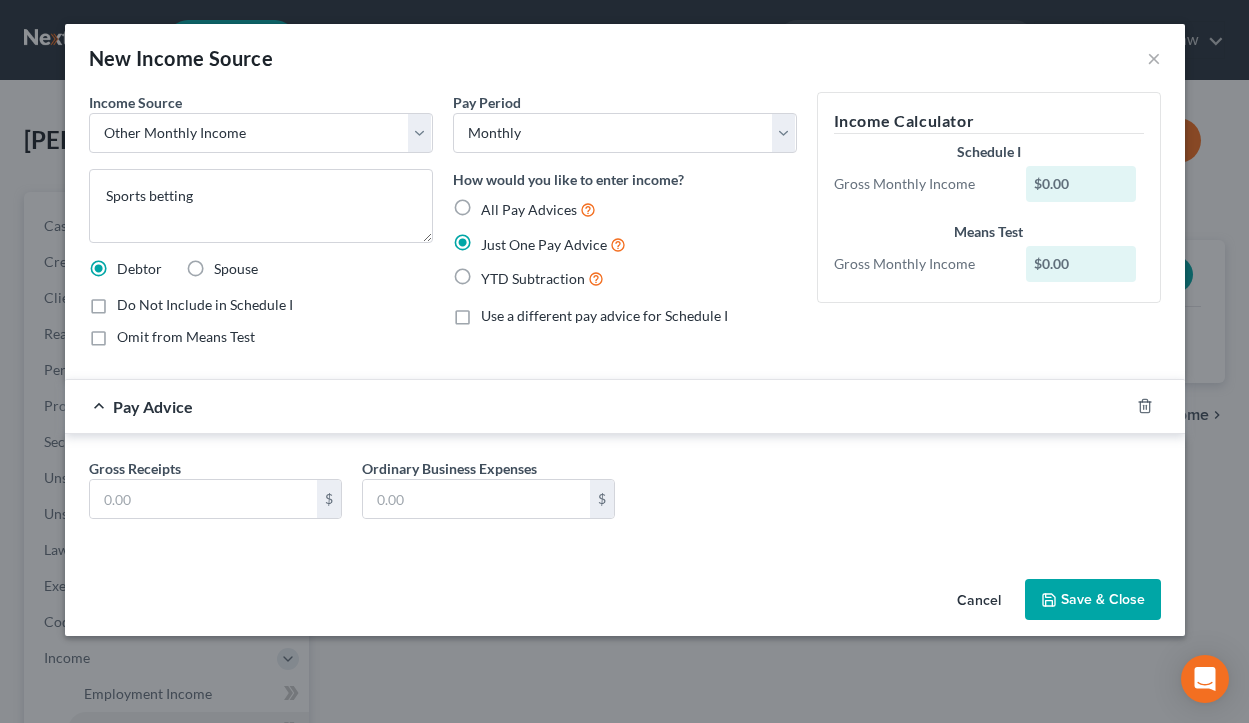 click on "All Pay Advices" at bounding box center [529, 209] 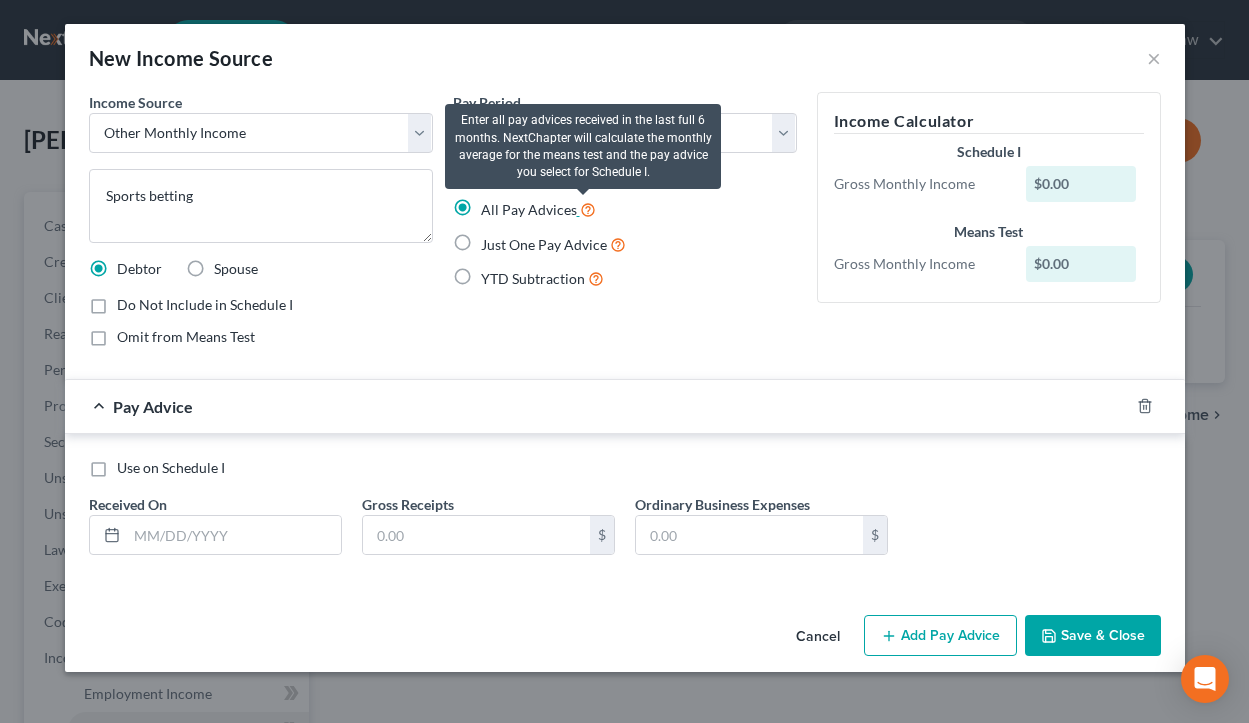 click at bounding box center [588, 208] 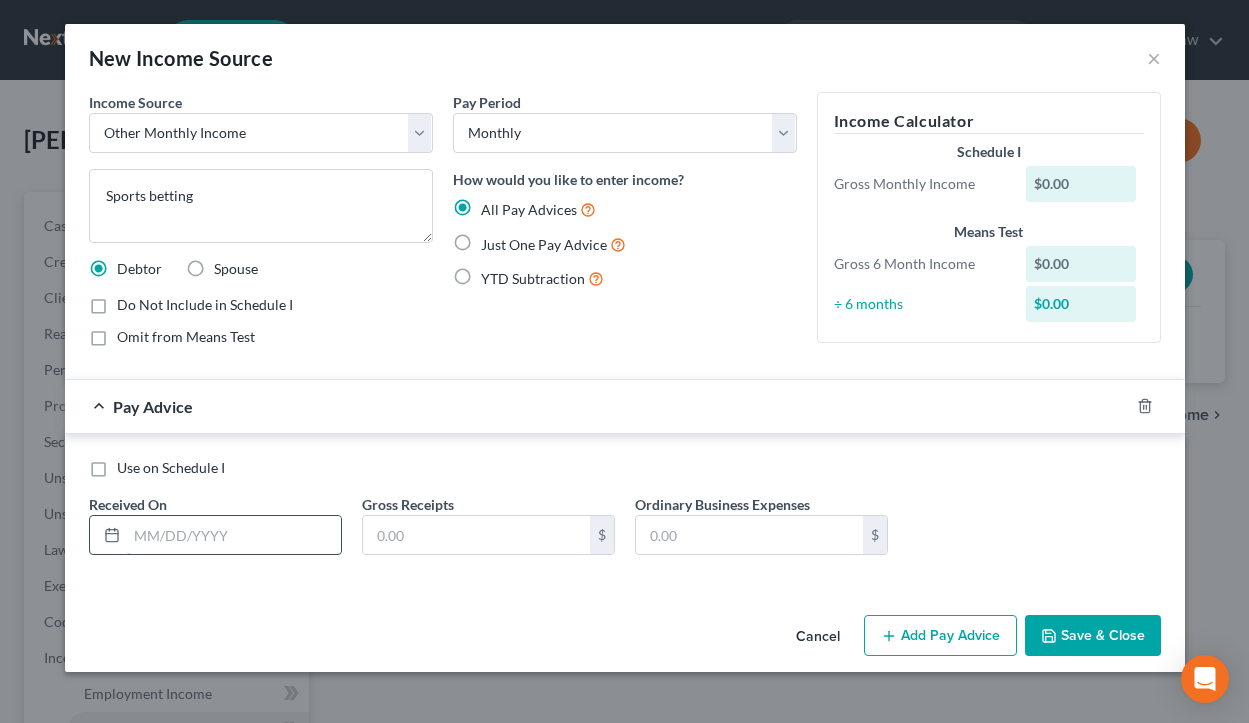 click at bounding box center [234, 535] 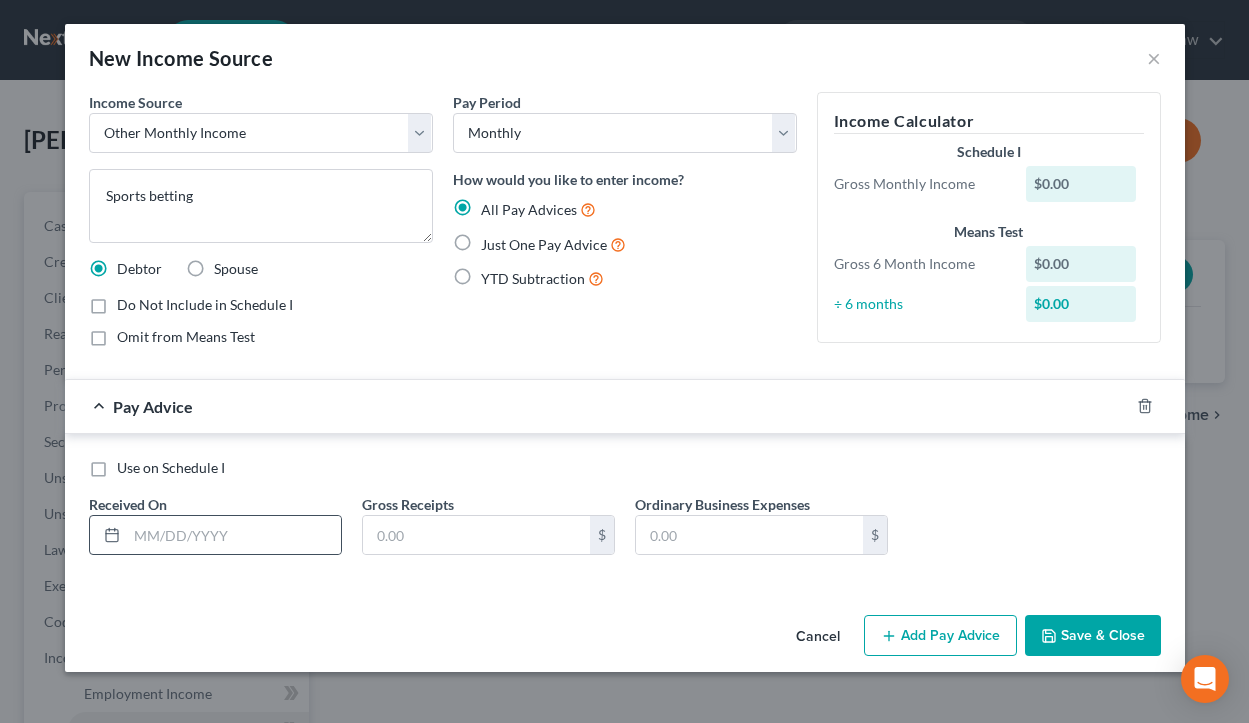 click 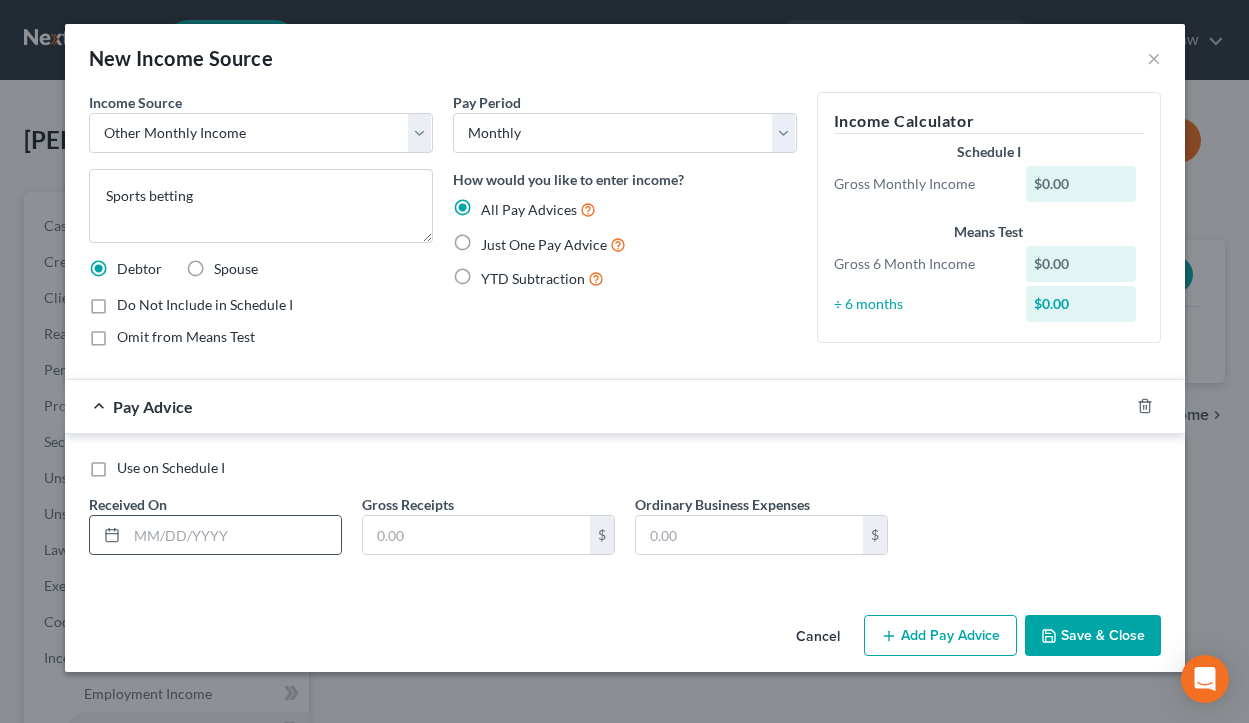 click 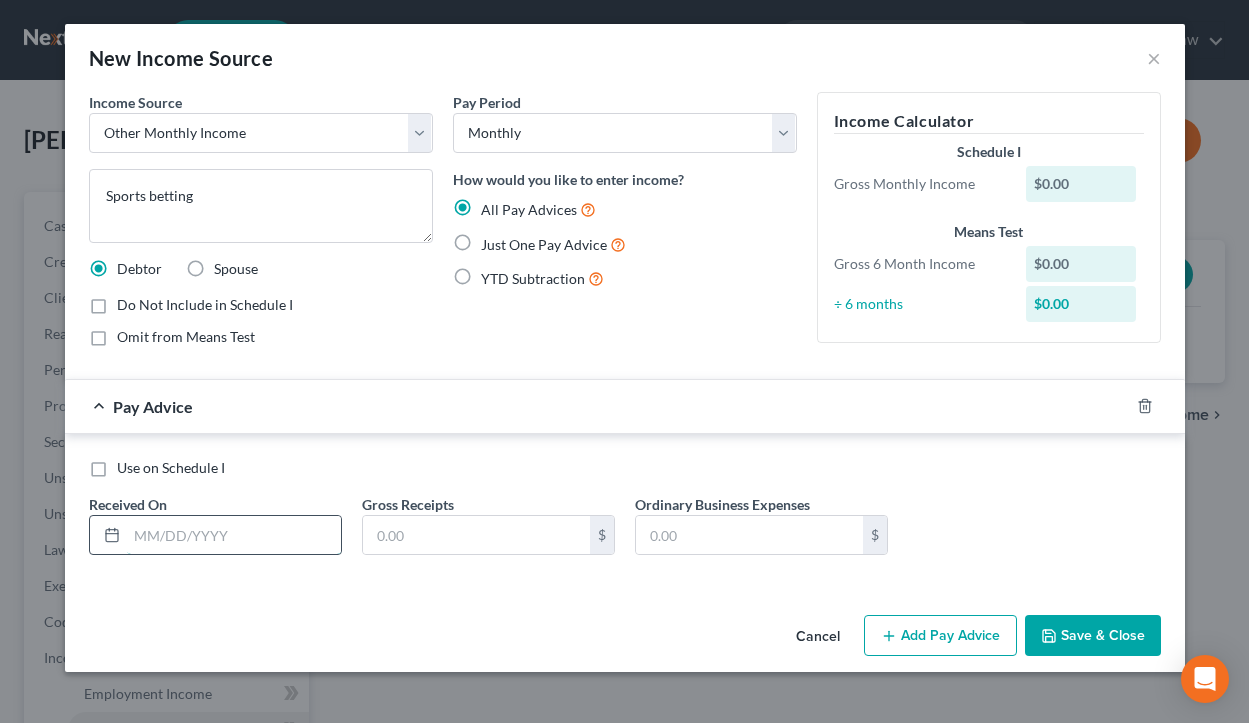 click at bounding box center [234, 535] 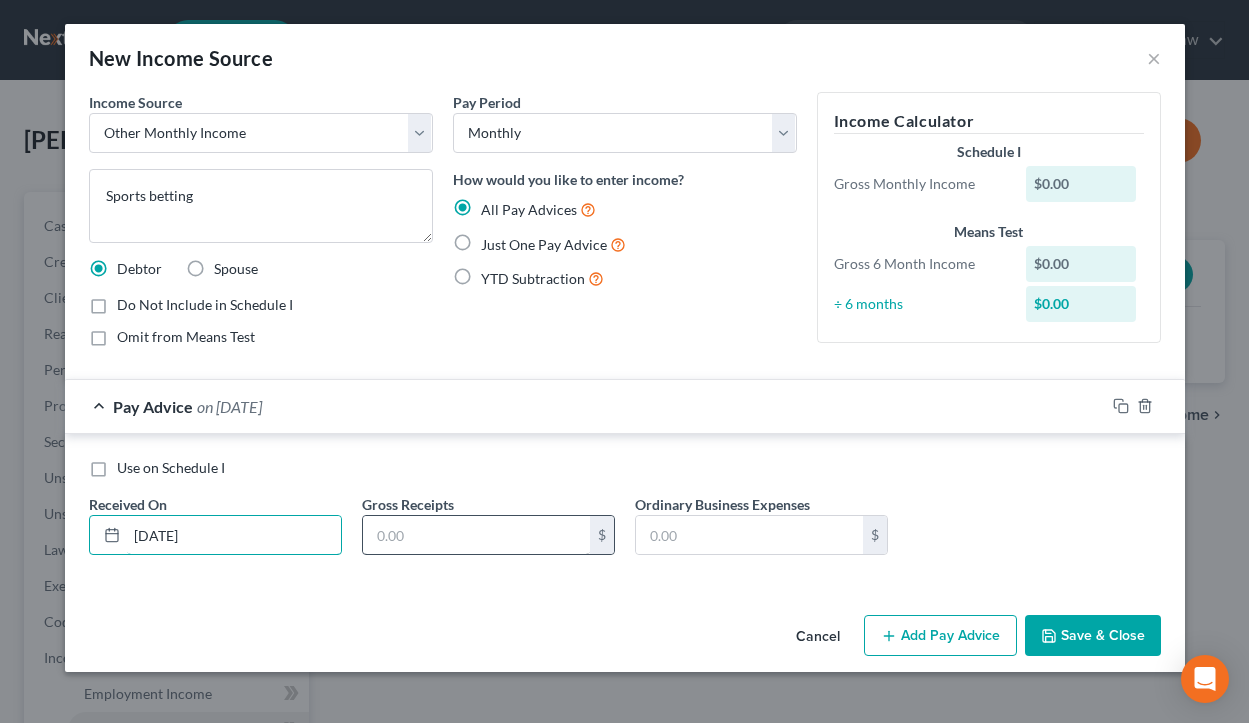 type on "[DATE]" 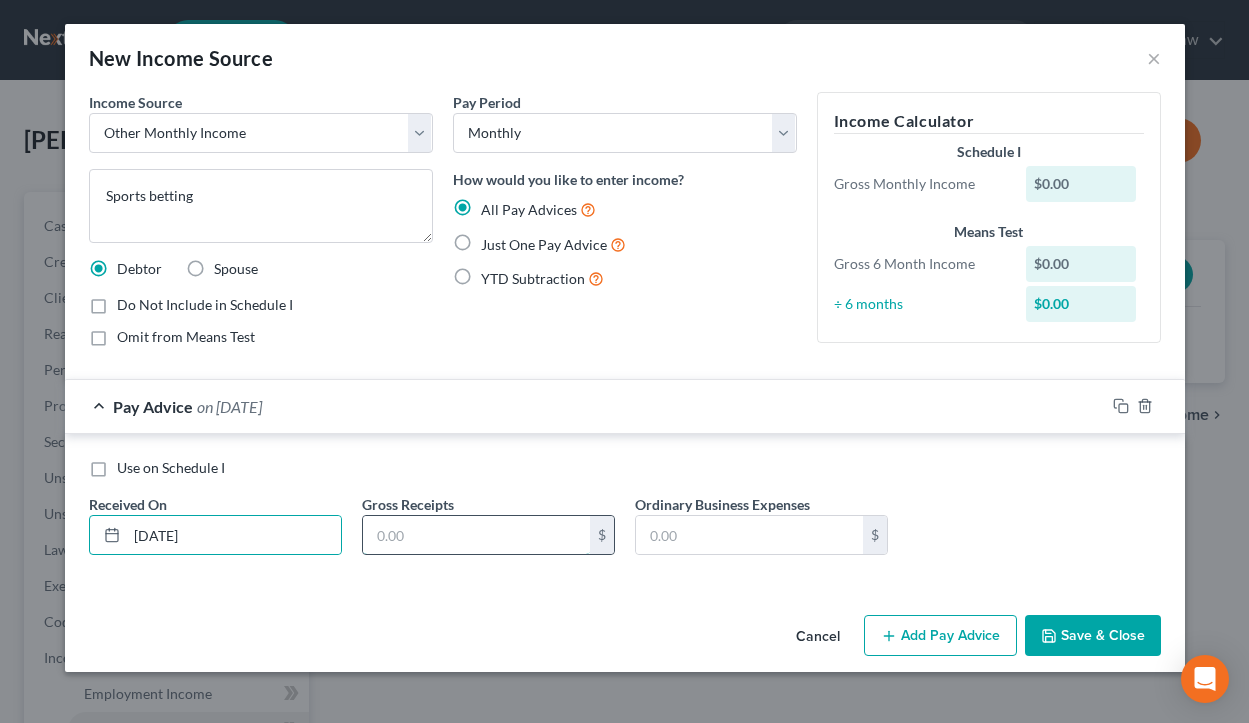 click at bounding box center [476, 535] 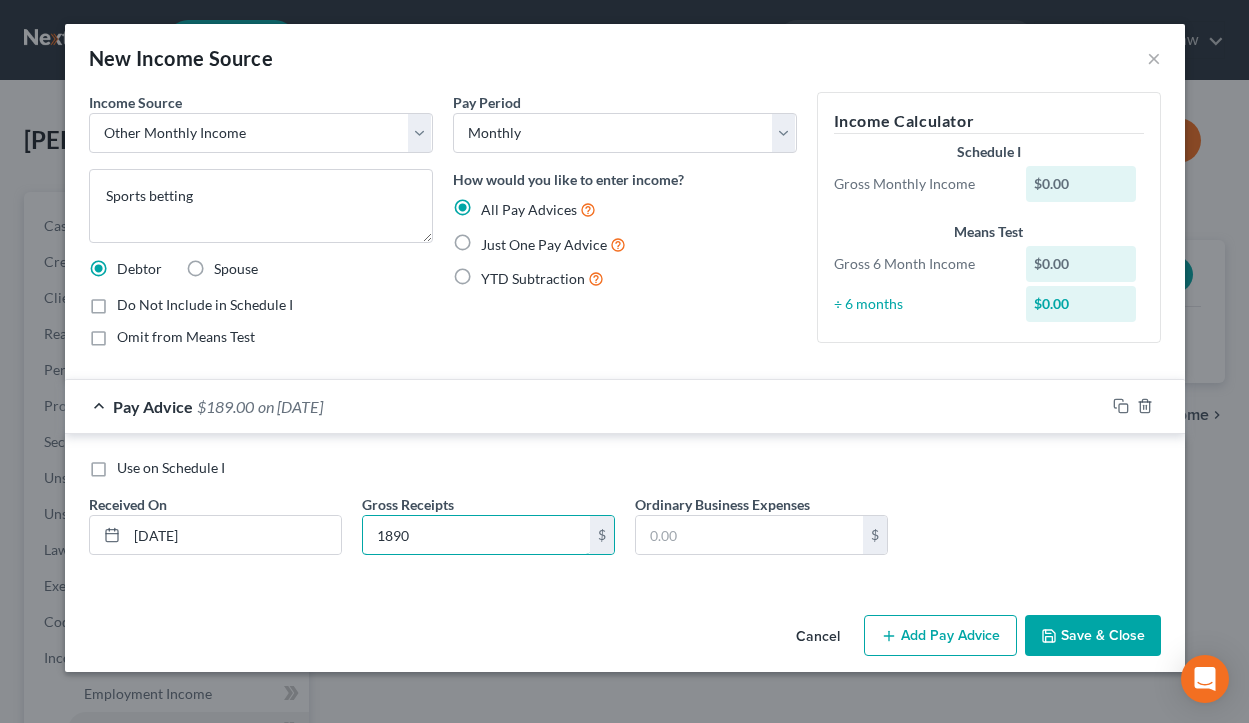 type on "1,890" 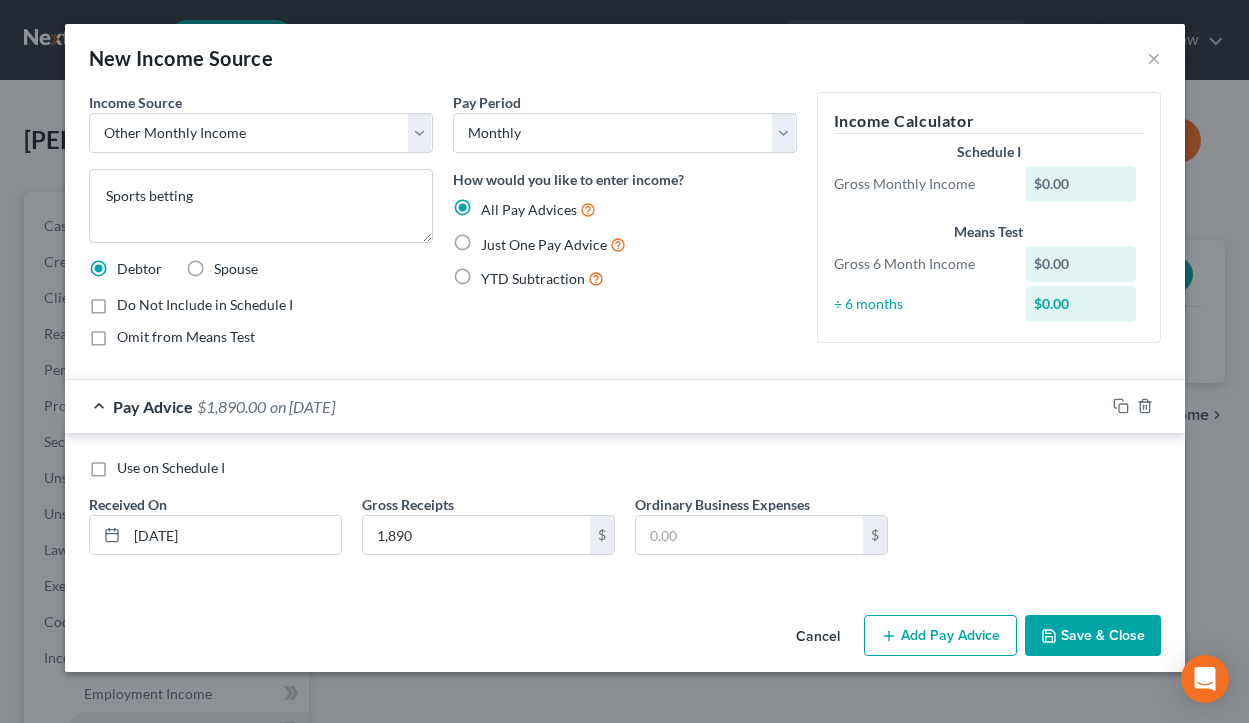 click on "Add Pay Advice" at bounding box center (940, 636) 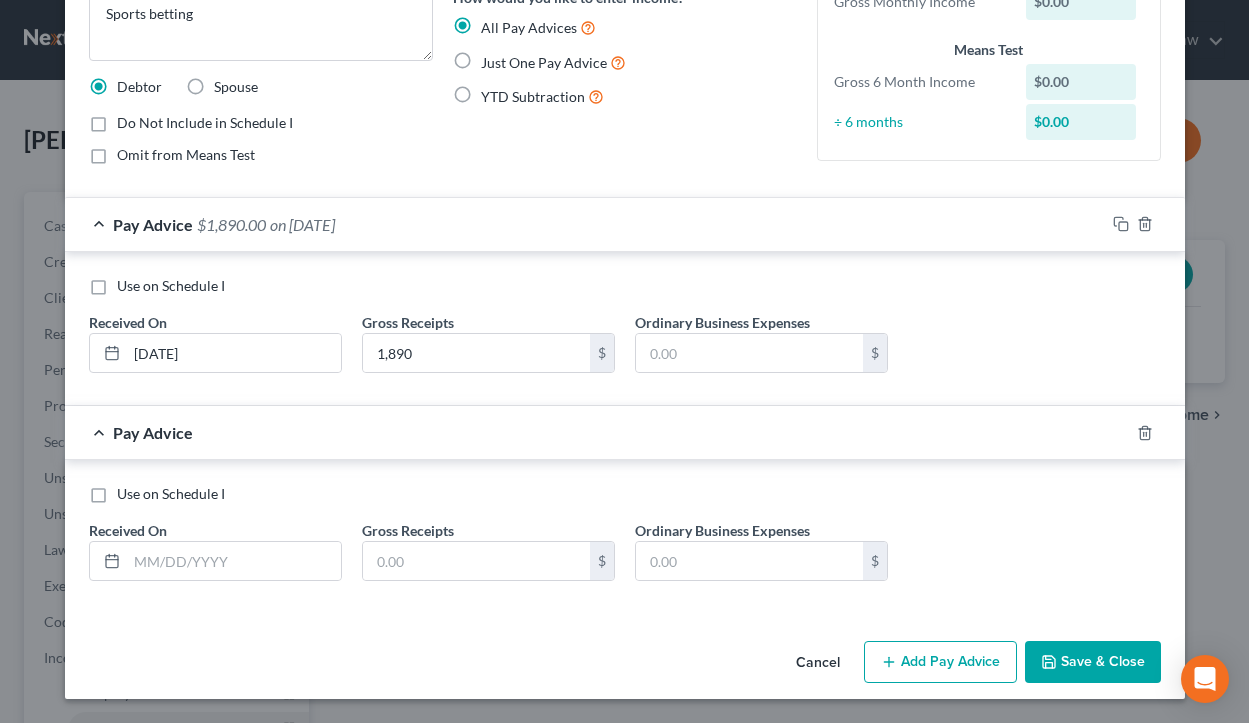 scroll, scrollTop: 181, scrollLeft: 0, axis: vertical 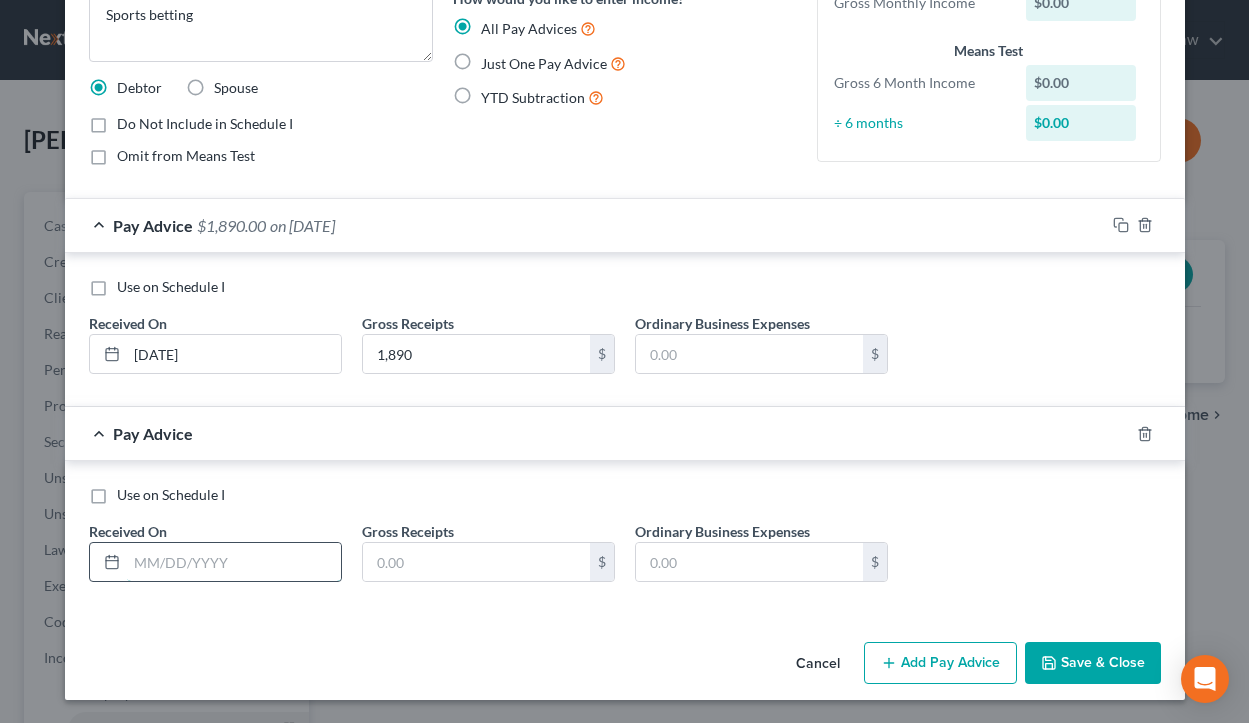 click at bounding box center [234, 562] 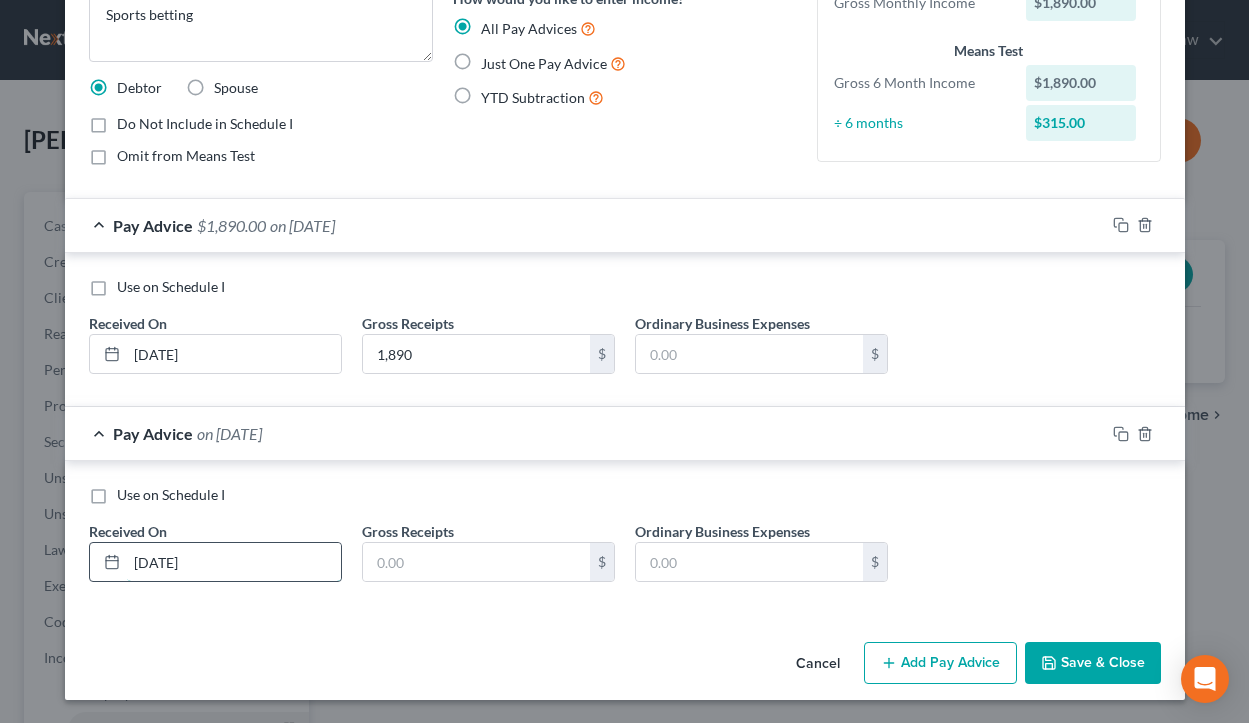 type on "[DATE]" 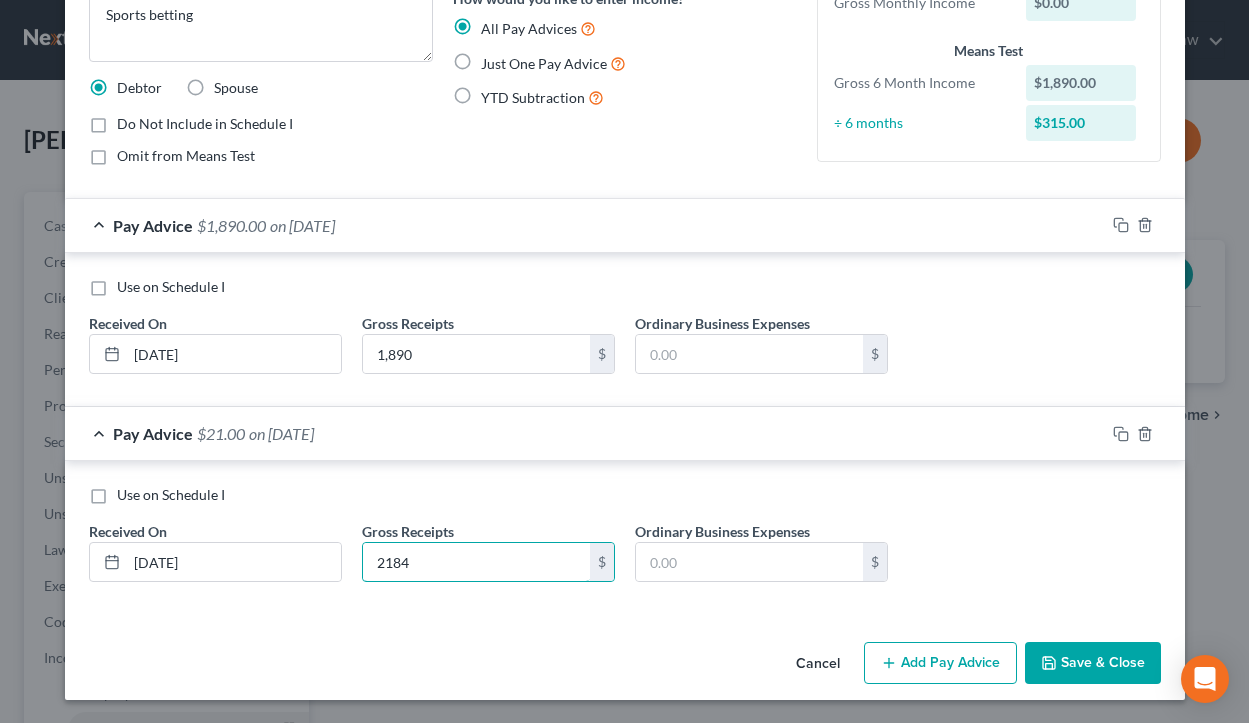 type on "2,184" 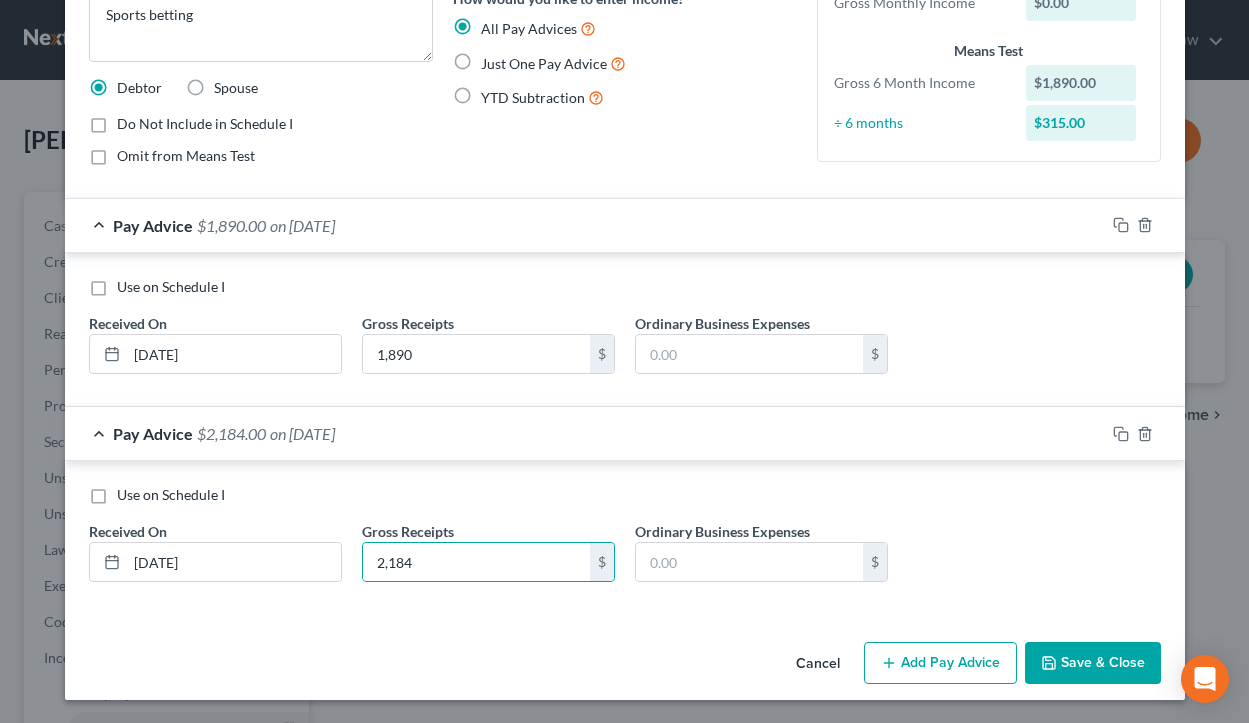 click on "Add Pay Advice" at bounding box center (940, 663) 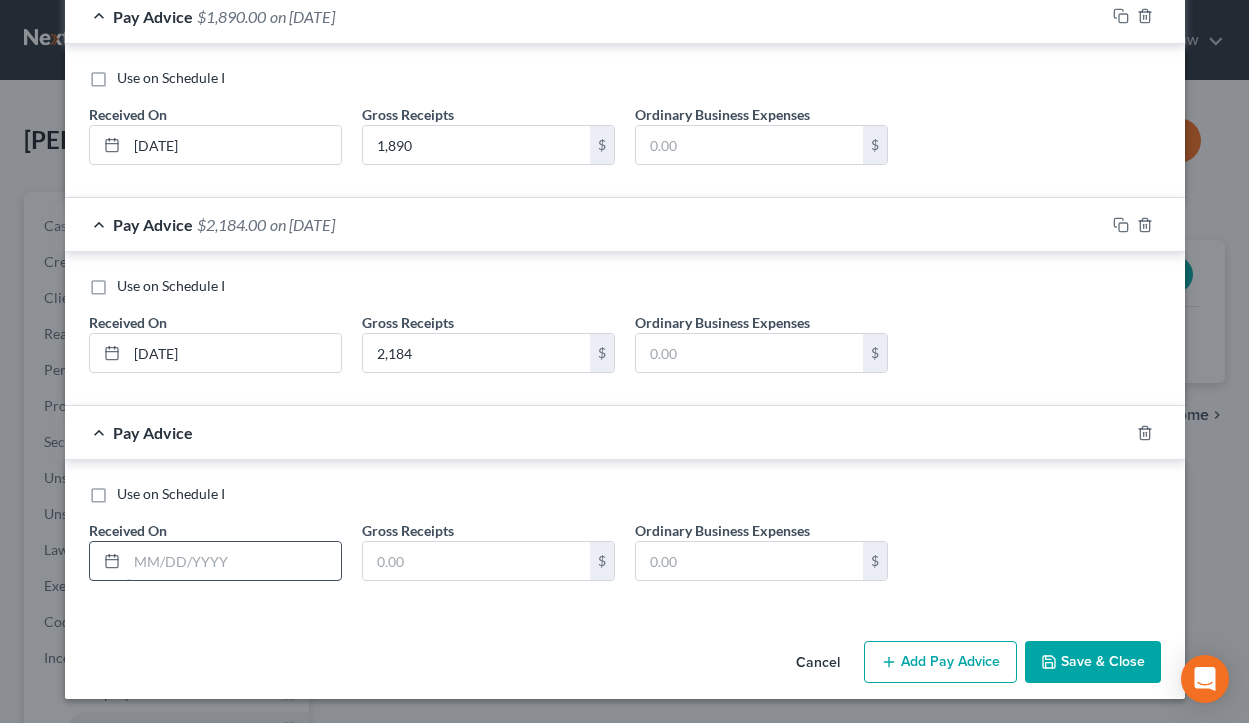 scroll, scrollTop: 389, scrollLeft: 0, axis: vertical 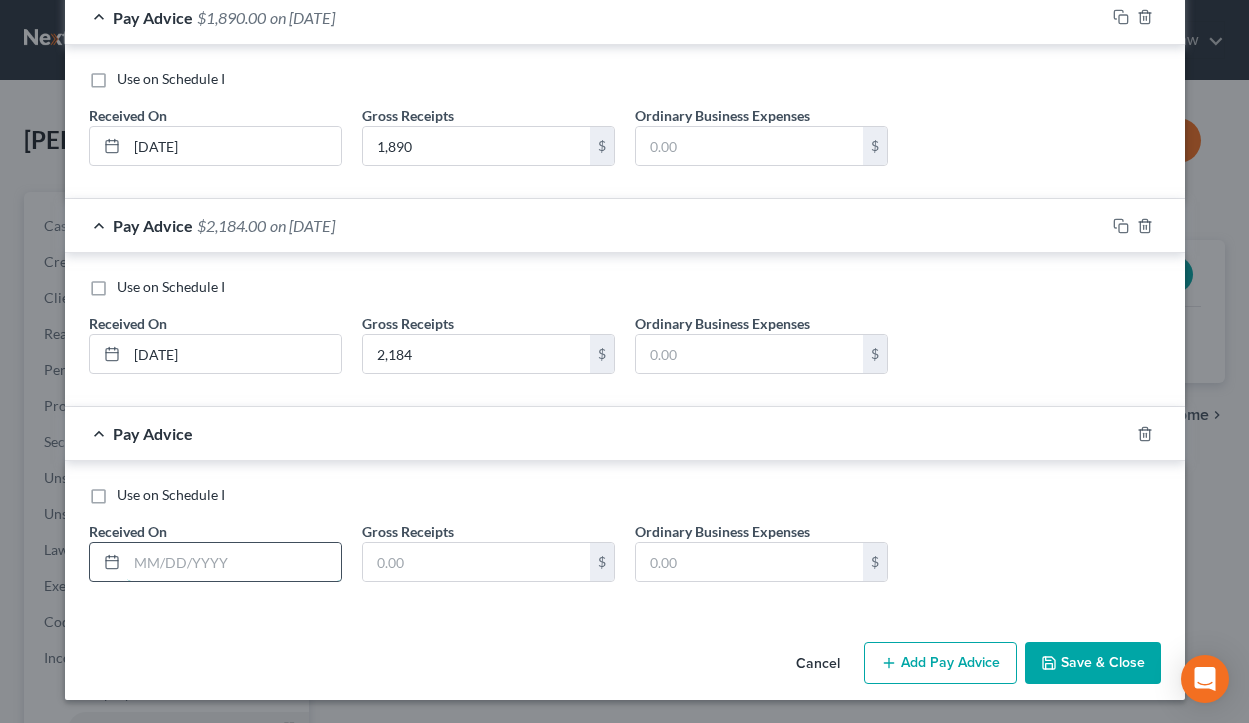click at bounding box center (234, 562) 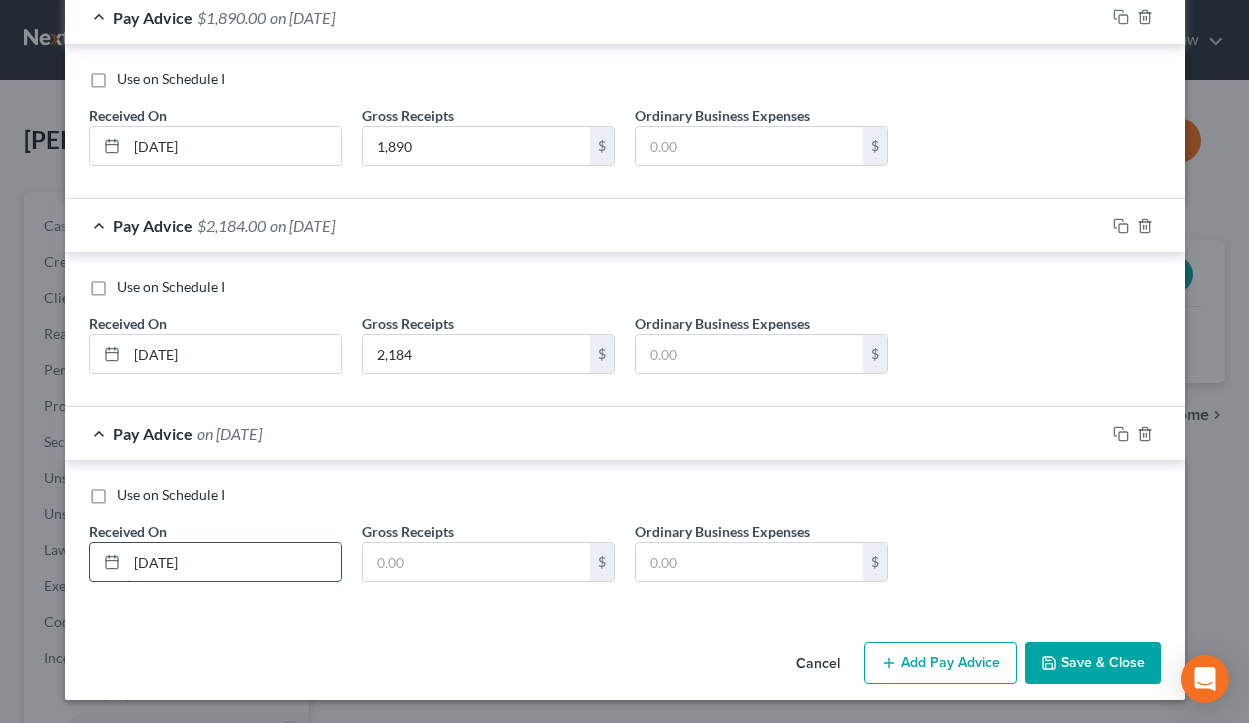 type on "[DATE]" 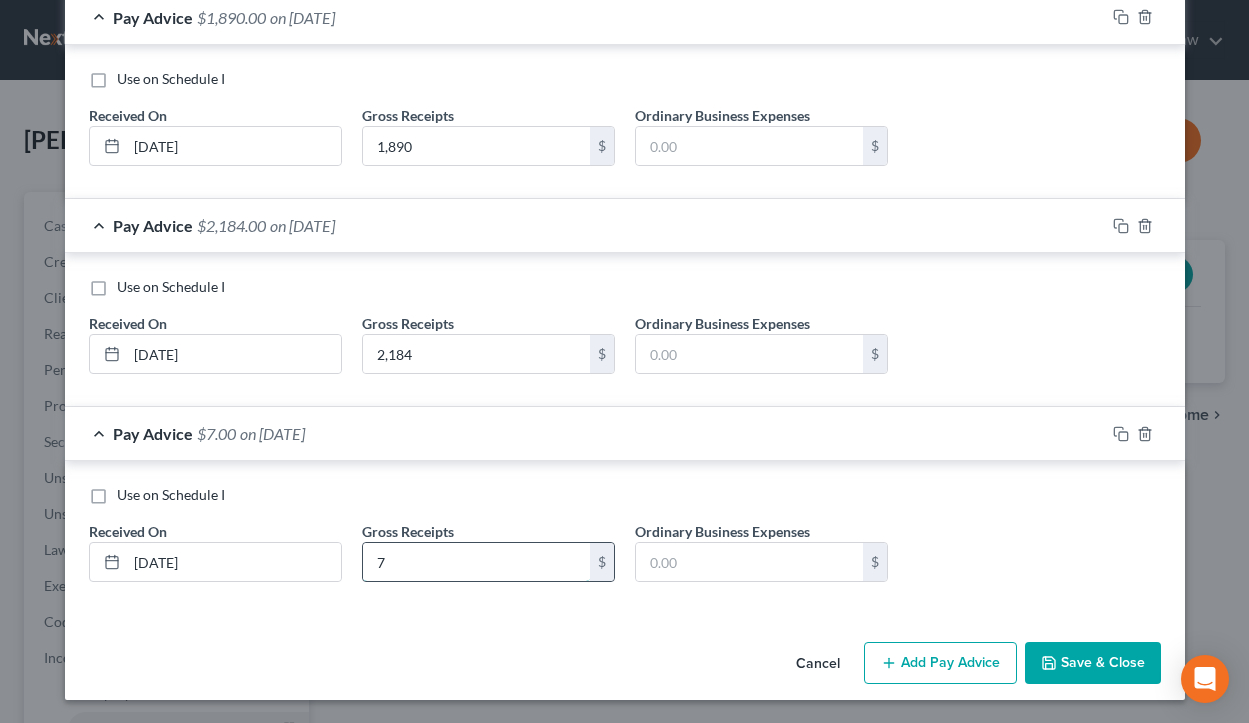 click on "7" at bounding box center (476, 562) 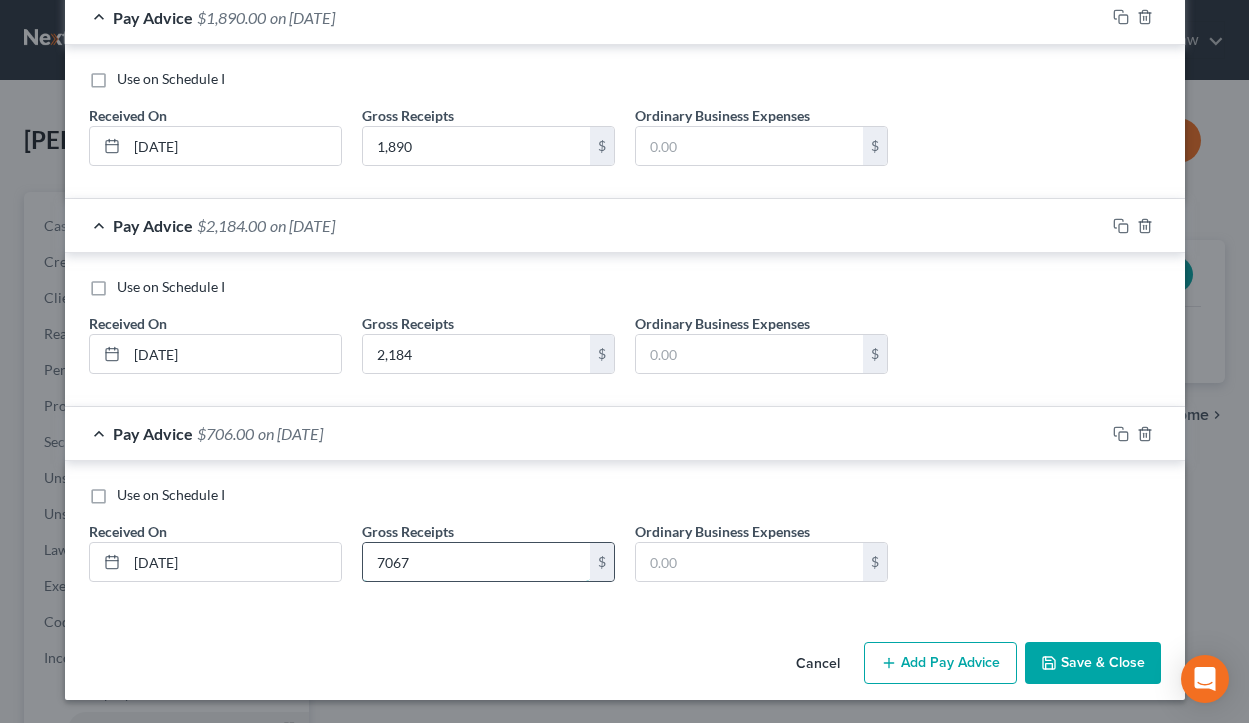 type on "7,067" 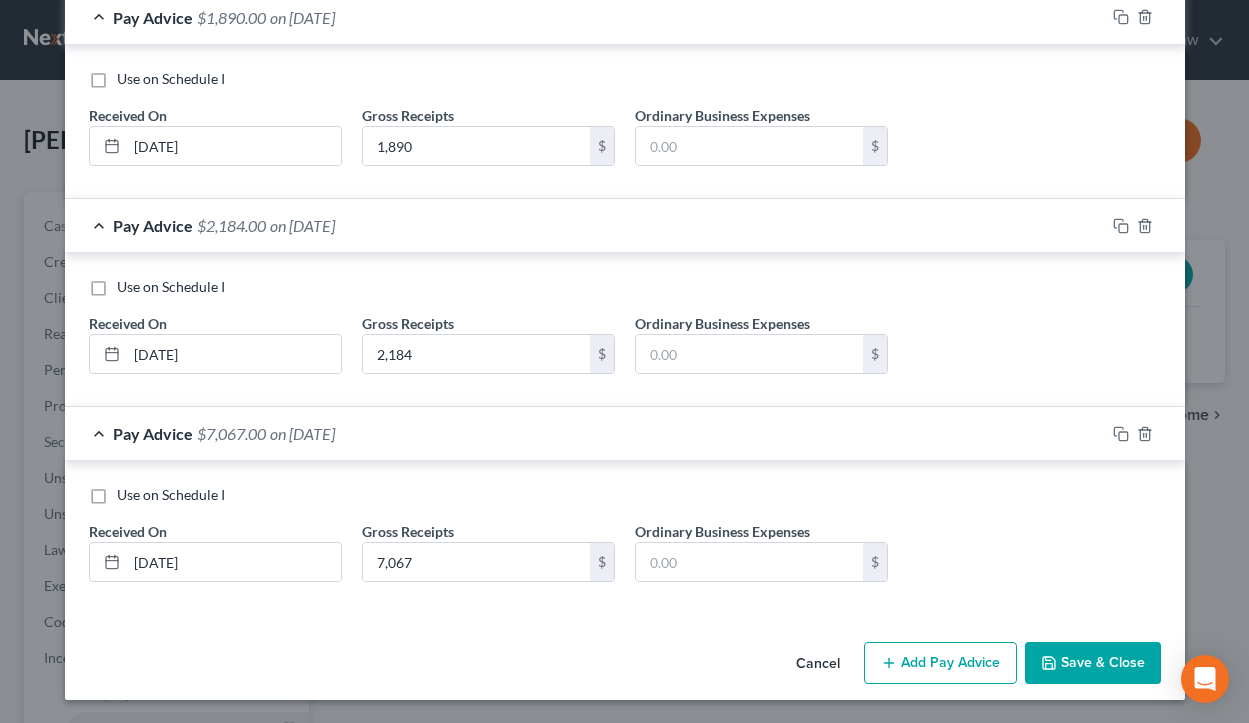 click on "Add Pay Advice" at bounding box center [940, 663] 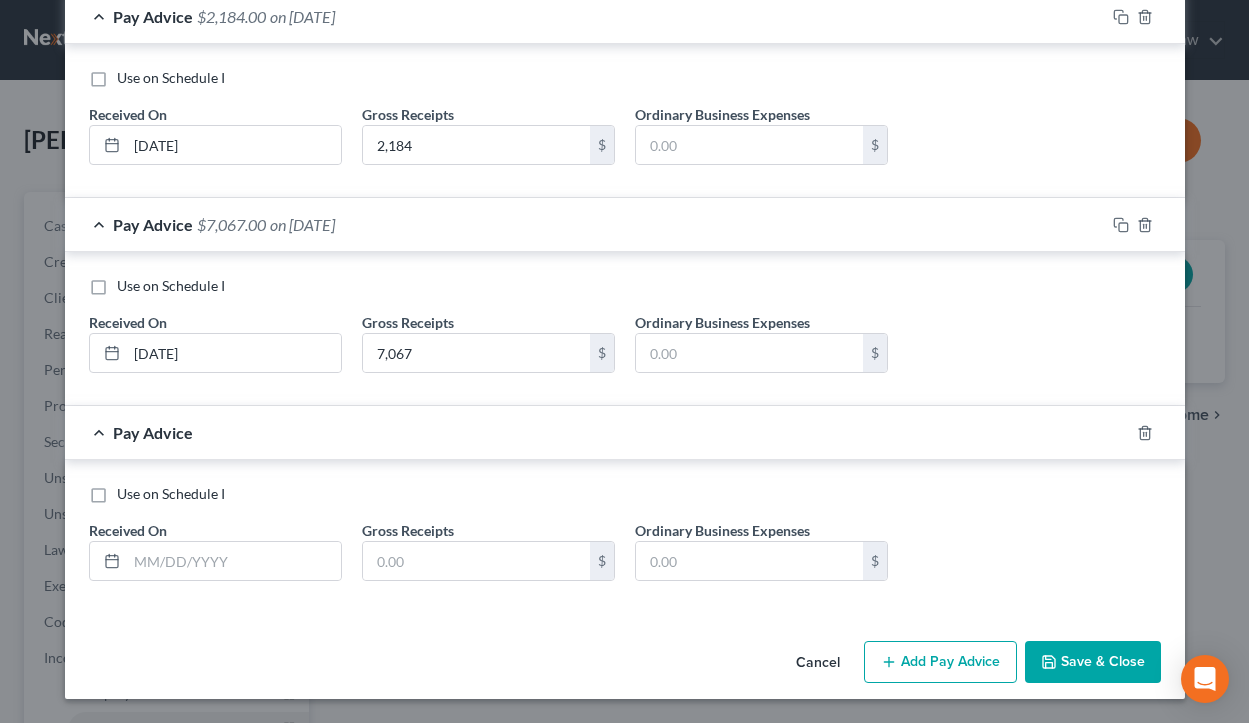 scroll, scrollTop: 597, scrollLeft: 0, axis: vertical 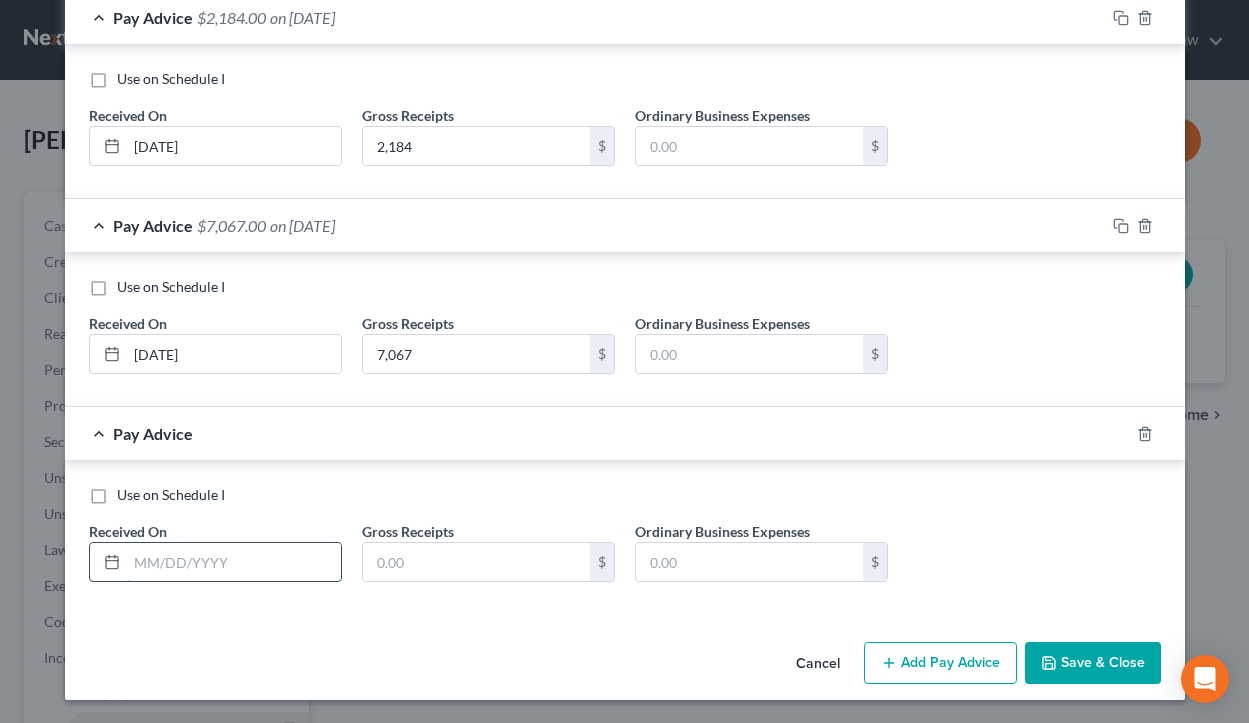 click at bounding box center [234, 562] 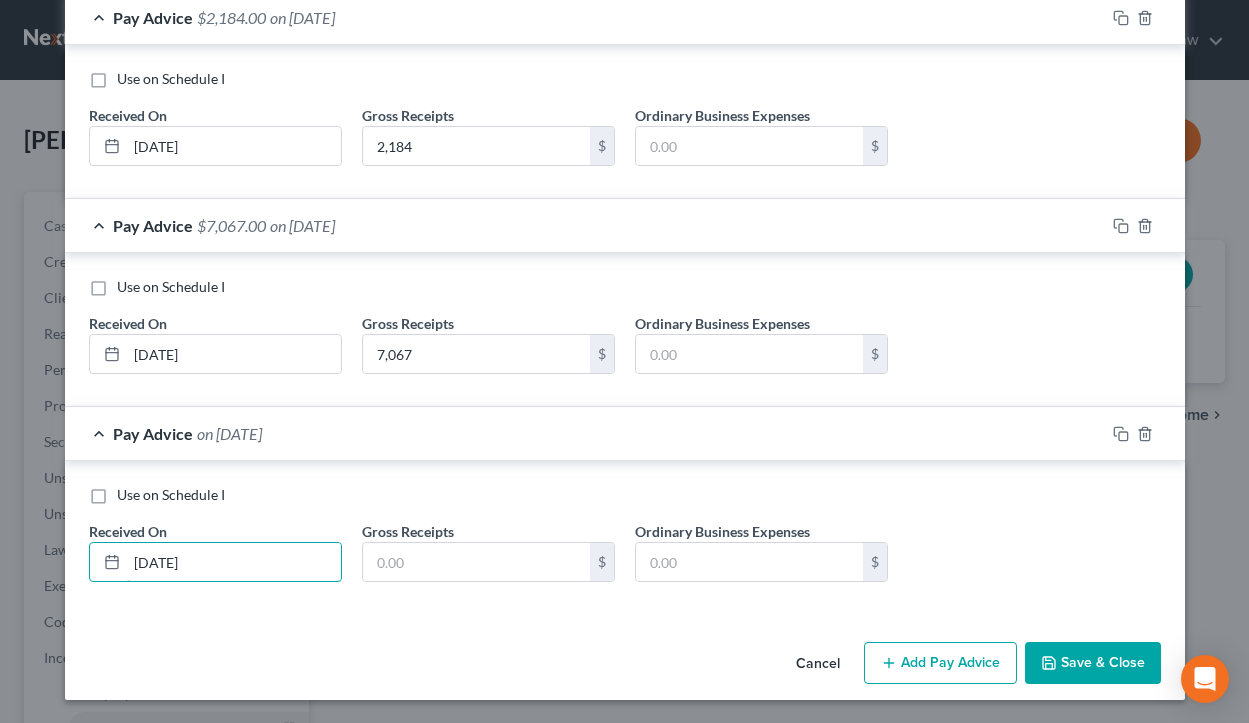 type on "[DATE]" 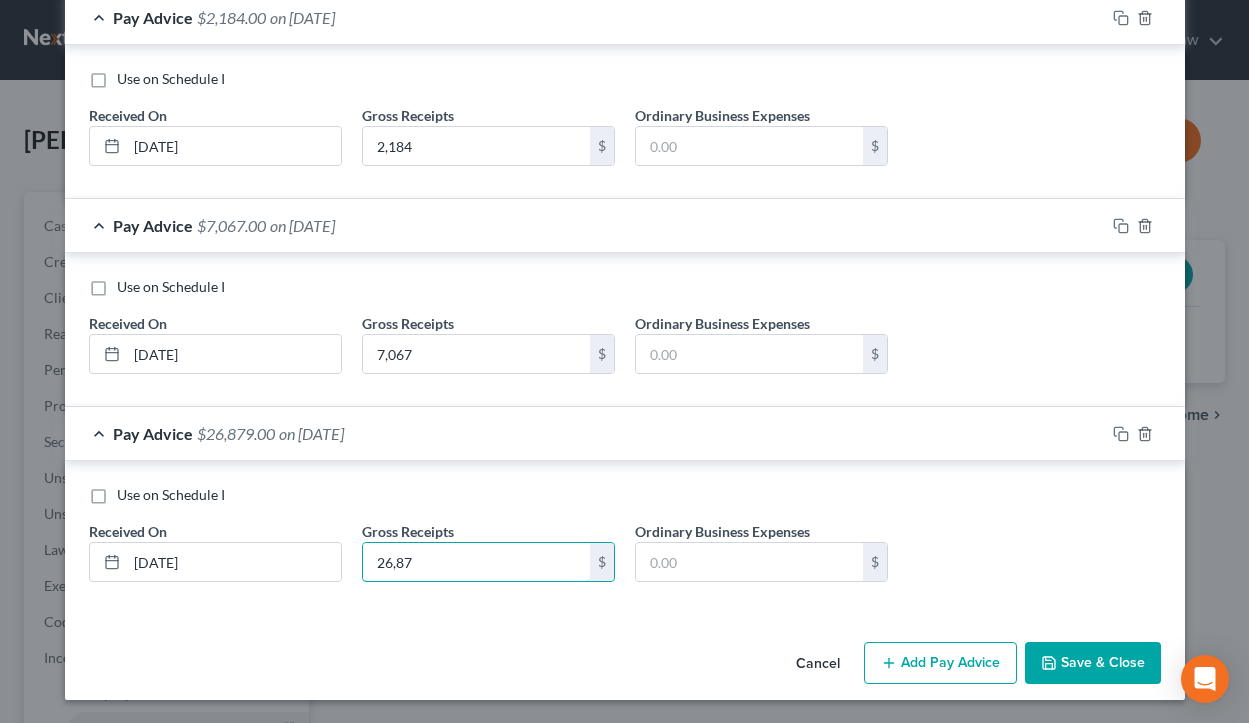 type on "2,687" 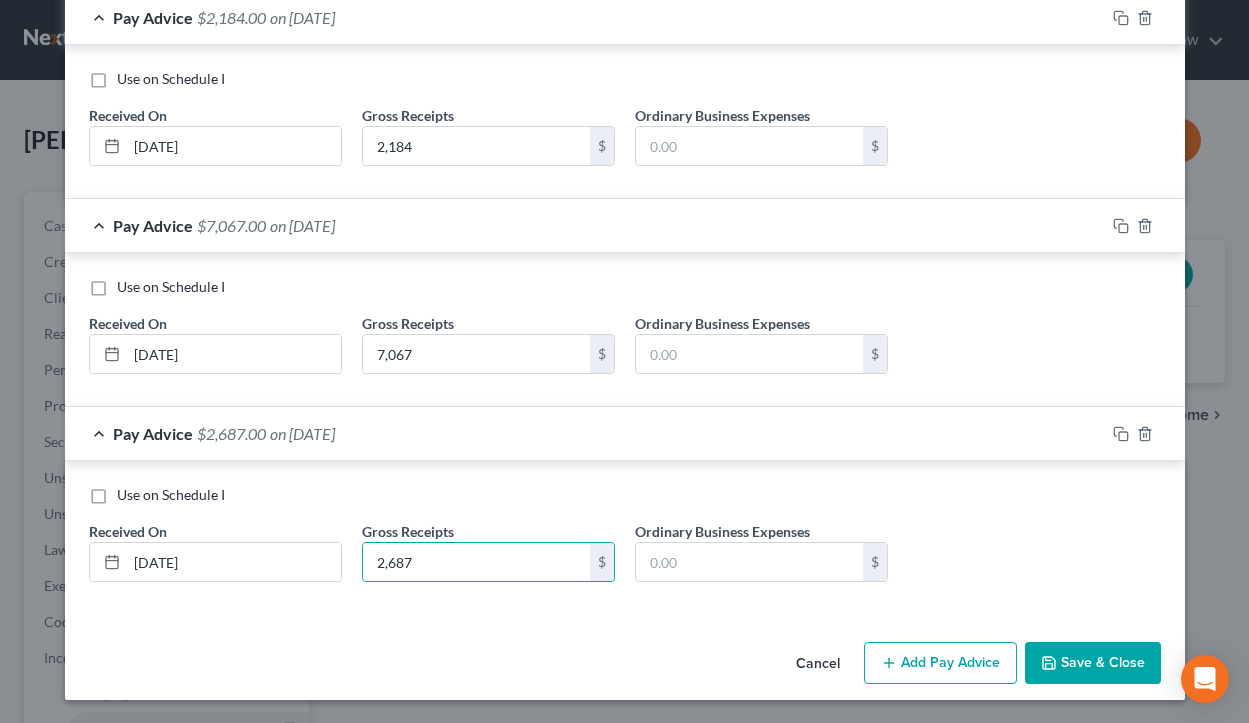 click on "Add Pay Advice" at bounding box center [940, 663] 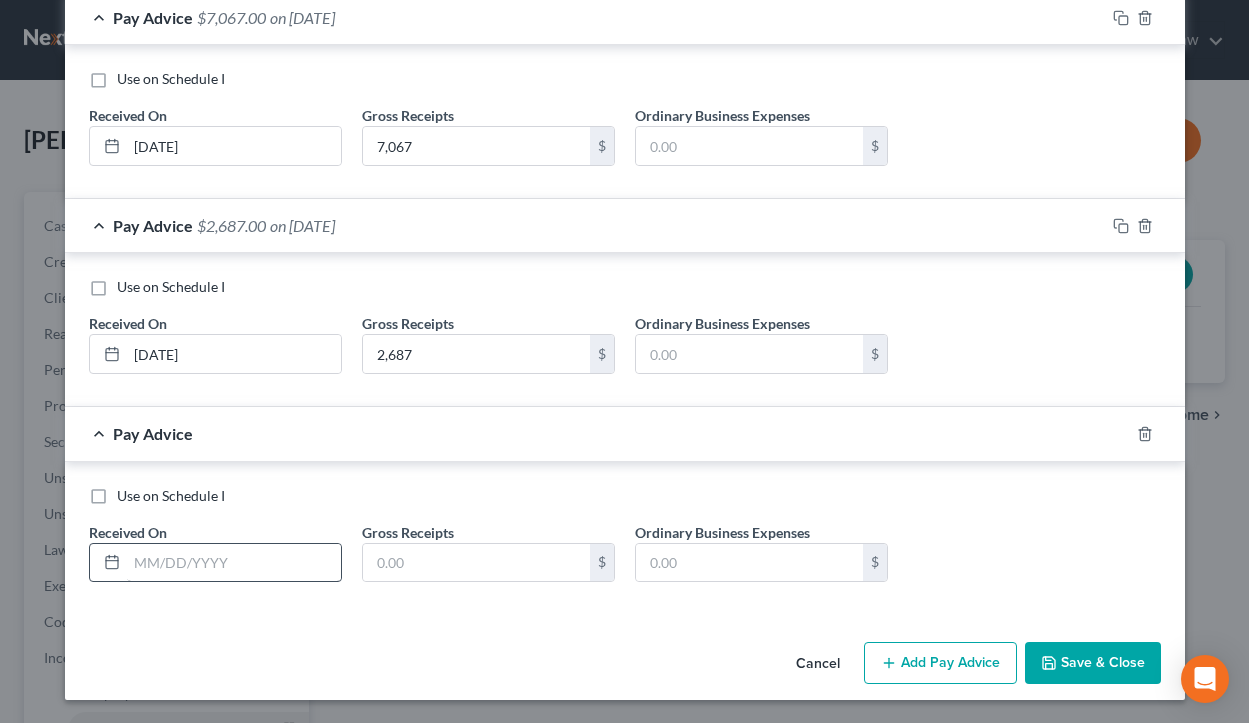 scroll, scrollTop: 804, scrollLeft: 0, axis: vertical 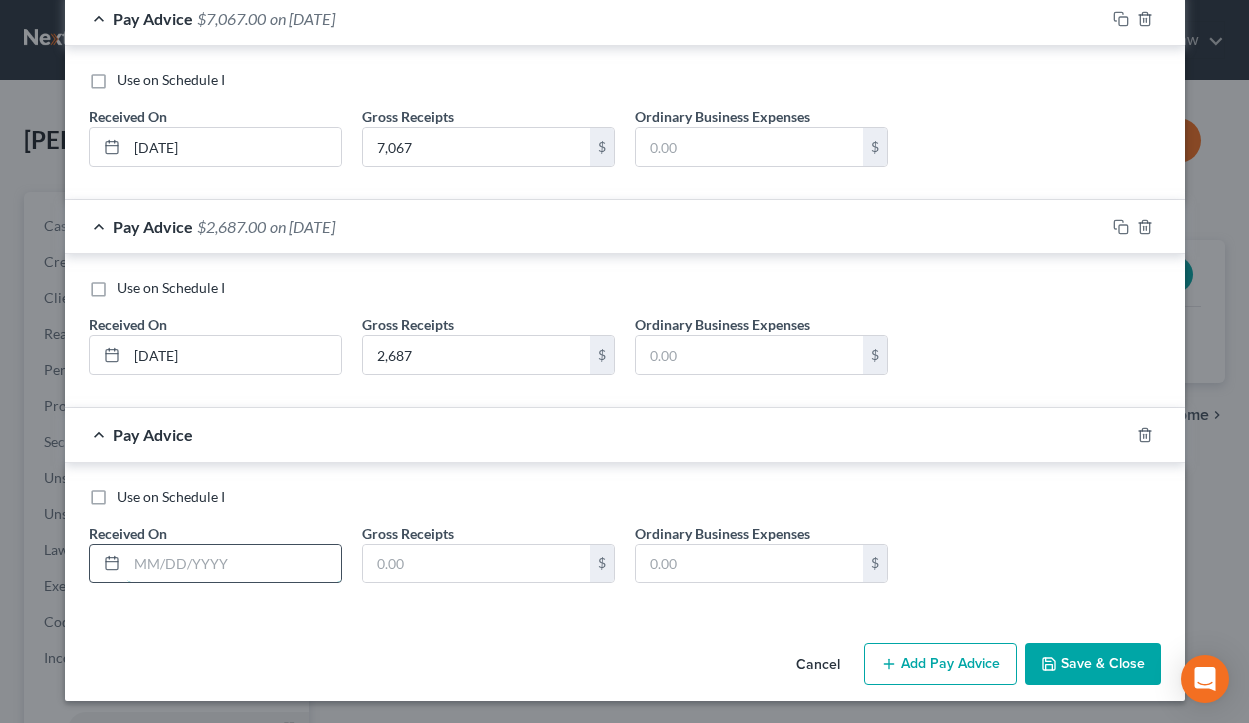 click at bounding box center (234, 564) 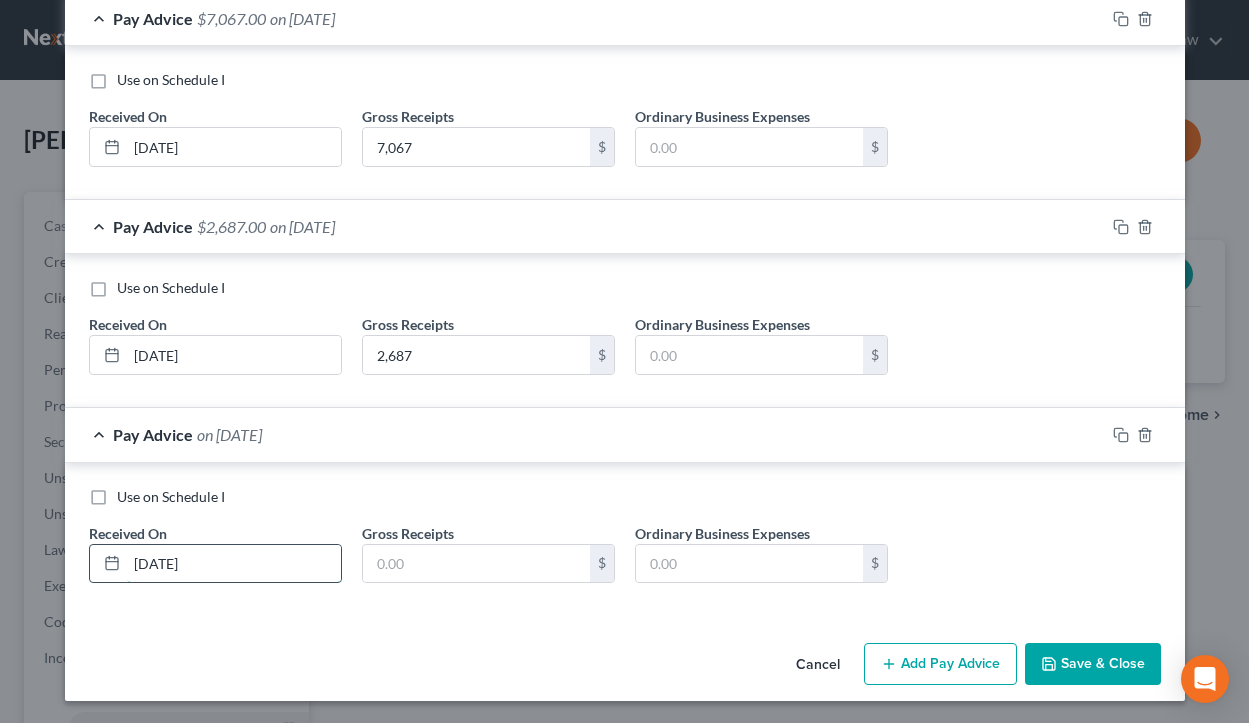 type on "[DATE]" 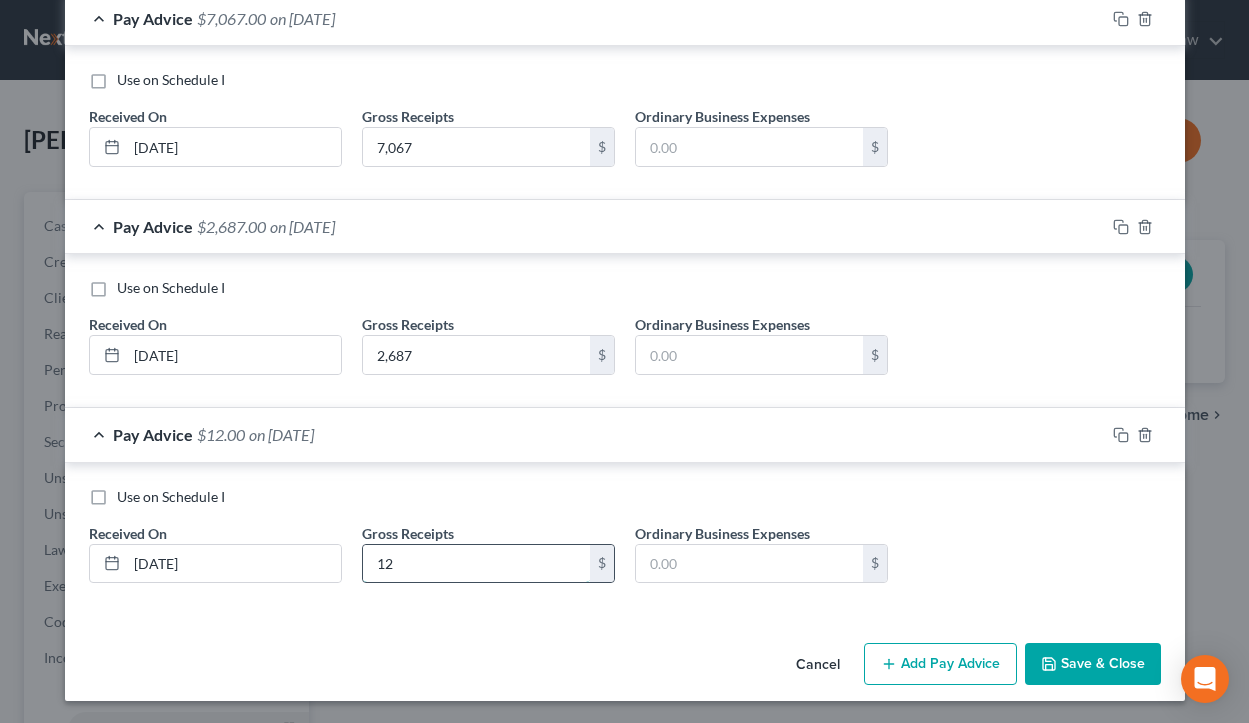 click on "12" at bounding box center (476, 564) 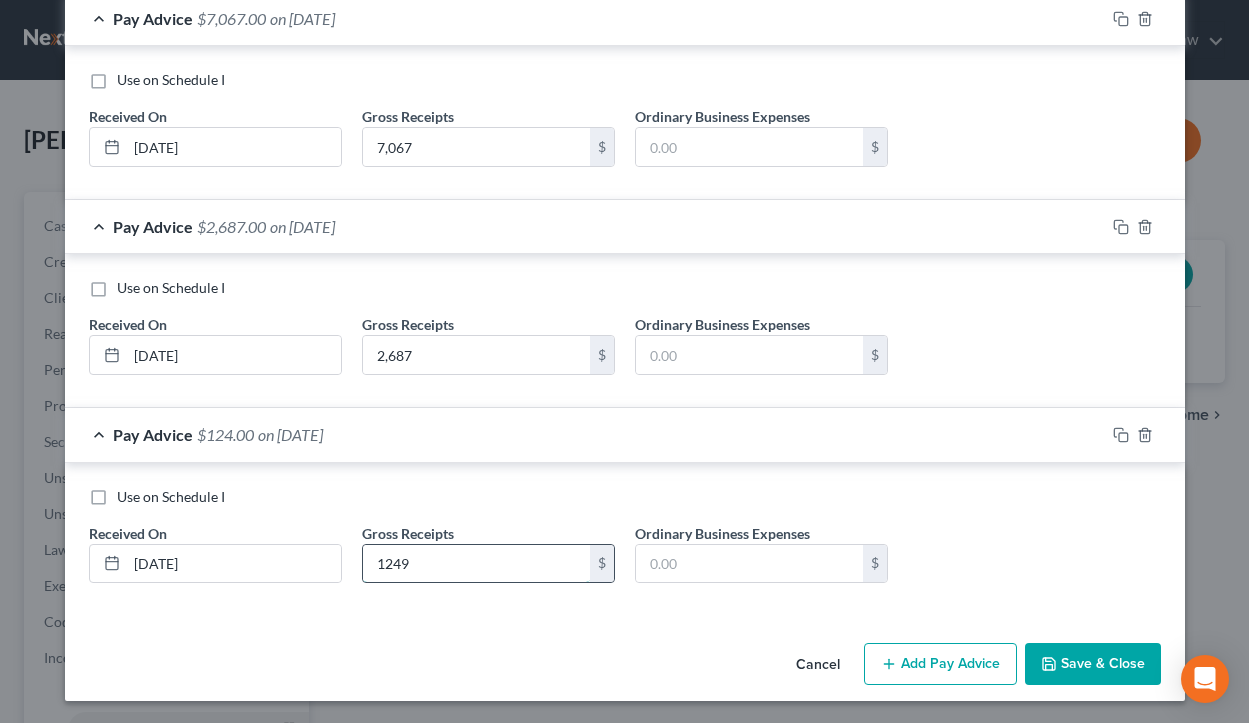 type on "1,249" 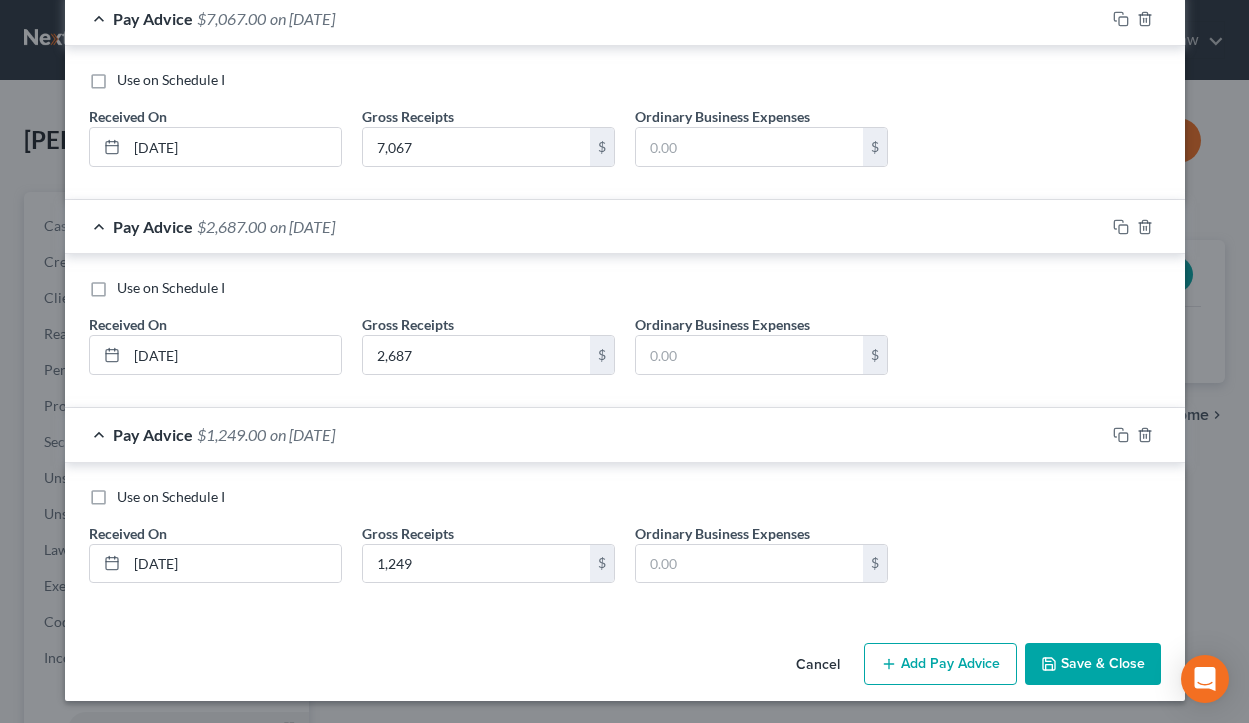 click on "Save & Close" at bounding box center [1093, 664] 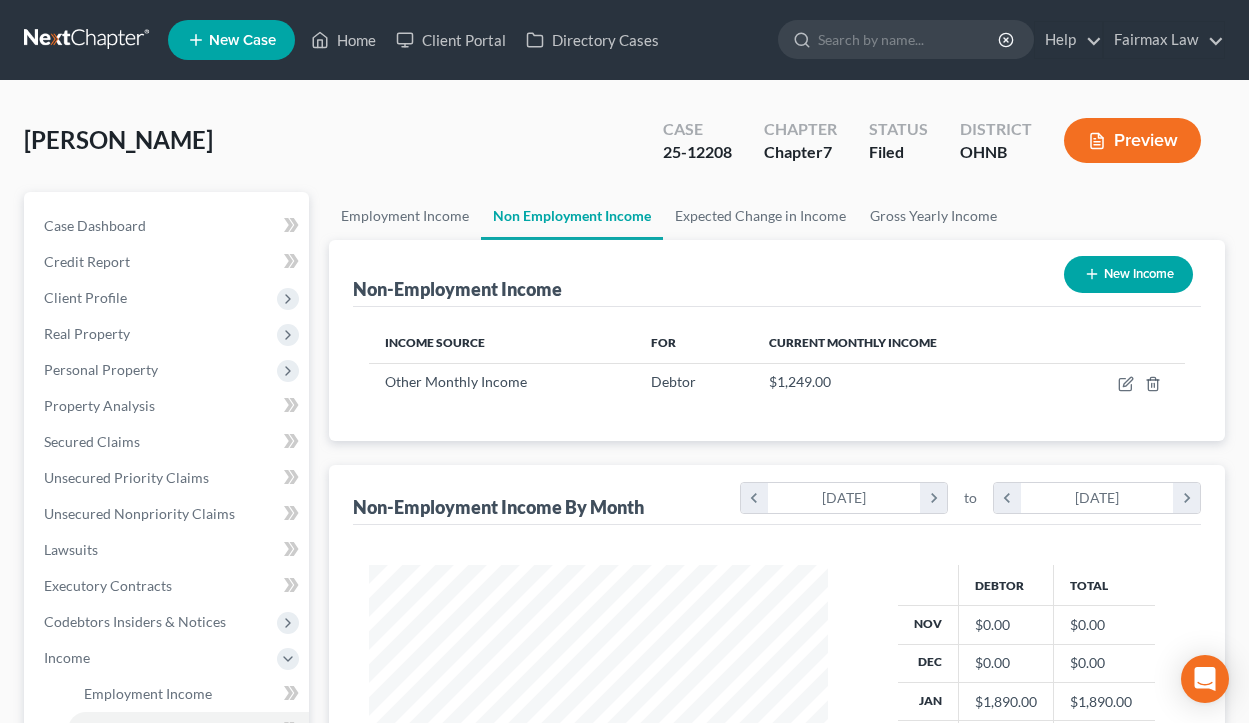 scroll, scrollTop: 999642, scrollLeft: 999501, axis: both 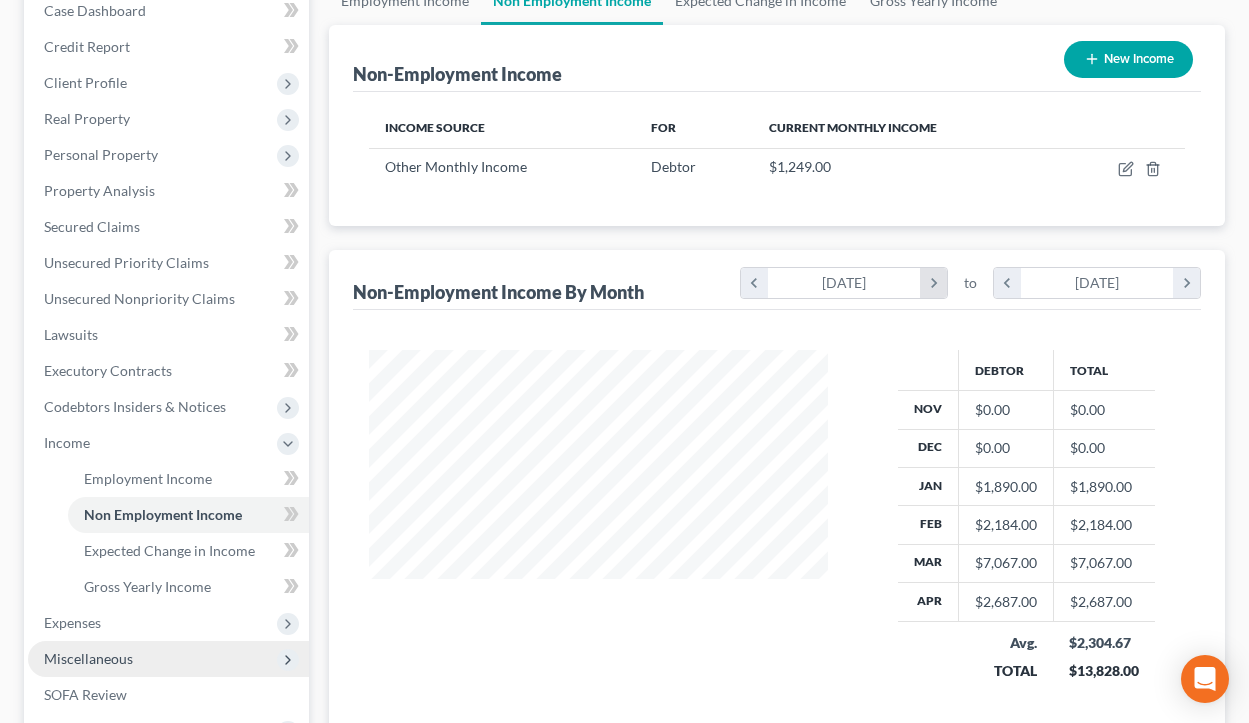 click on "chevron_right" at bounding box center [933, 283] 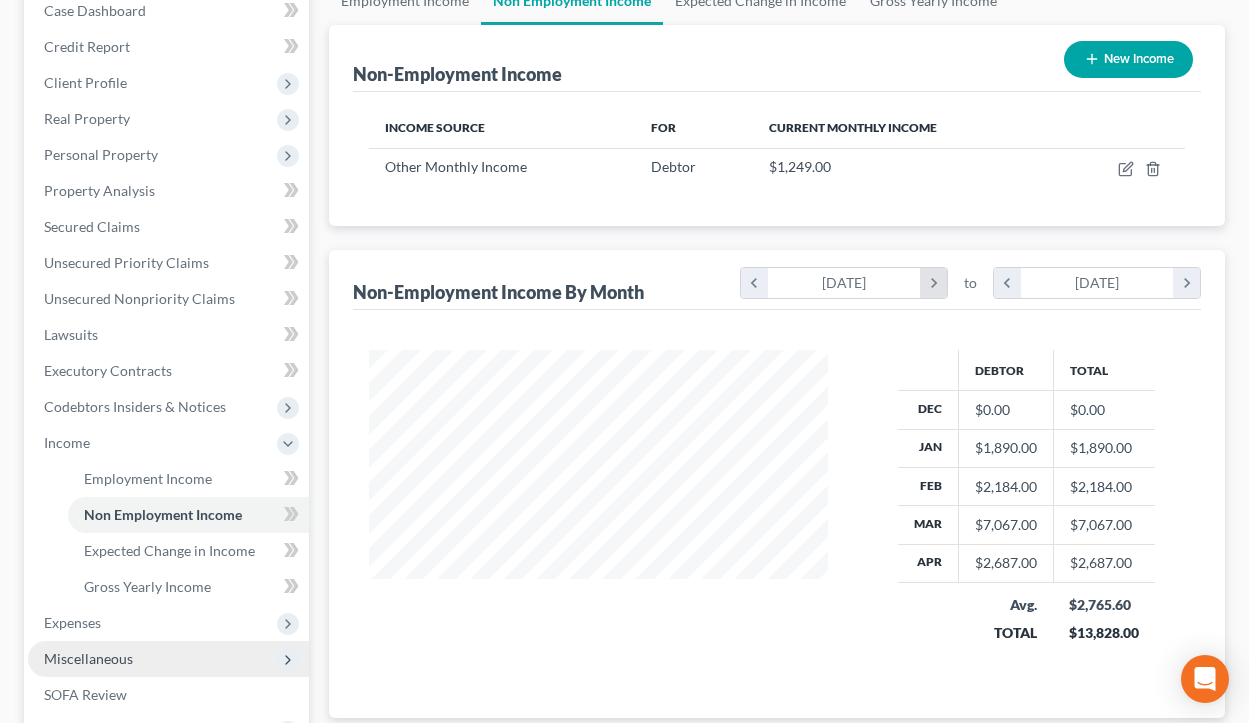 scroll, scrollTop: 319, scrollLeft: 499, axis: both 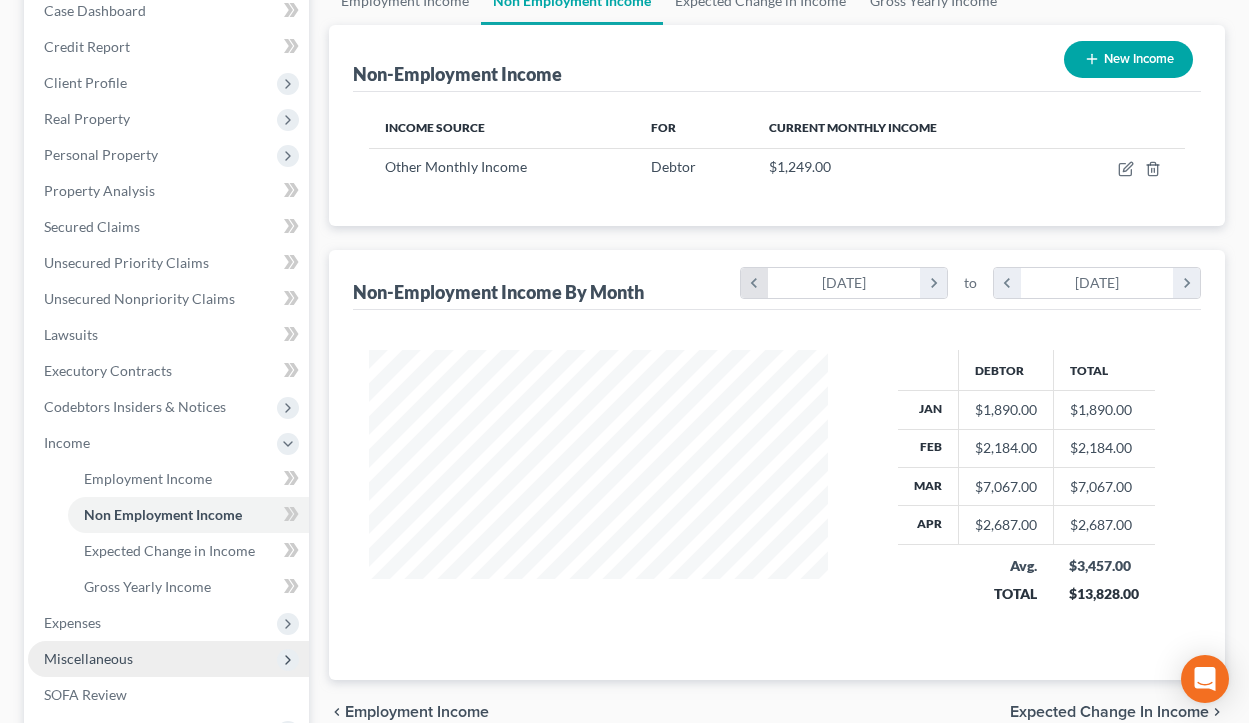 click on "chevron_left" at bounding box center [754, 283] 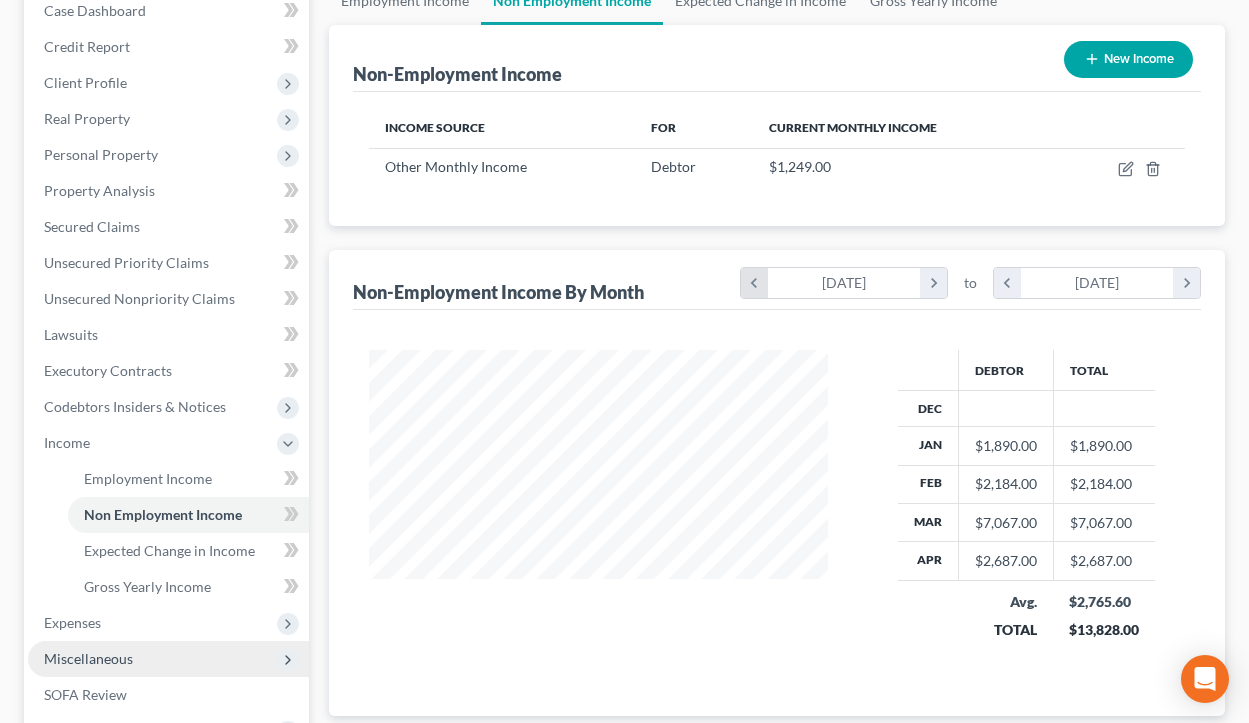 scroll, scrollTop: 999683, scrollLeft: 999501, axis: both 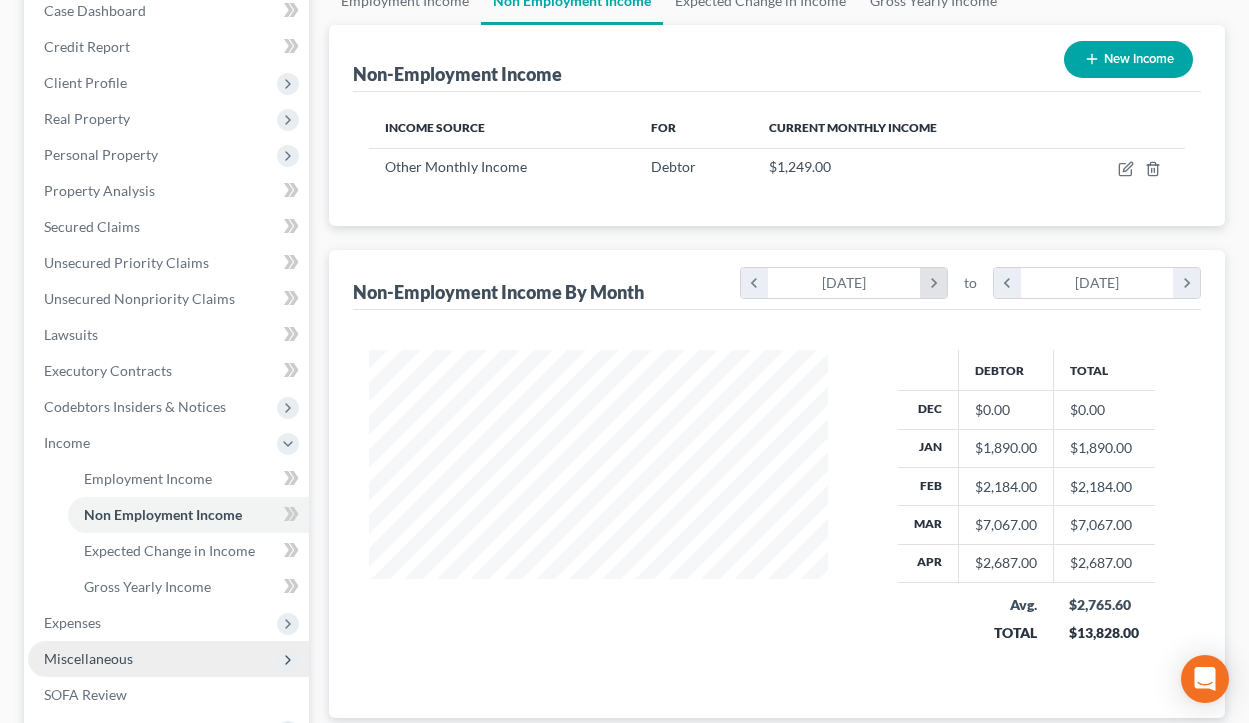 click on "chevron_right" at bounding box center [933, 283] 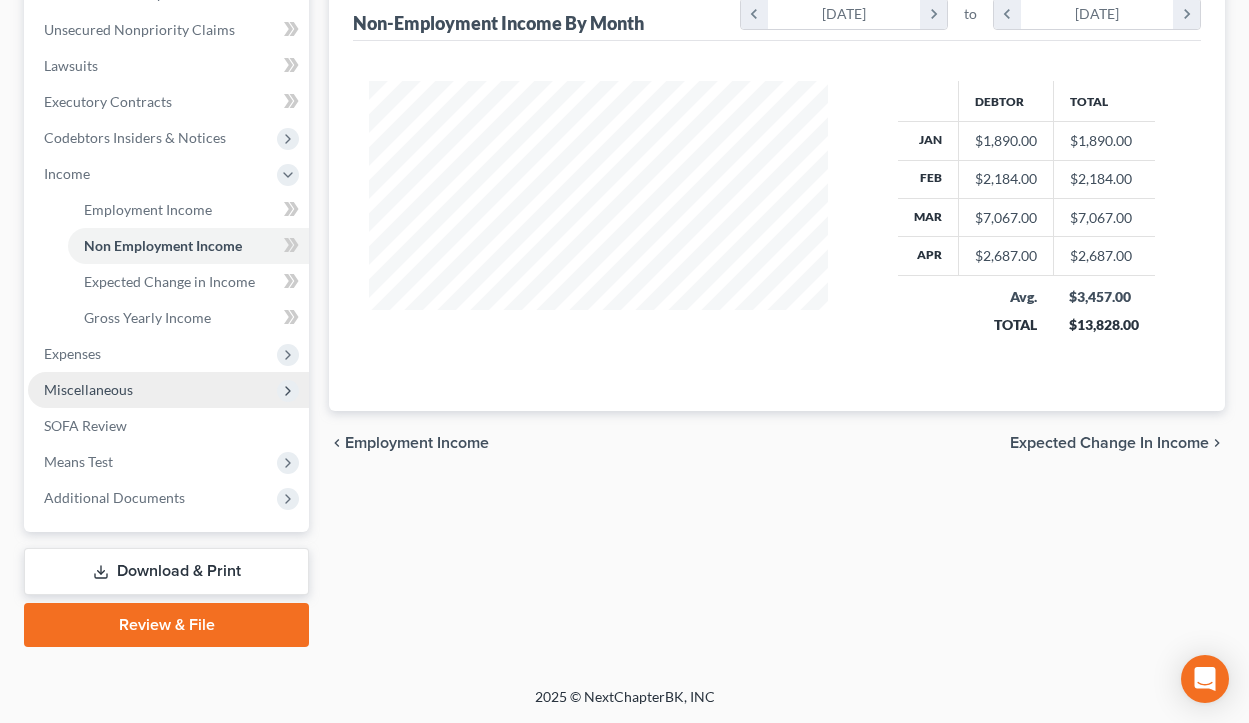 scroll, scrollTop: 484, scrollLeft: 0, axis: vertical 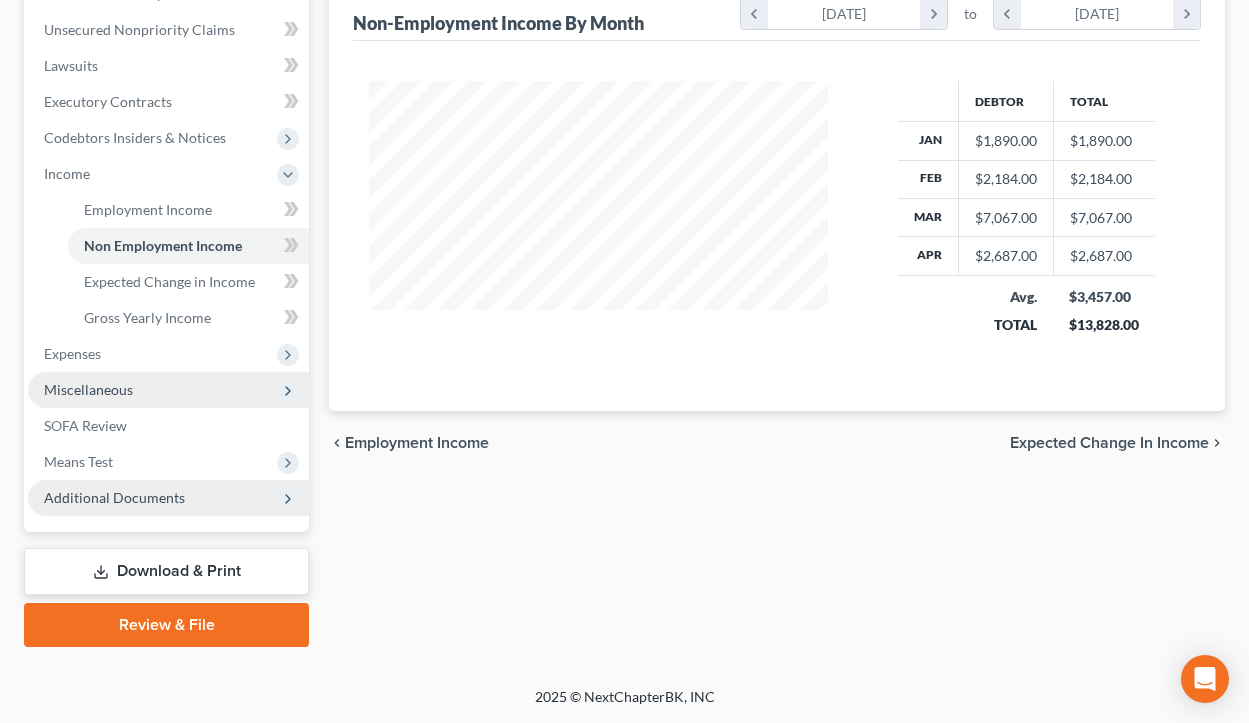 click on "Additional Documents" at bounding box center [114, 497] 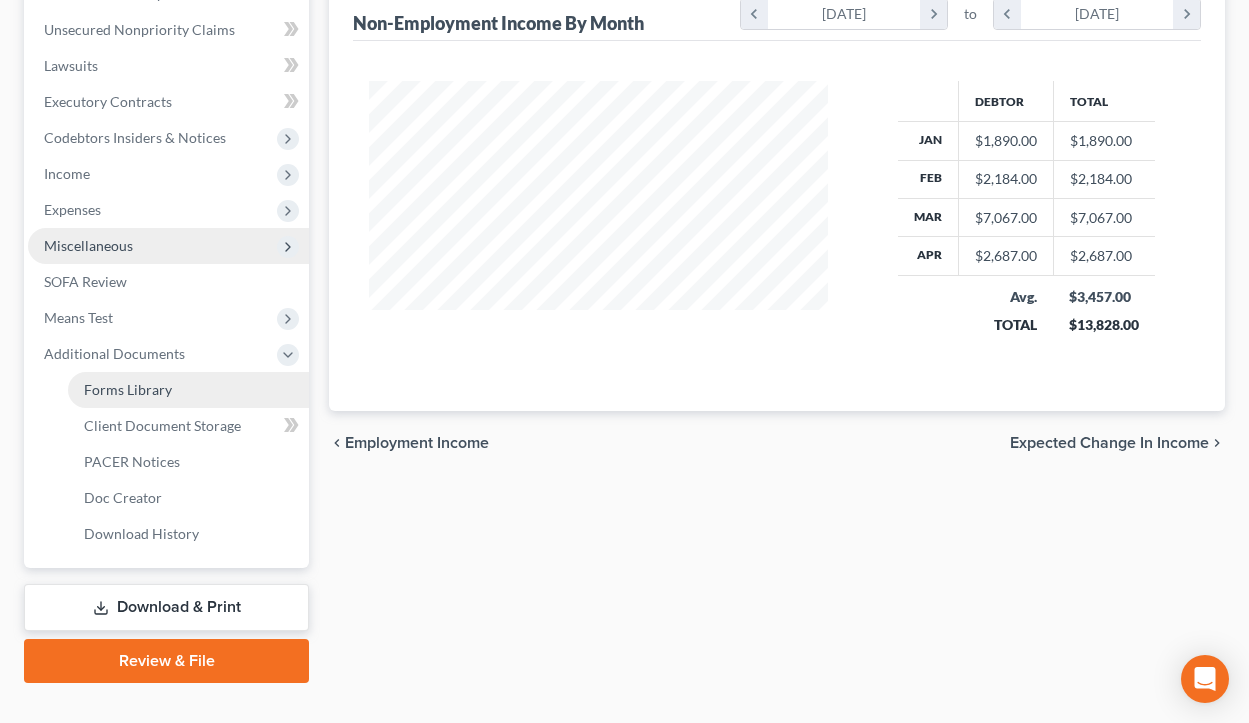 click on "Forms Library" at bounding box center [188, 390] 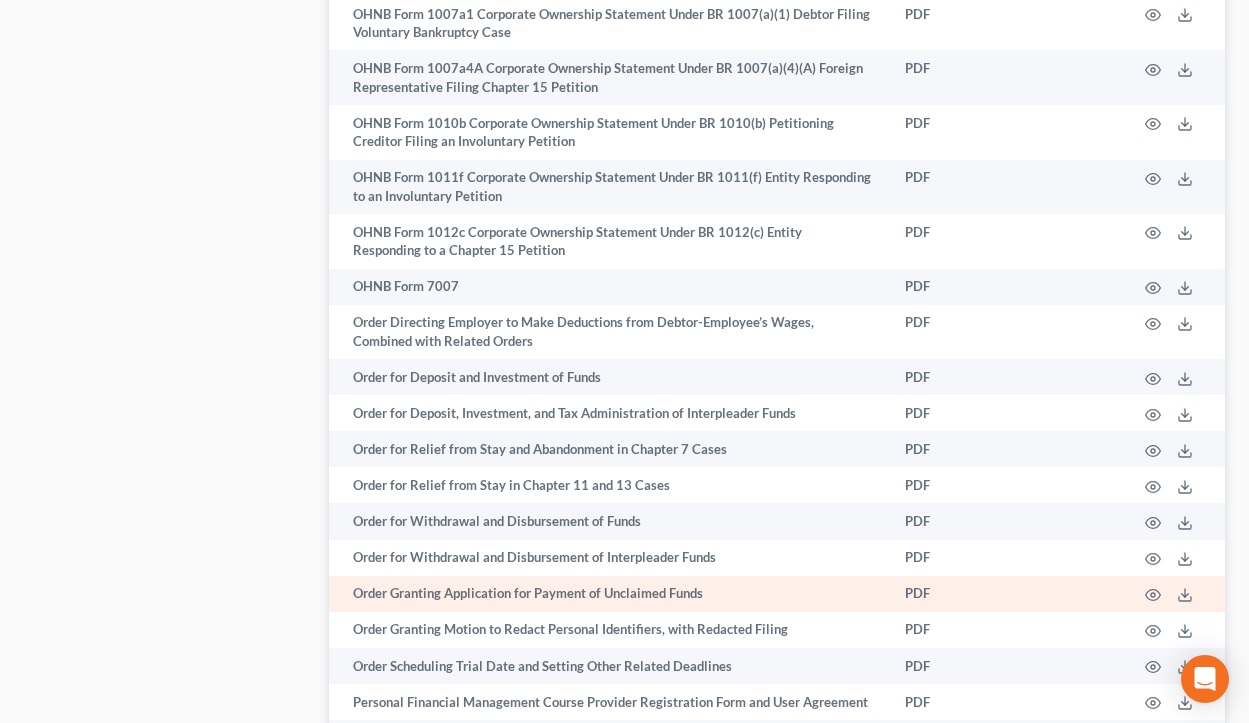 scroll, scrollTop: 2606, scrollLeft: 0, axis: vertical 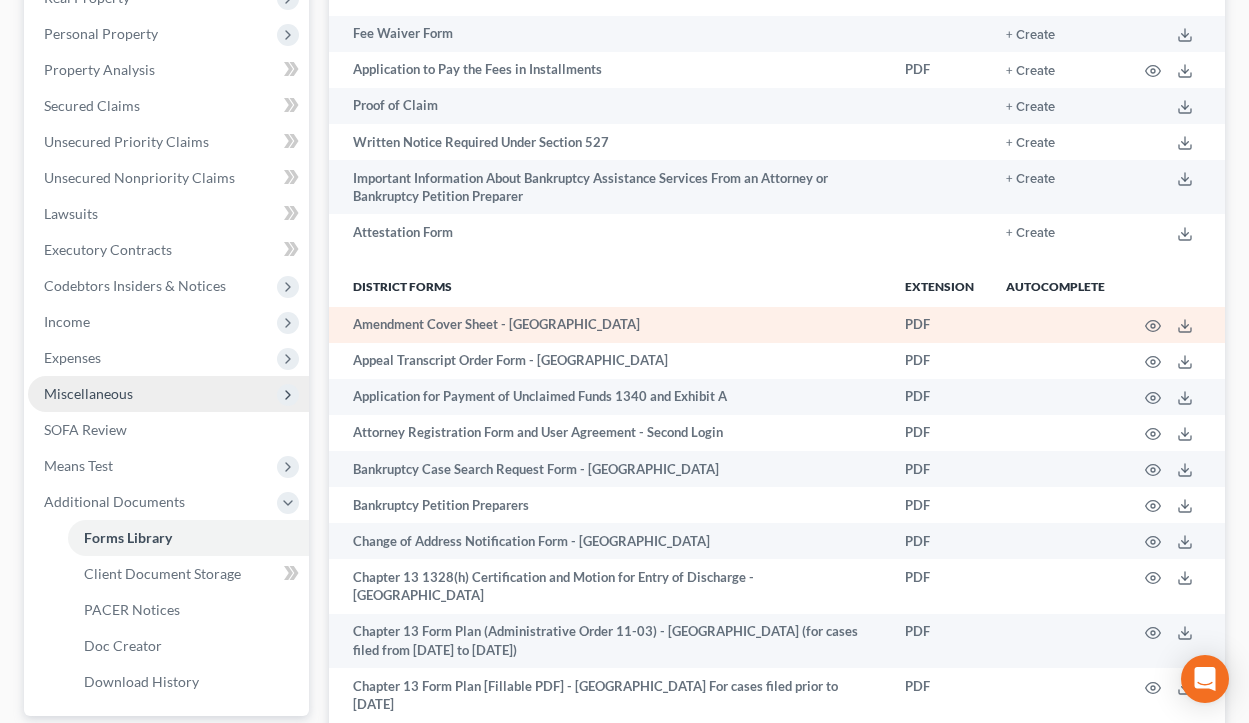click on "Amendment Cover Sheet - [GEOGRAPHIC_DATA]" at bounding box center [609, 325] 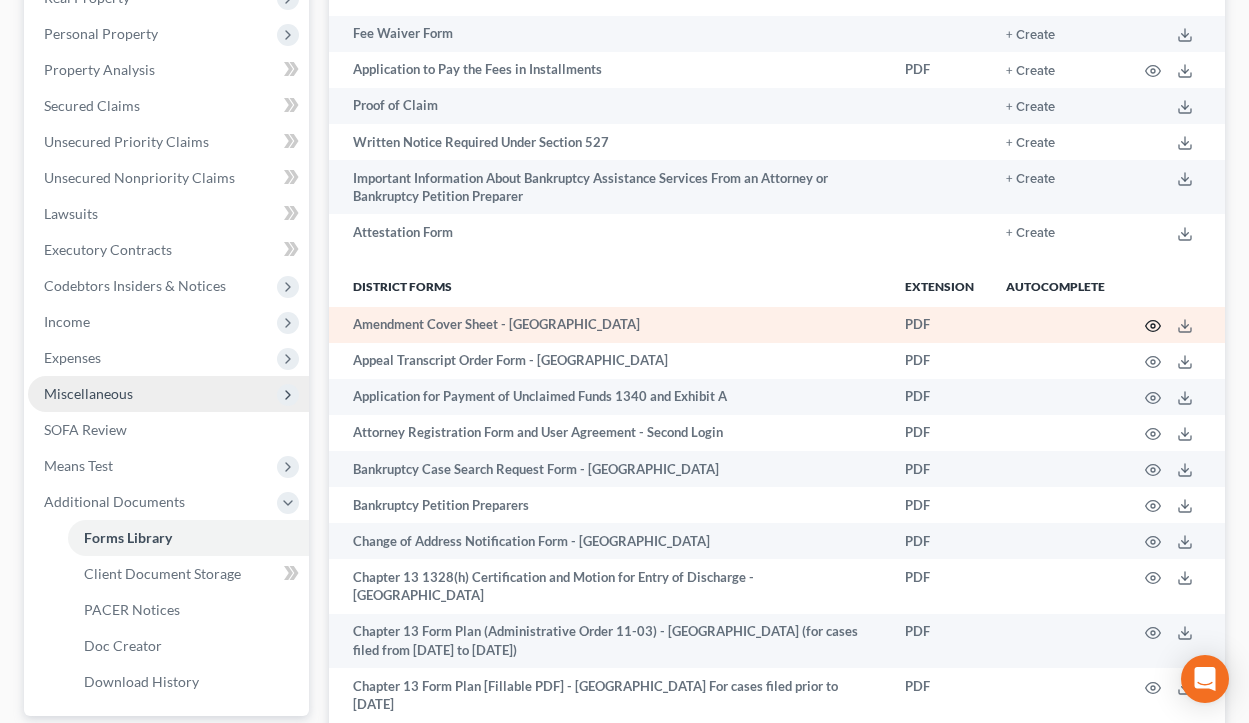 click 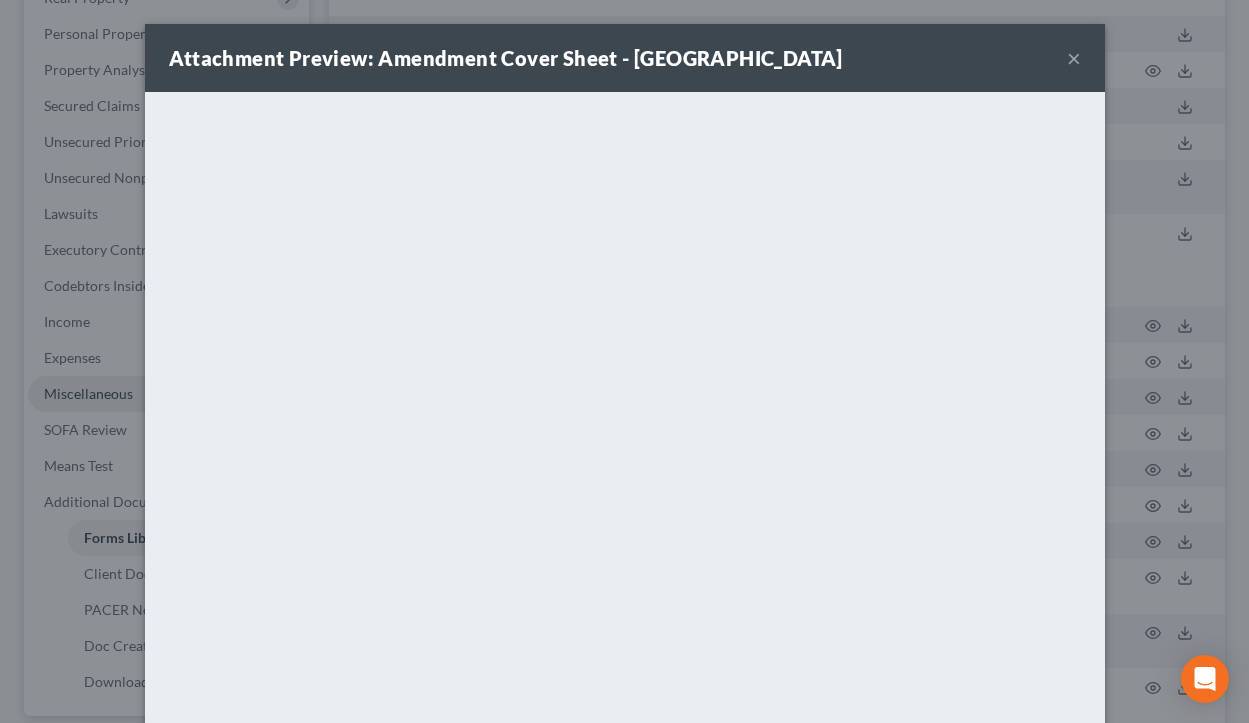 click on "Attachment Preview: Amendment Cover Sheet - Toledo  ×" at bounding box center [625, 58] 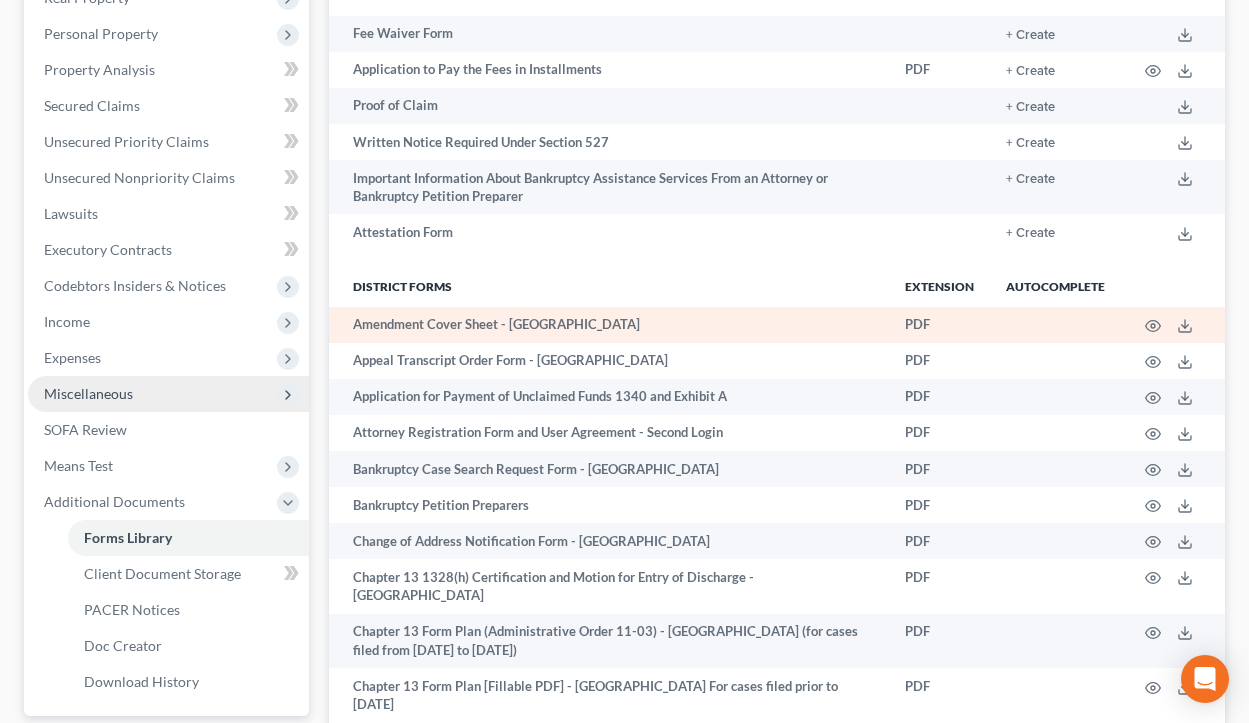 click on "Amendment Cover Sheet - [GEOGRAPHIC_DATA]" at bounding box center [609, 325] 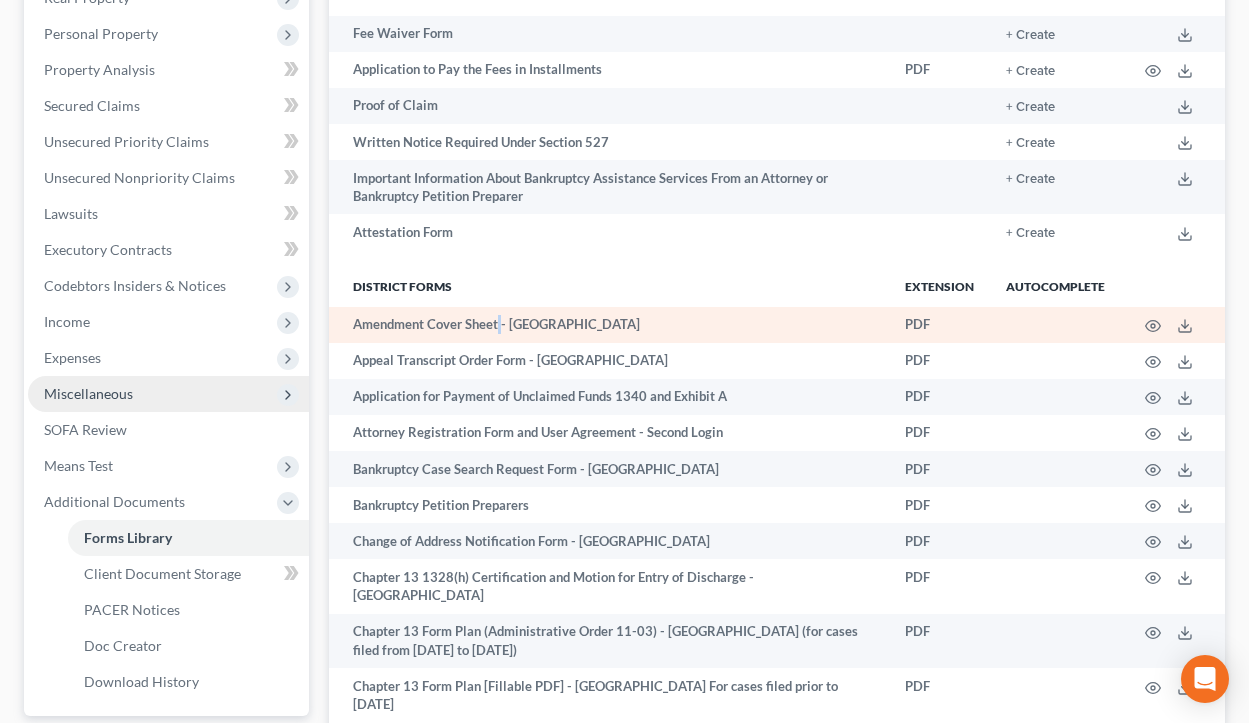 click on "Amendment Cover Sheet - [GEOGRAPHIC_DATA]" at bounding box center [609, 325] 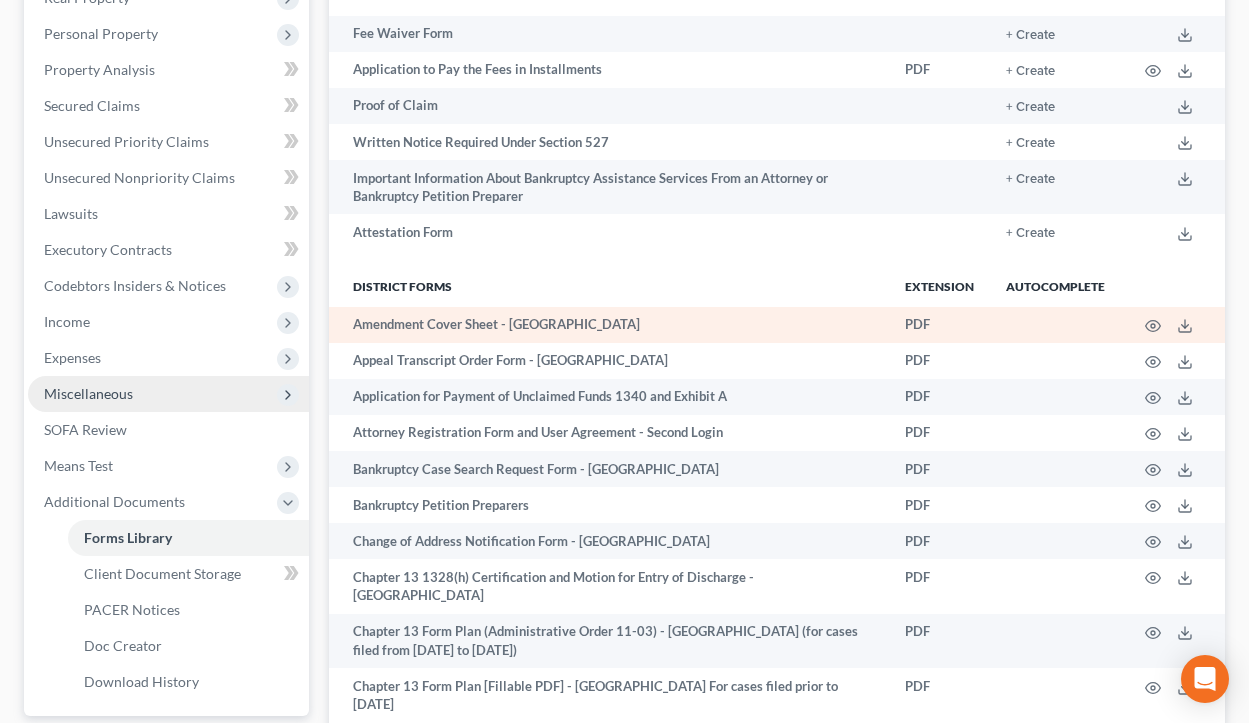 click on "Amendment Cover Sheet - [GEOGRAPHIC_DATA]" at bounding box center [609, 325] 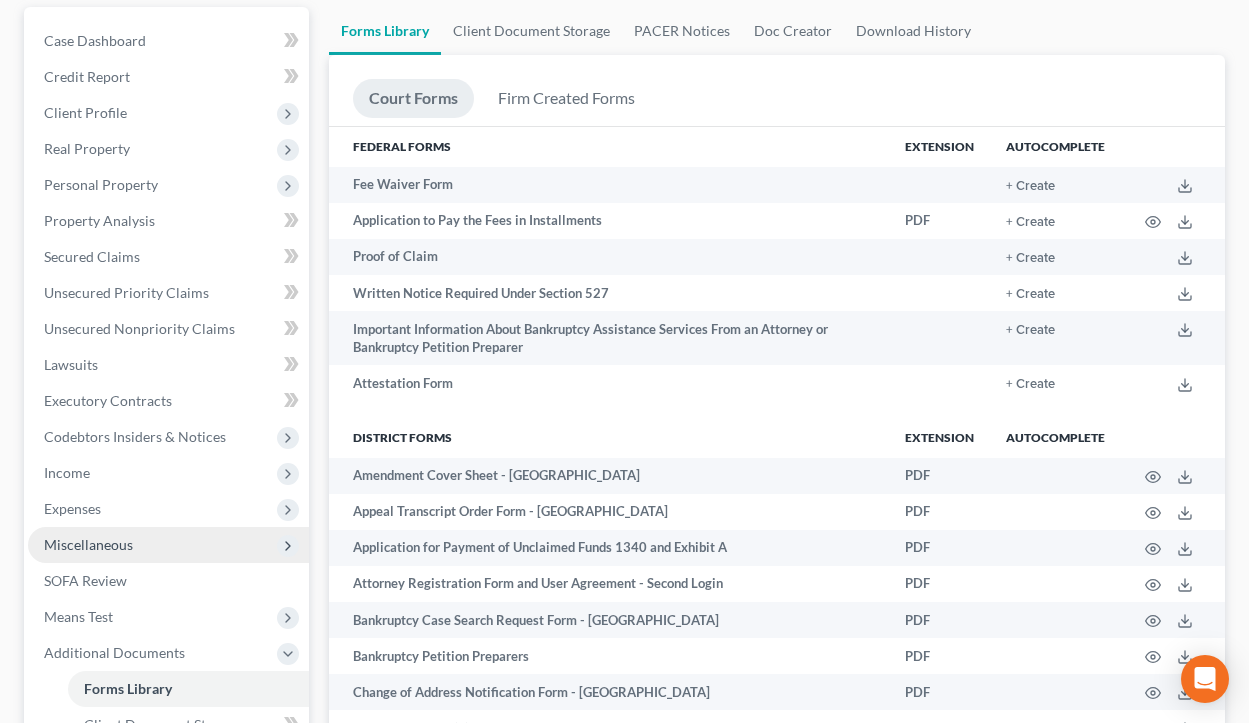 scroll, scrollTop: 204, scrollLeft: 0, axis: vertical 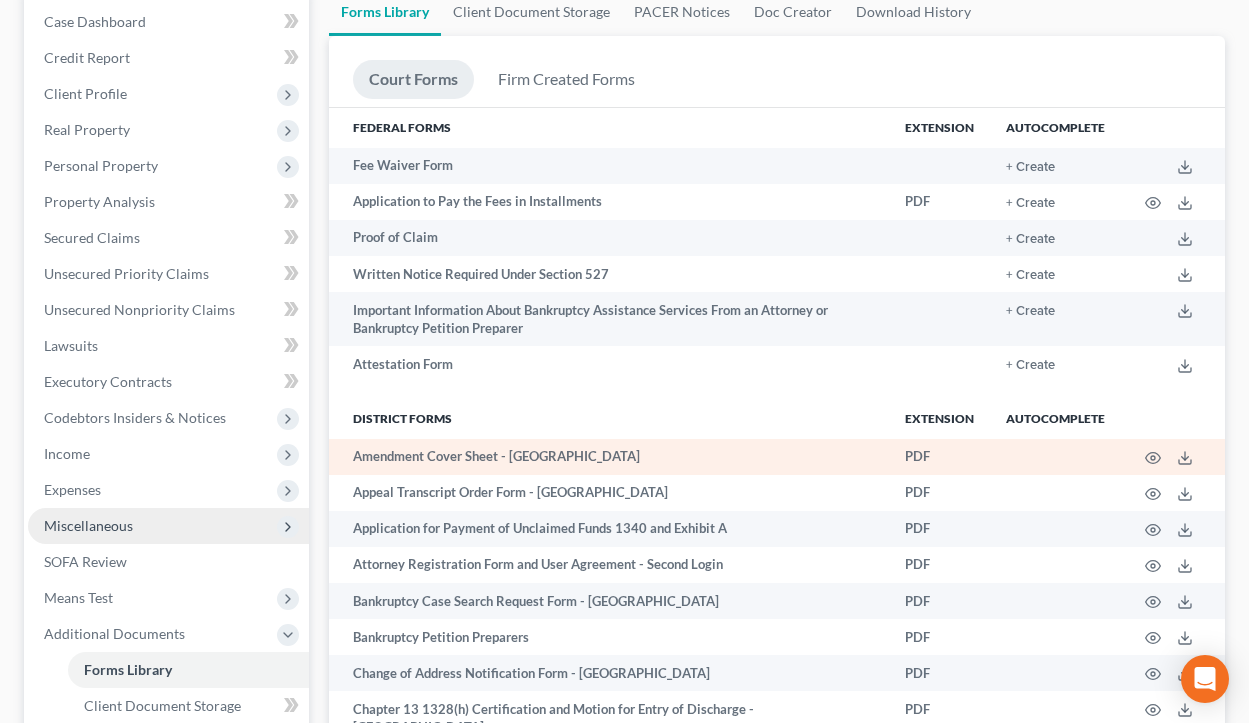 click on "Amendment Cover Sheet - [GEOGRAPHIC_DATA]" at bounding box center (609, 457) 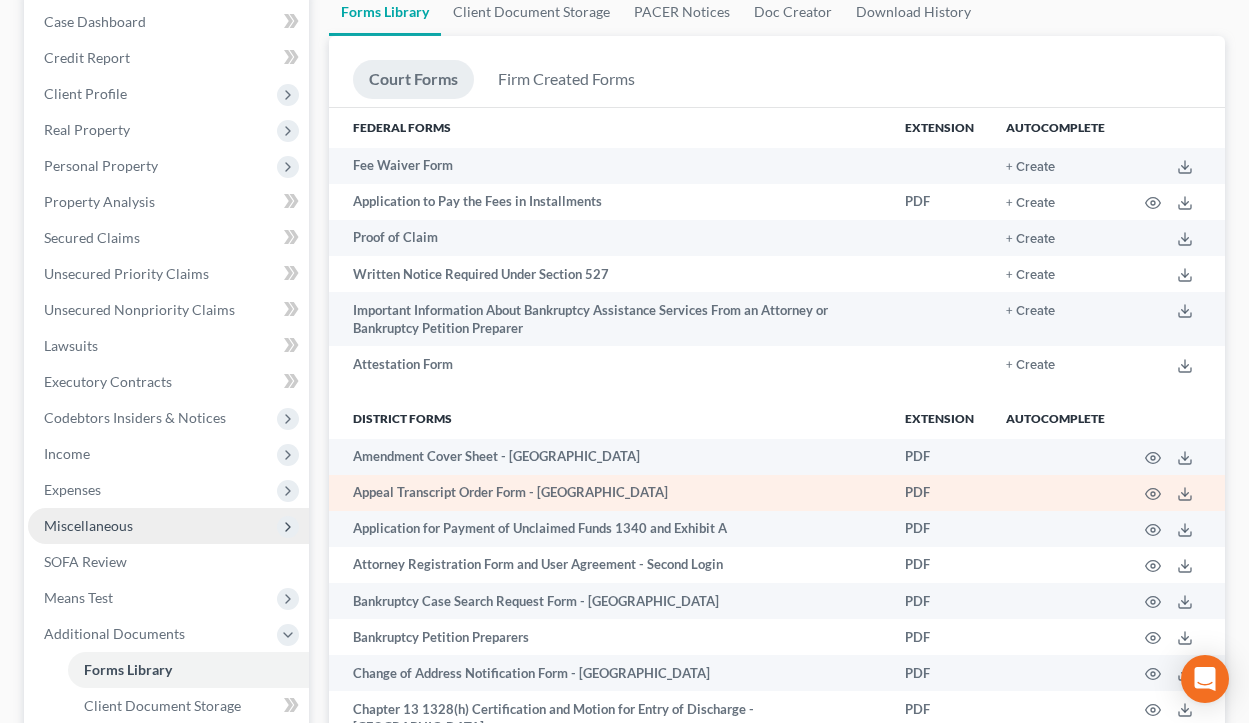 click on "Appeal Transcript Order Form - [GEOGRAPHIC_DATA]" at bounding box center [609, 493] 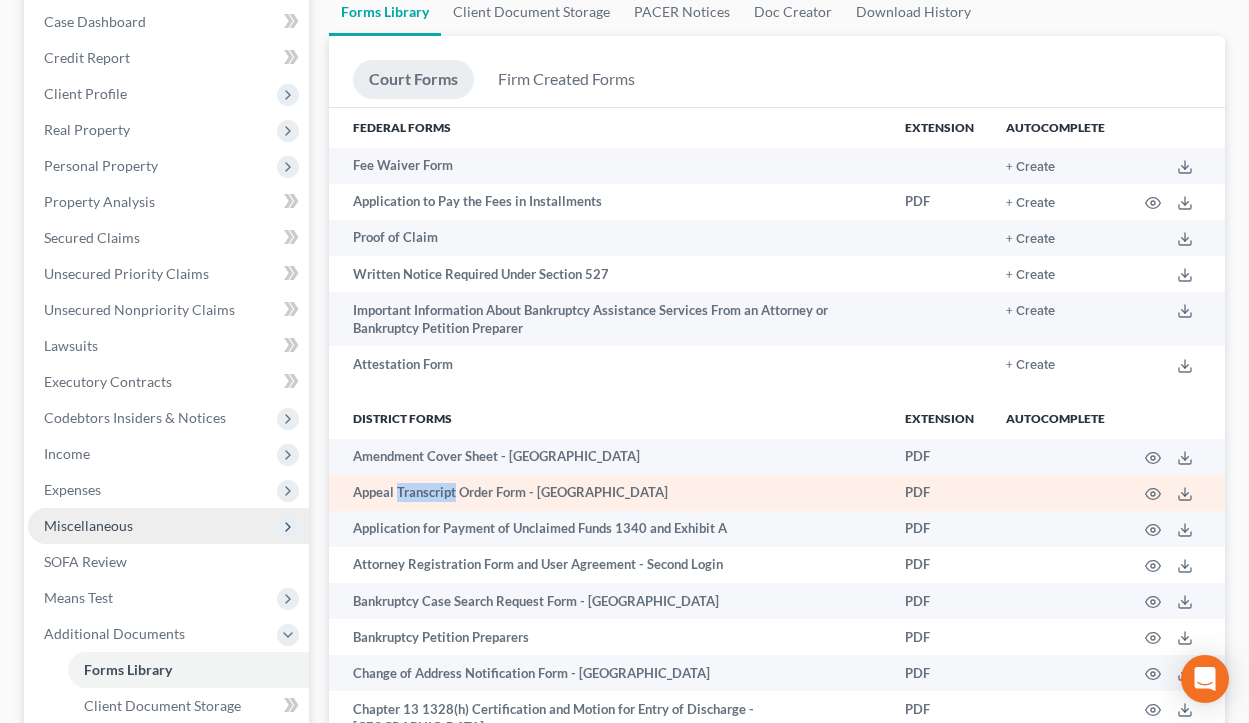 click on "Appeal Transcript Order Form - [GEOGRAPHIC_DATA]" at bounding box center [609, 493] 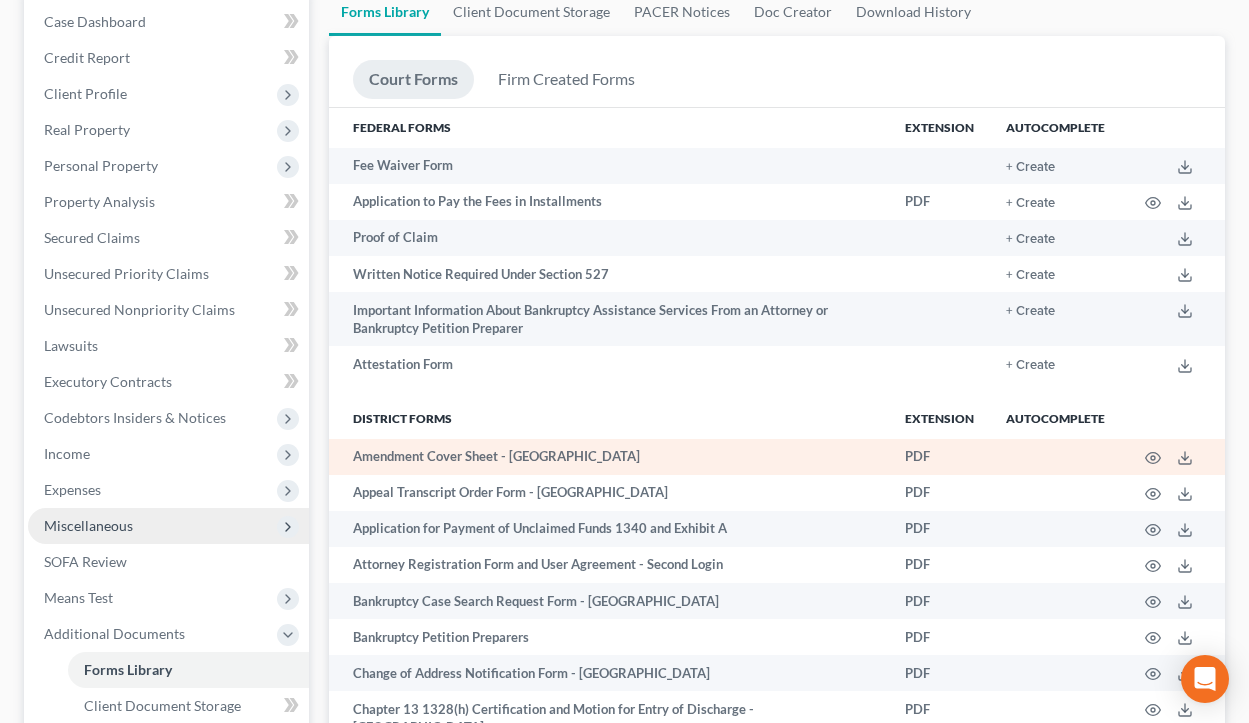 click on "Amendment Cover Sheet - [GEOGRAPHIC_DATA]" at bounding box center (609, 457) 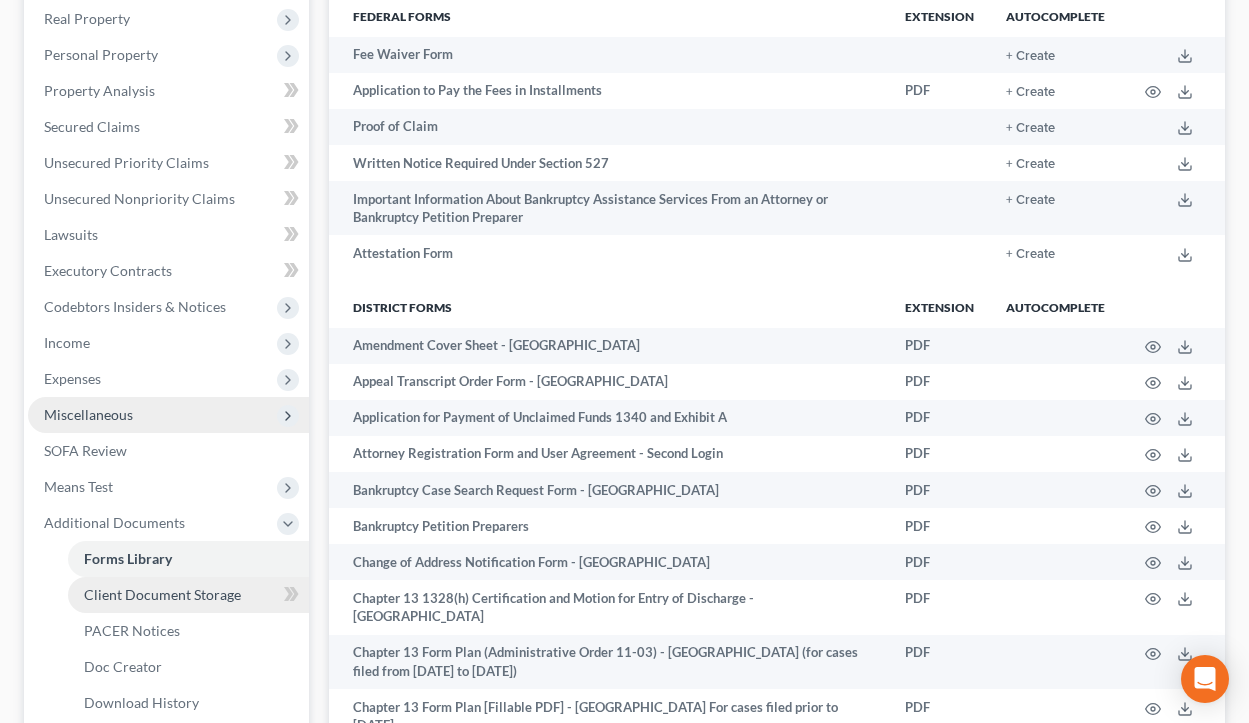 click on "Client Document Storage" at bounding box center [162, 594] 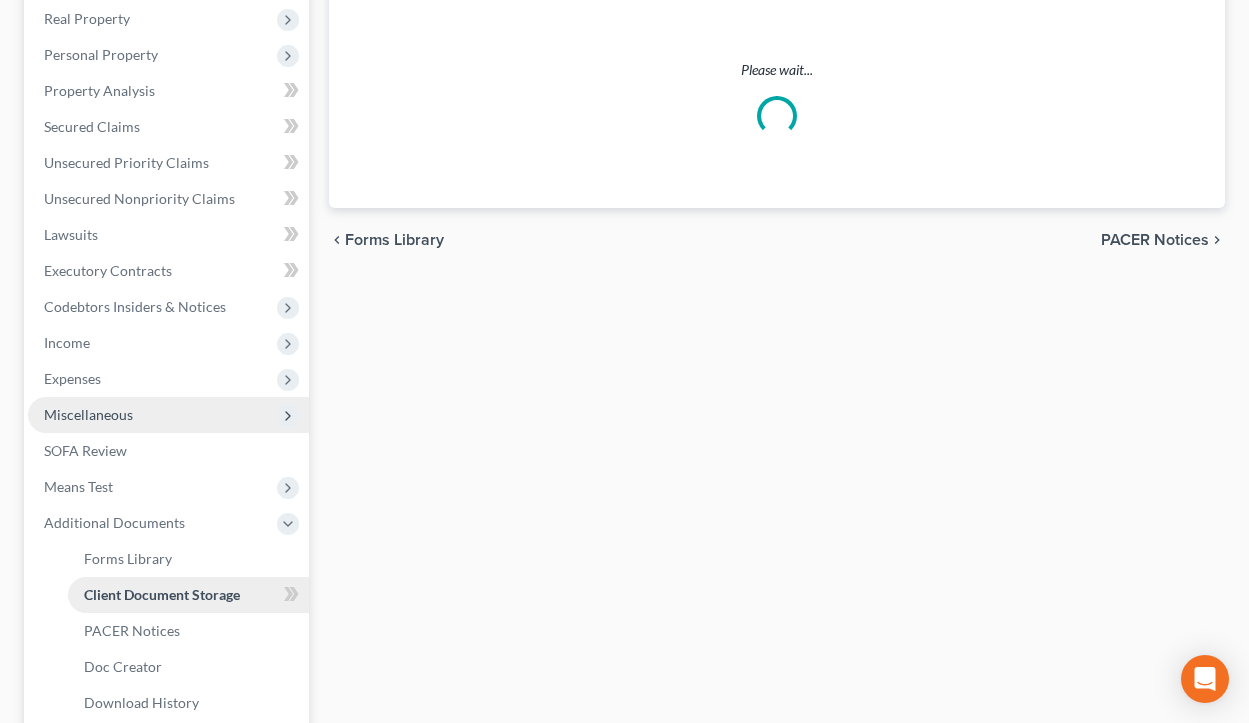 scroll, scrollTop: 73, scrollLeft: 0, axis: vertical 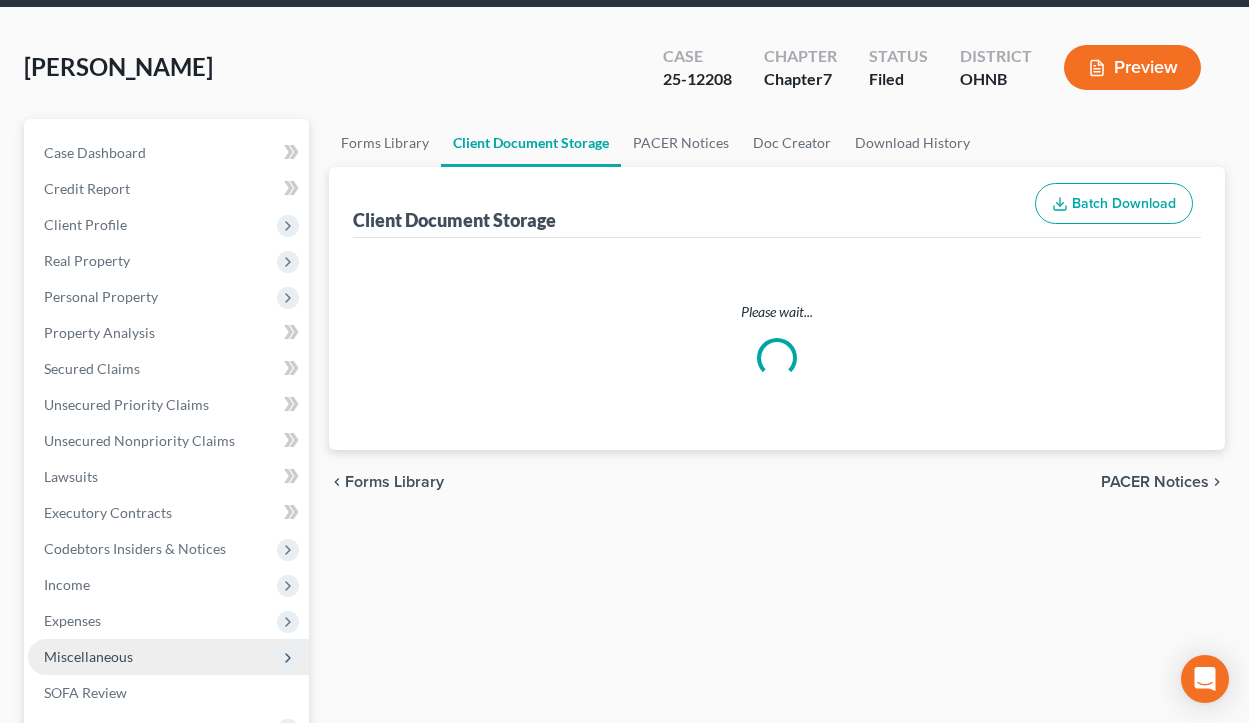 select on "5" 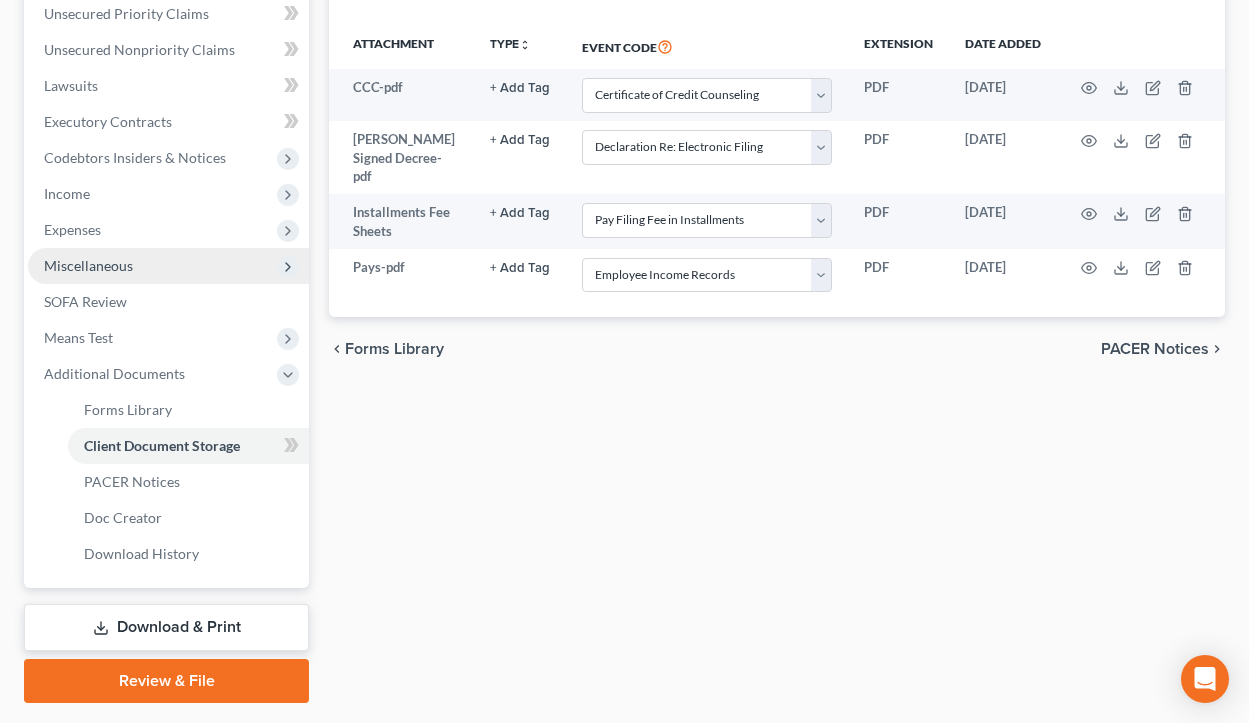 scroll, scrollTop: 458, scrollLeft: 0, axis: vertical 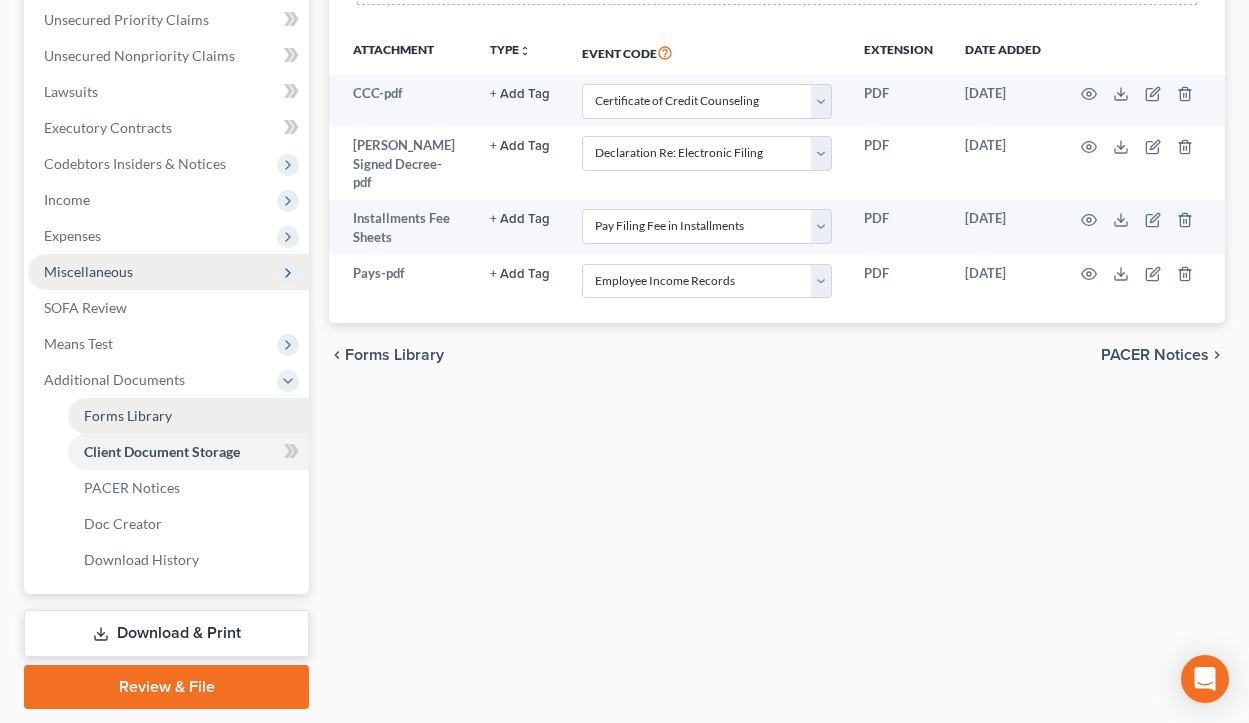 click on "Forms Library" at bounding box center [128, 415] 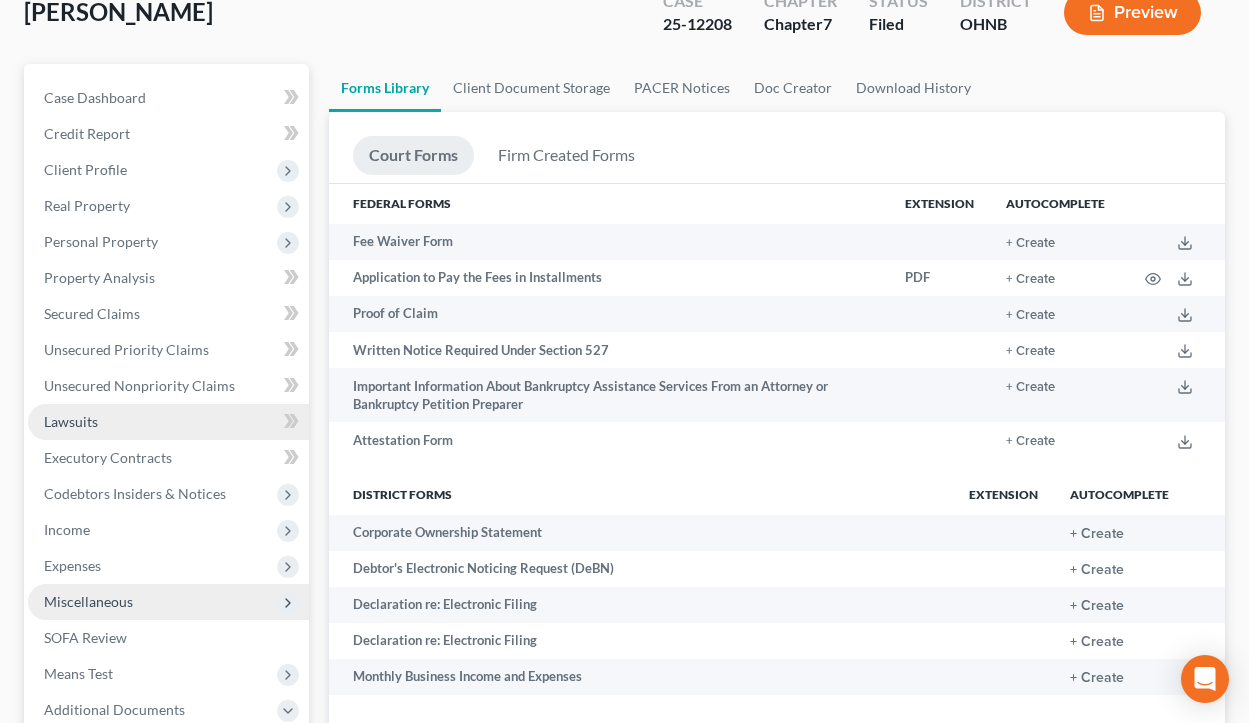 scroll, scrollTop: 0, scrollLeft: 0, axis: both 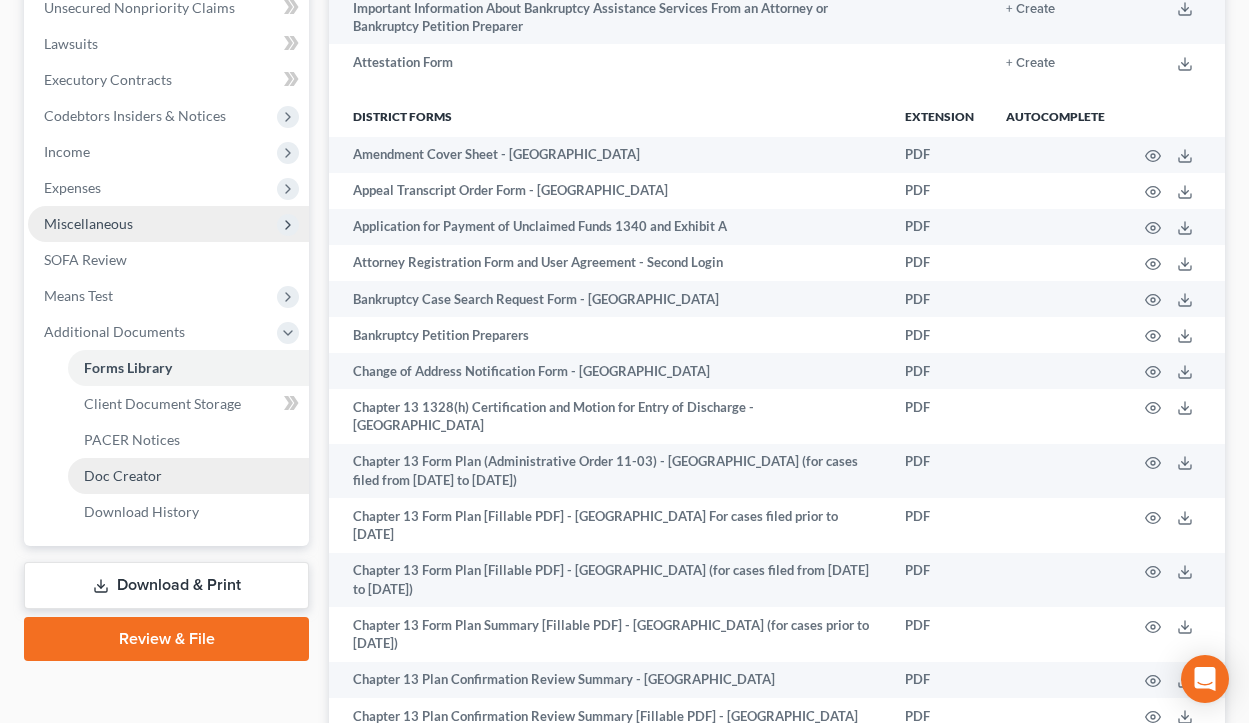 click on "Doc Creator" at bounding box center [123, 475] 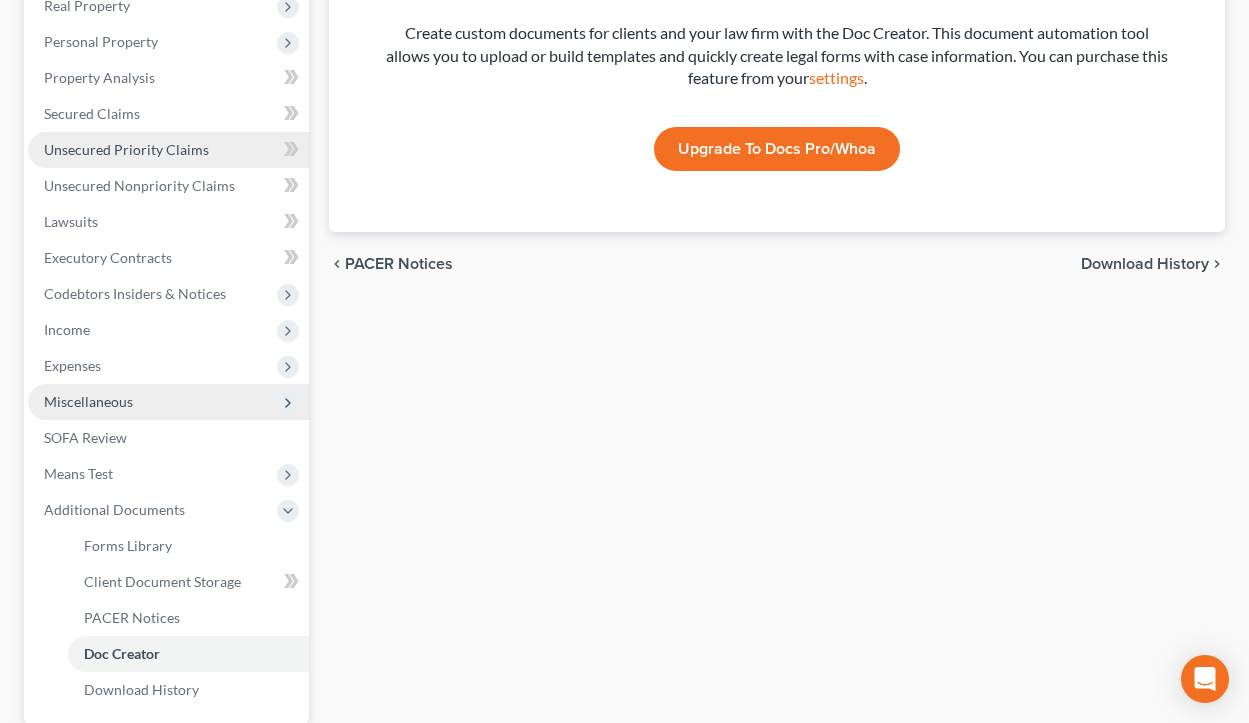 scroll, scrollTop: 384, scrollLeft: 0, axis: vertical 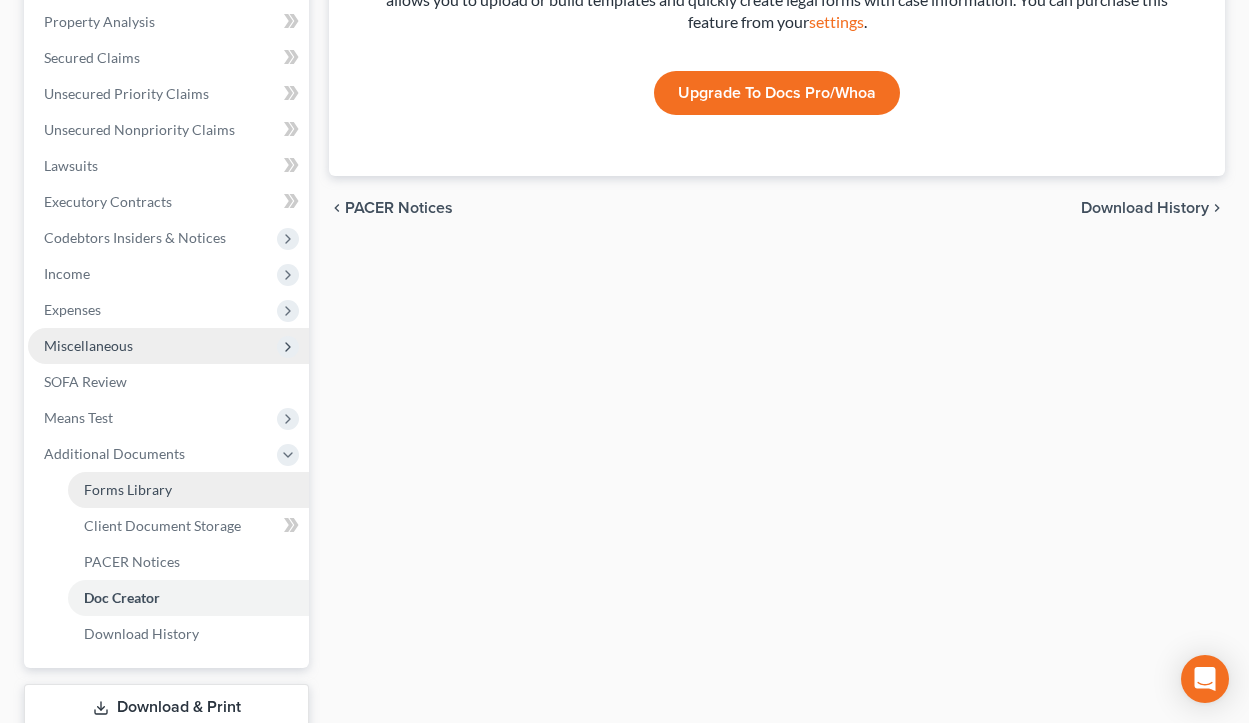 click on "Forms Library" at bounding box center [188, 490] 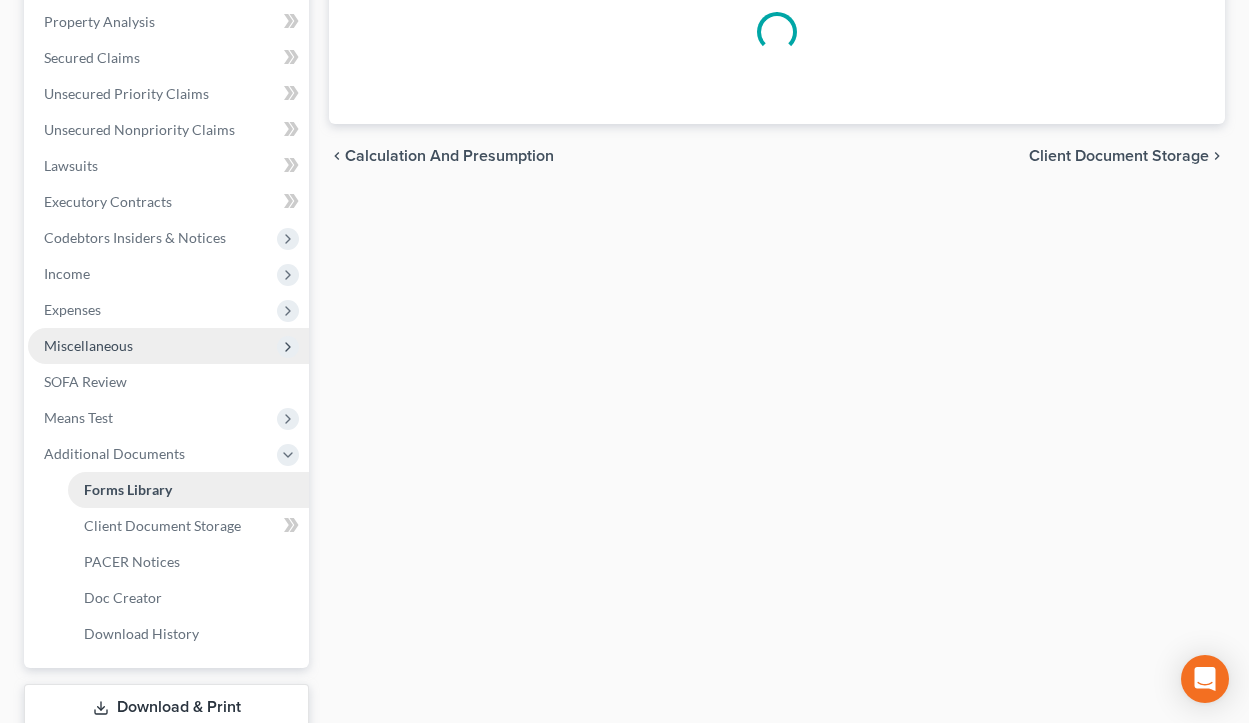 scroll, scrollTop: 0, scrollLeft: 0, axis: both 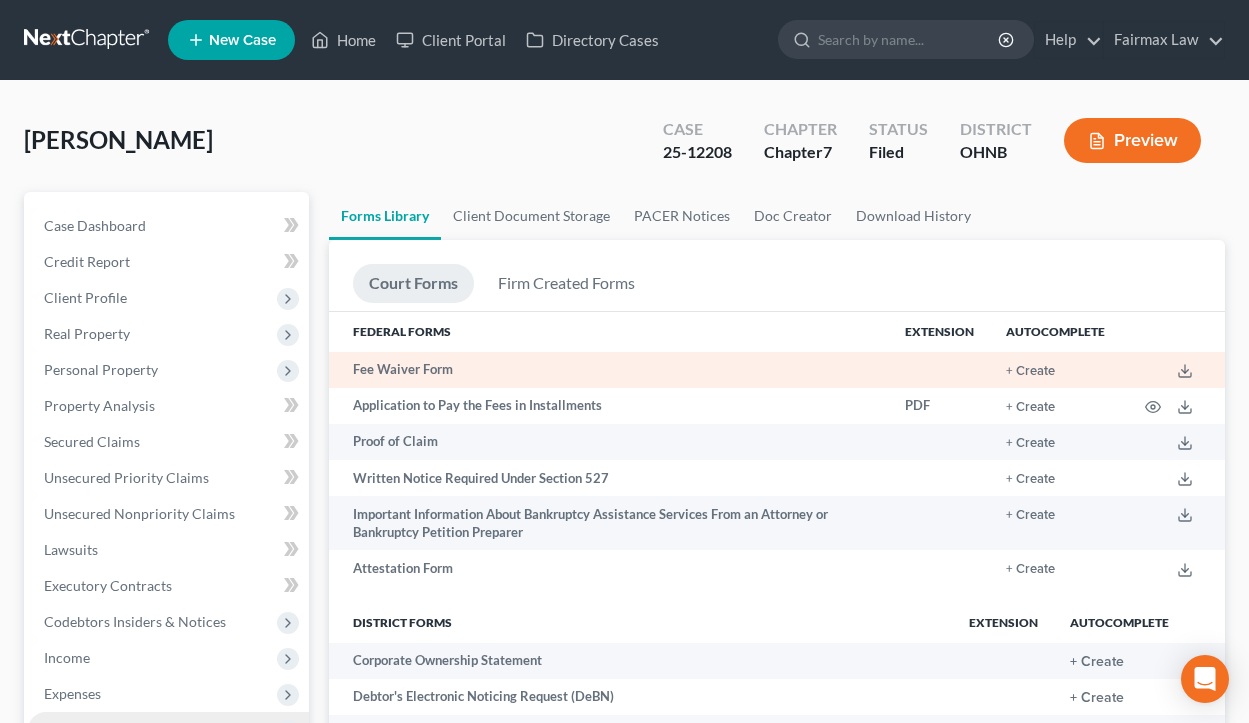 click on "Fee Waiver Form" at bounding box center [609, 370] 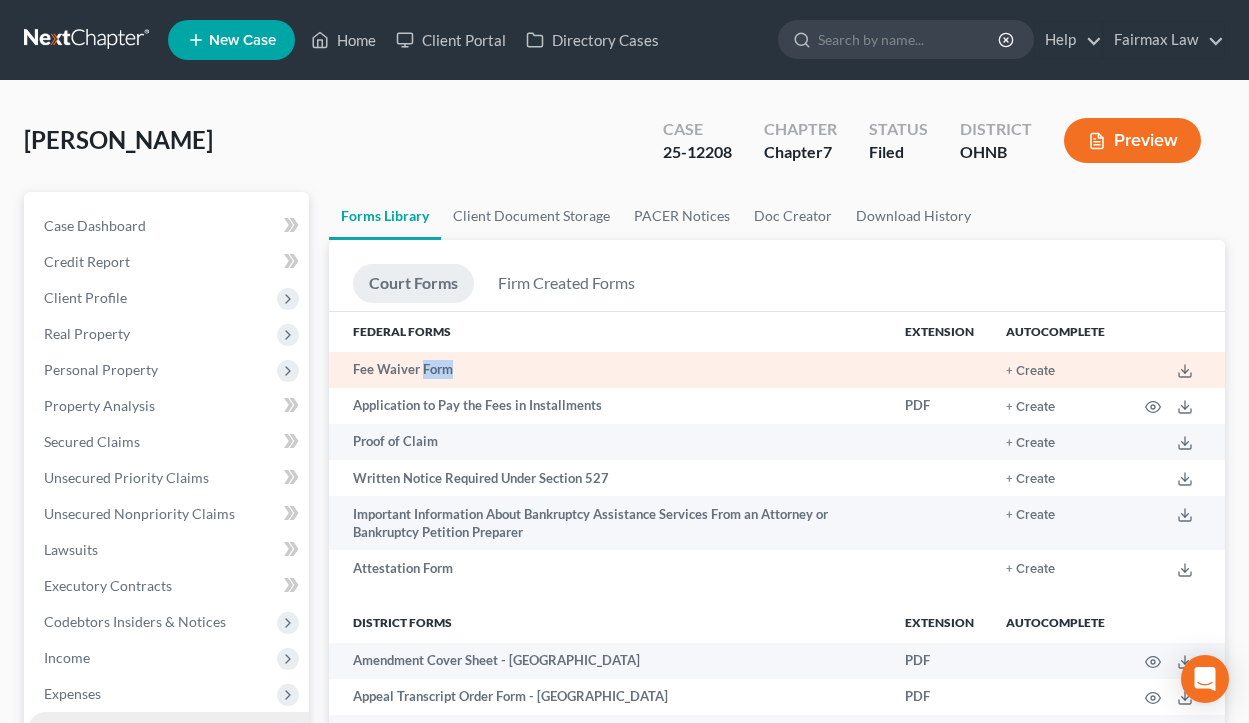 click on "Fee Waiver Form" at bounding box center [609, 370] 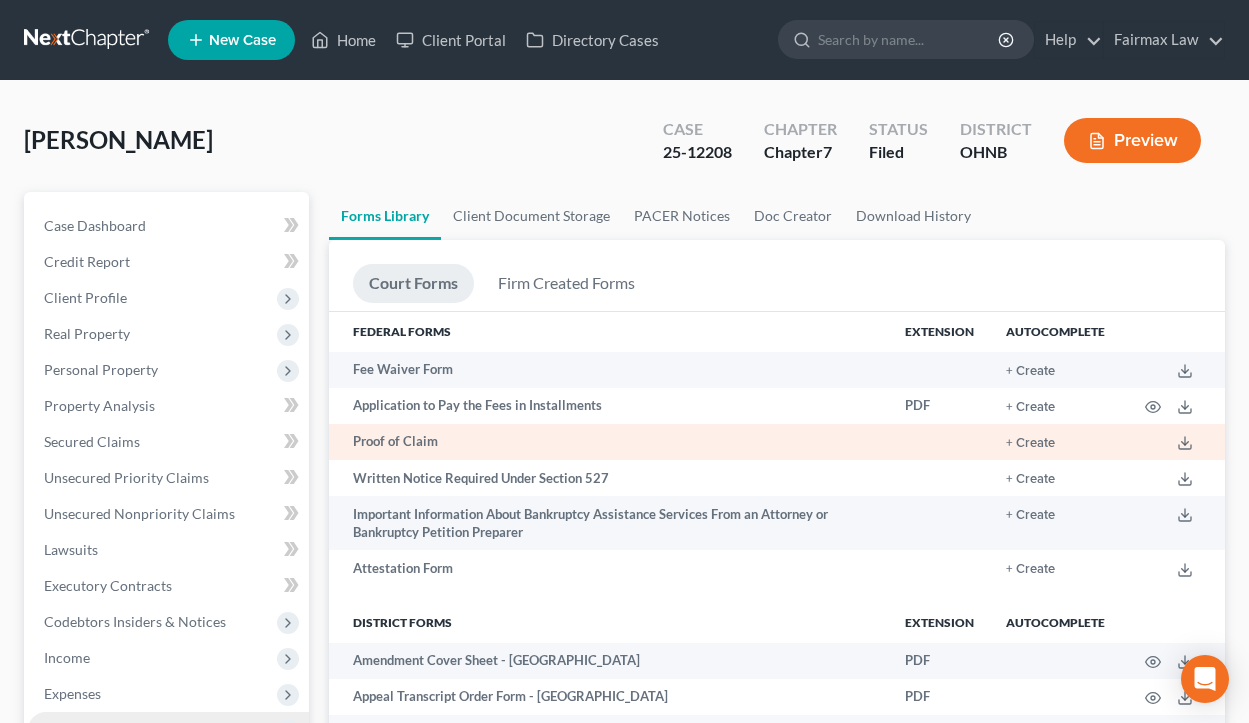 click on "Proof of Claim" at bounding box center [609, 442] 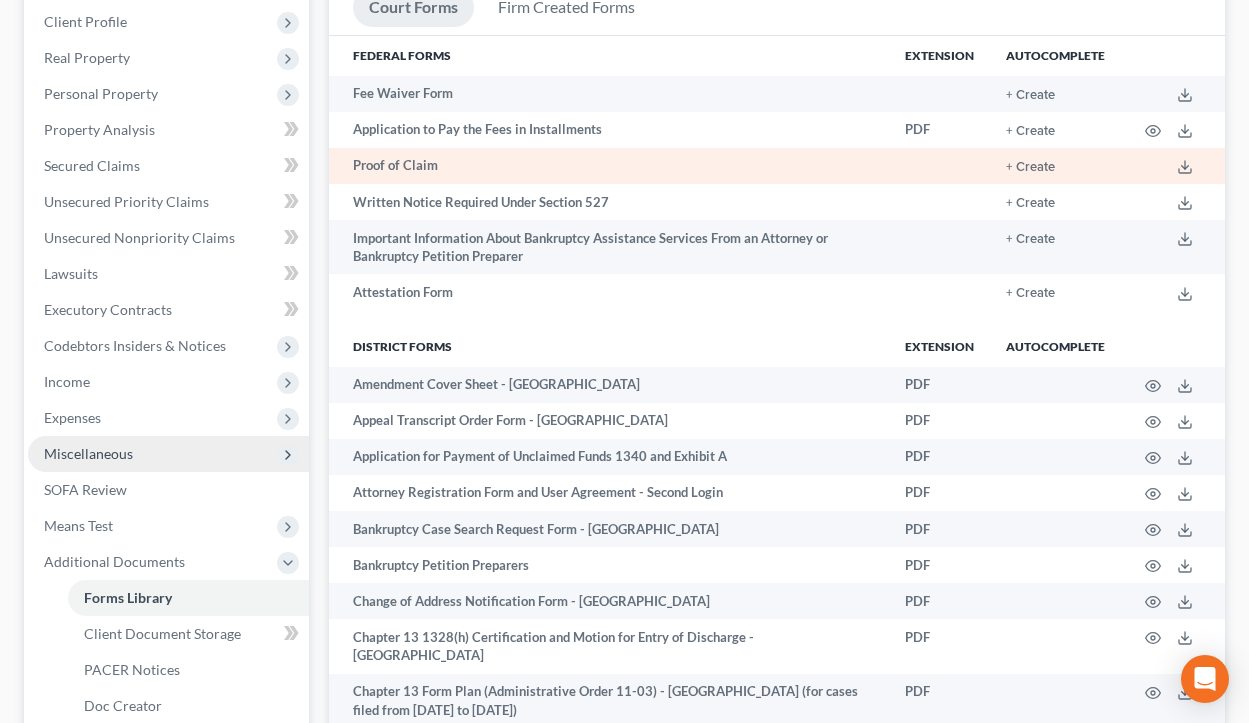 scroll, scrollTop: 304, scrollLeft: 0, axis: vertical 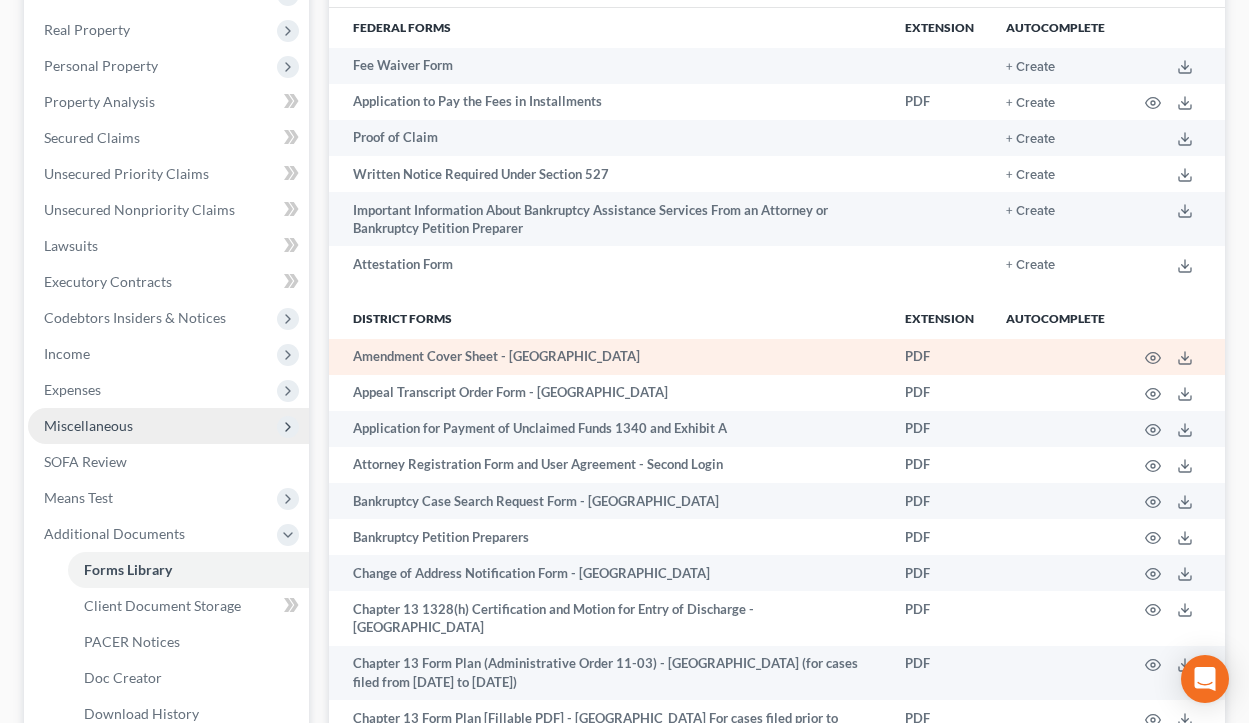 click on "Amendment Cover Sheet - [GEOGRAPHIC_DATA]" at bounding box center [609, 357] 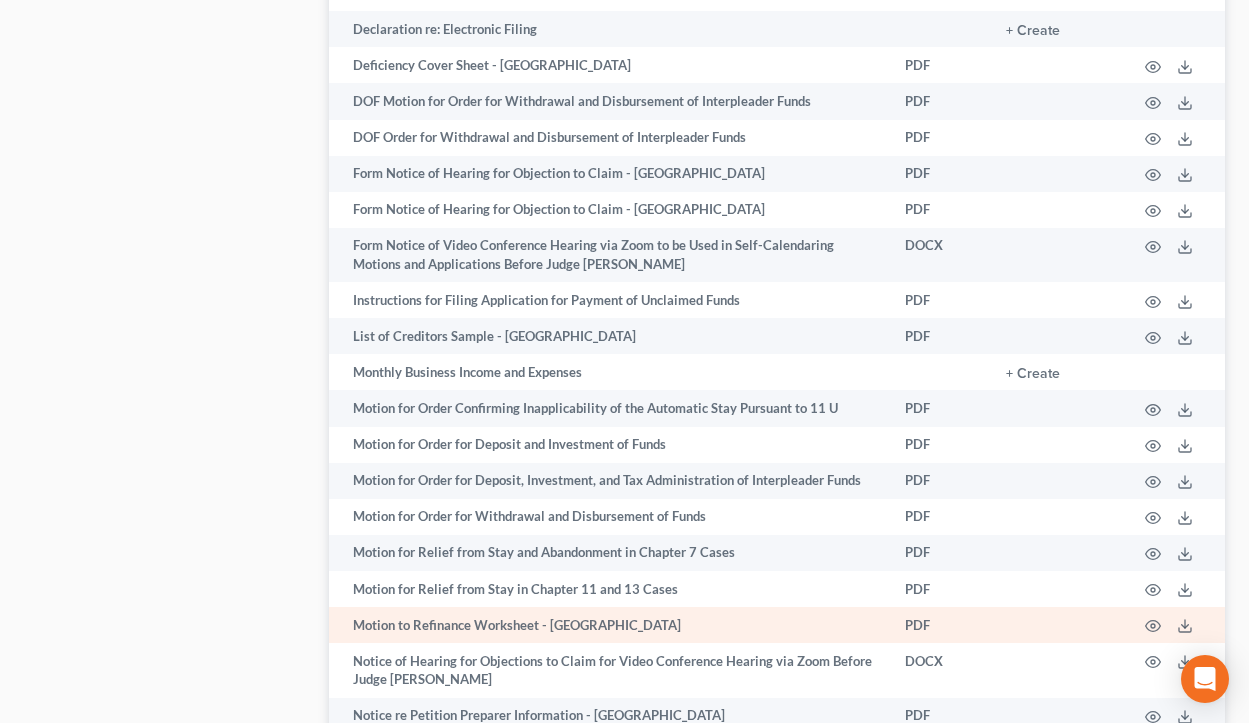 scroll, scrollTop: 1623, scrollLeft: 0, axis: vertical 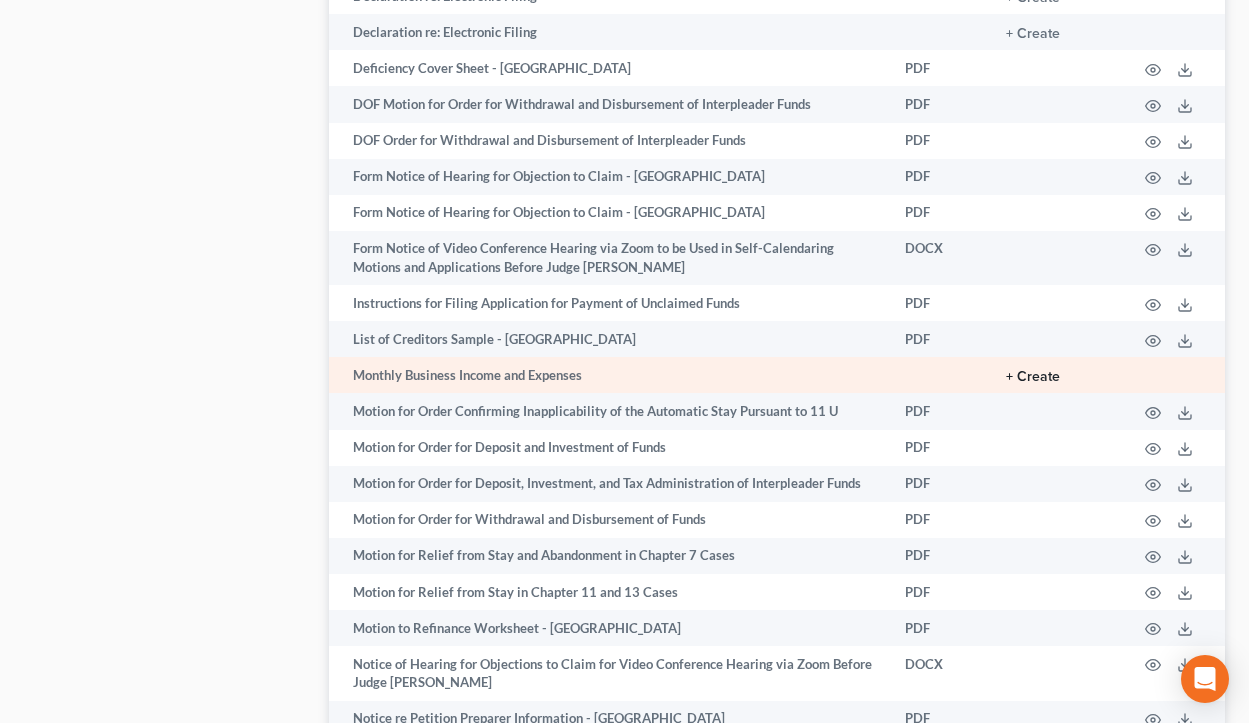 click on "+ Create" at bounding box center [1033, 377] 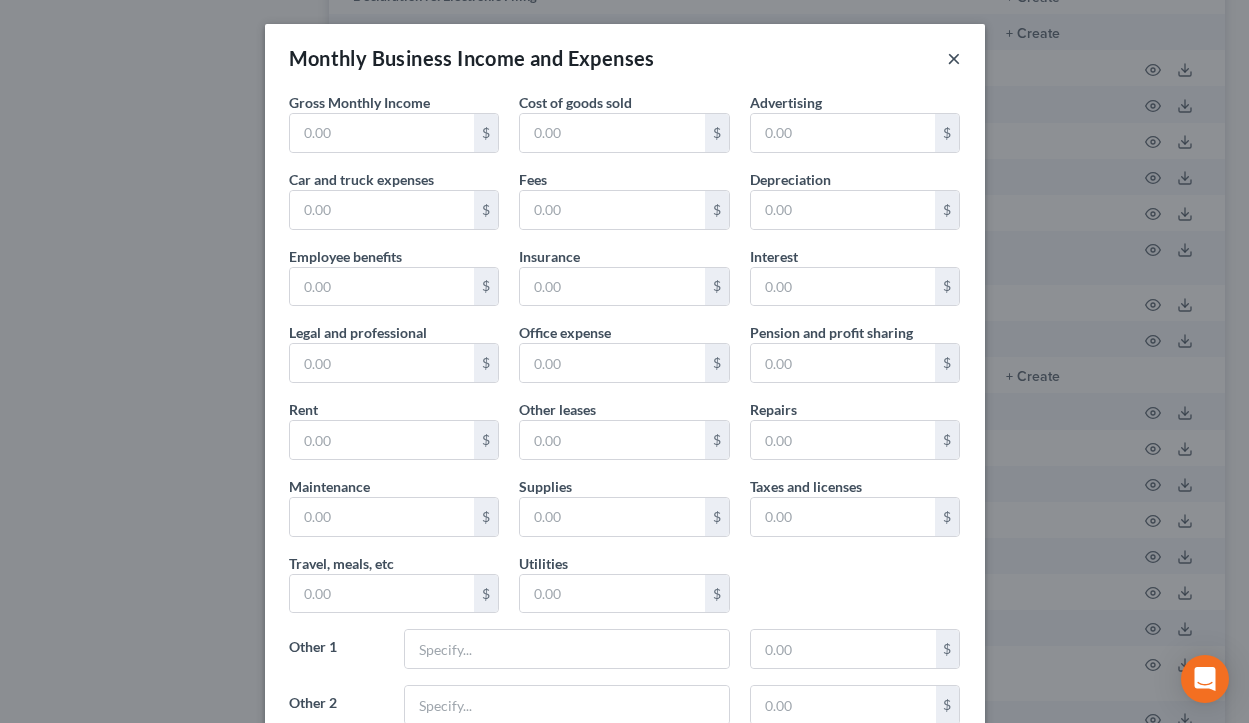scroll, scrollTop: 0, scrollLeft: 0, axis: both 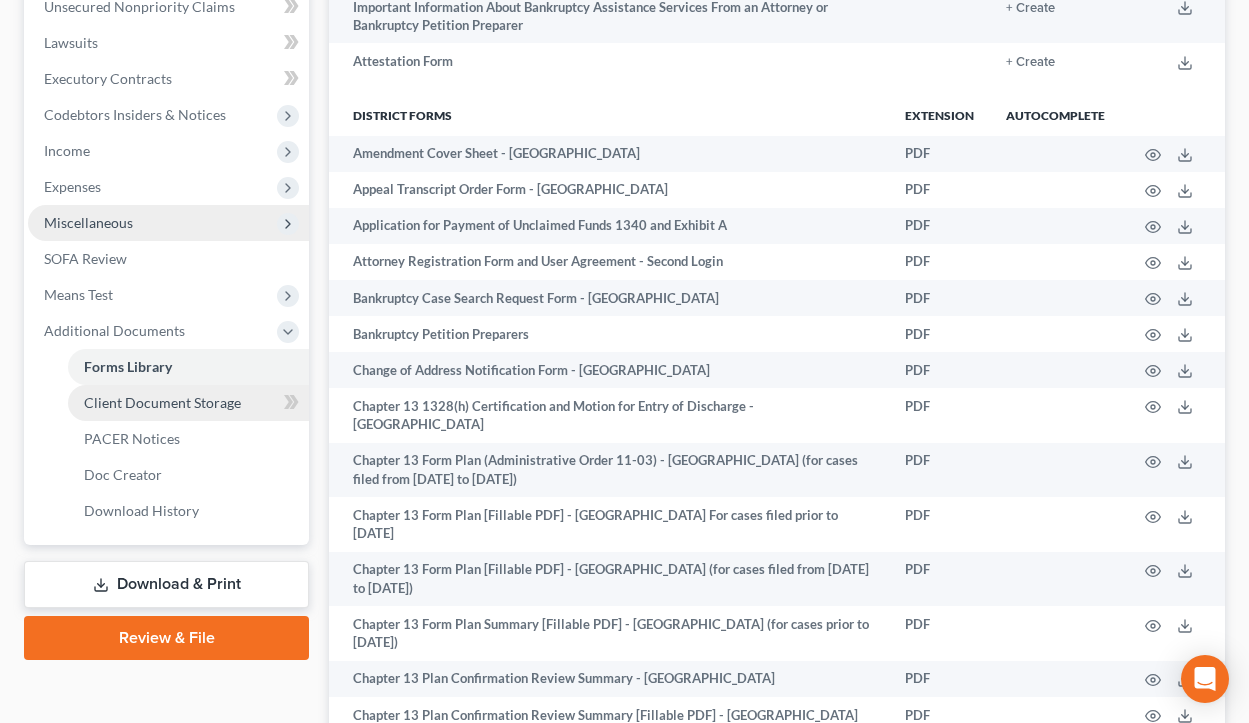 click on "Client Document Storage" at bounding box center [162, 402] 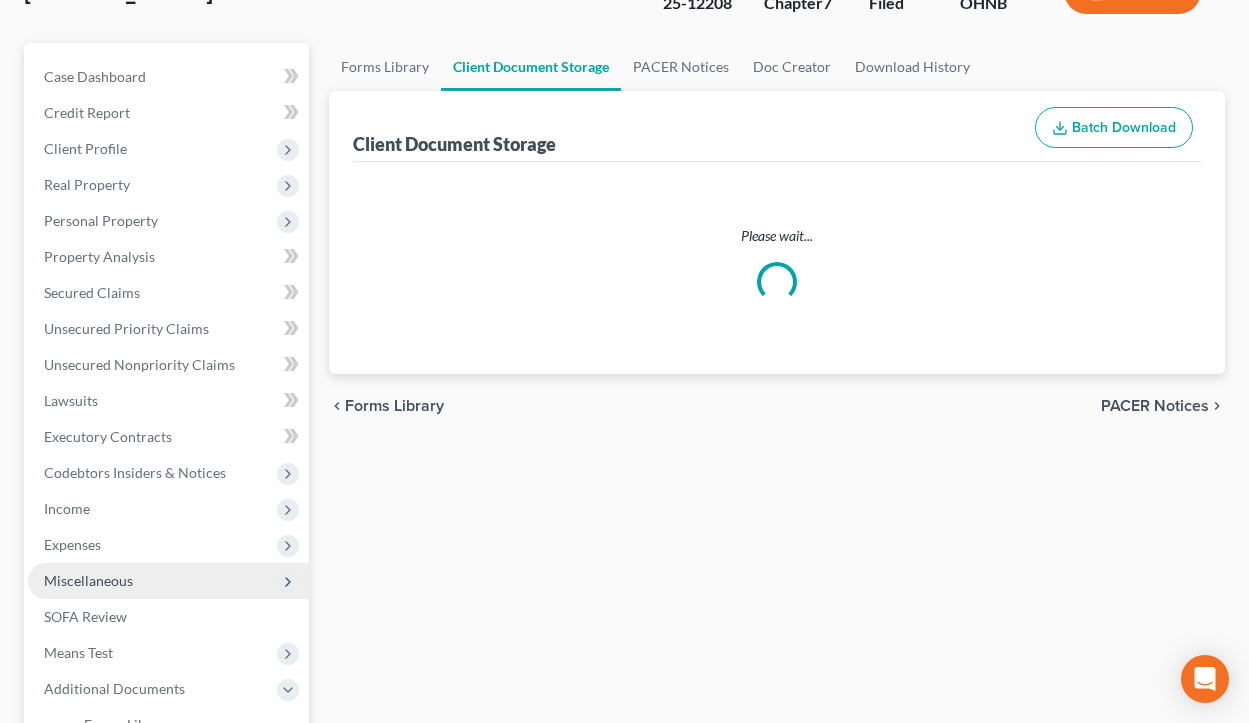 scroll, scrollTop: 0, scrollLeft: 0, axis: both 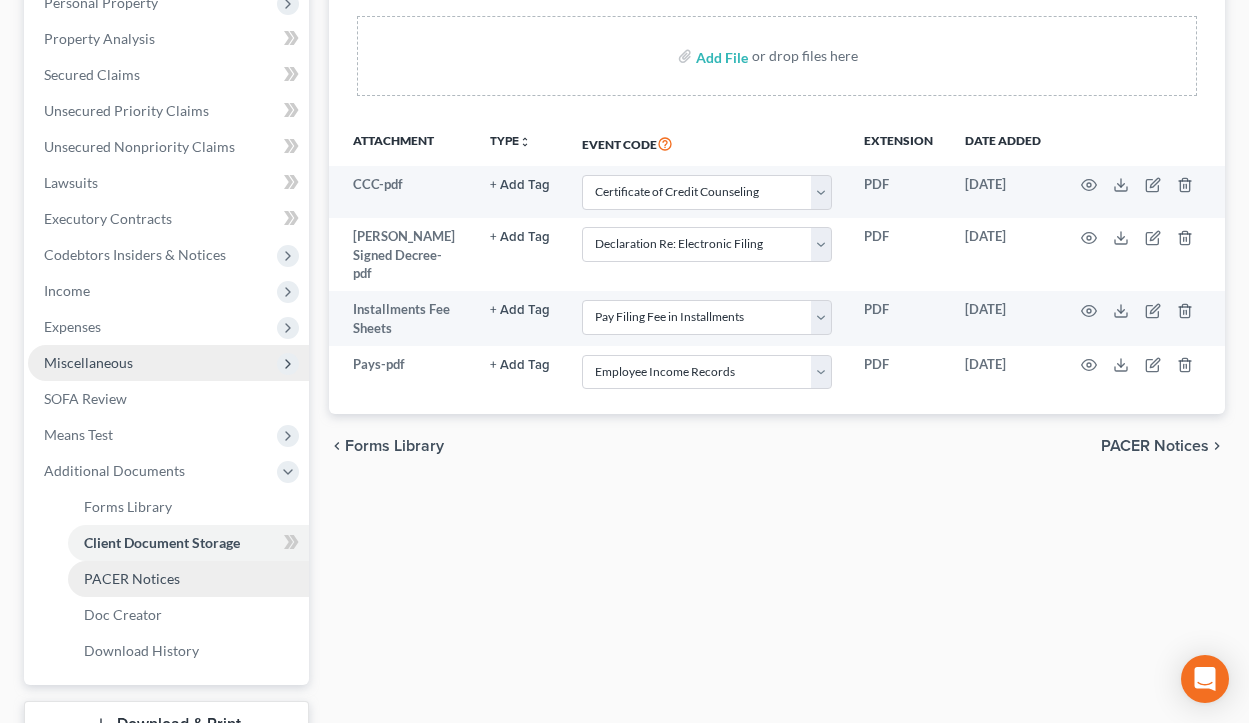 click on "PACER Notices" at bounding box center (188, 579) 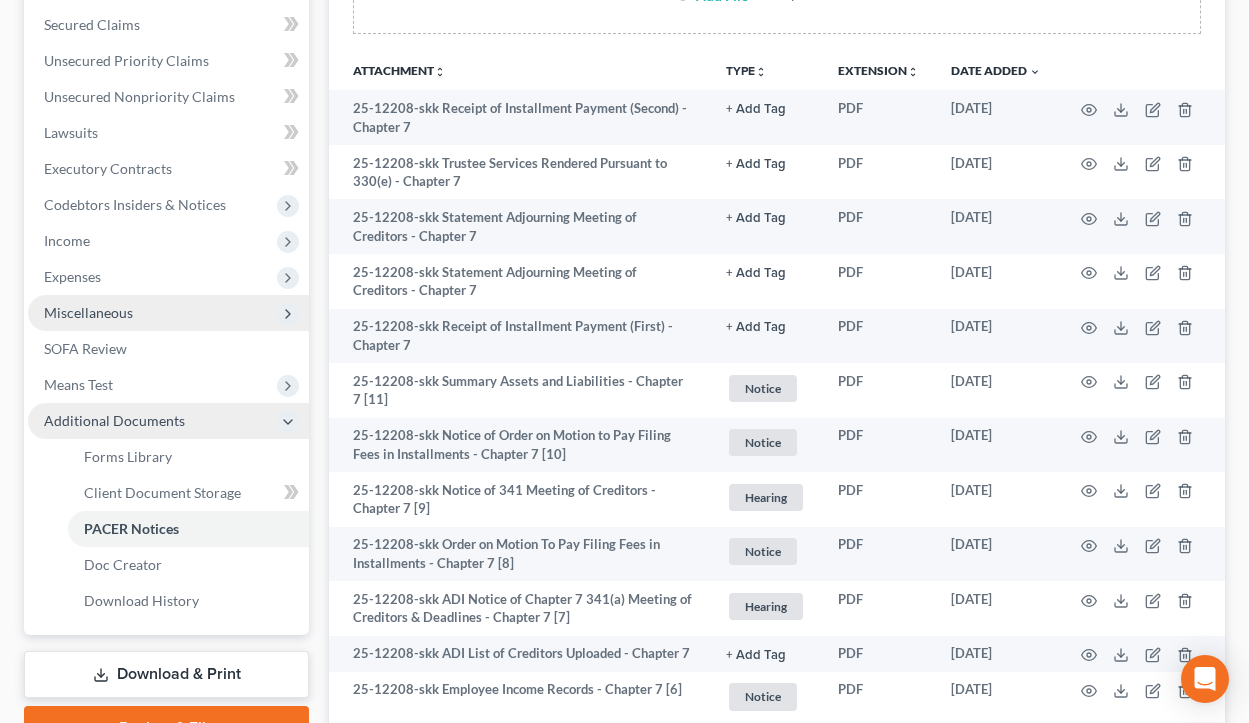 scroll, scrollTop: 438, scrollLeft: 0, axis: vertical 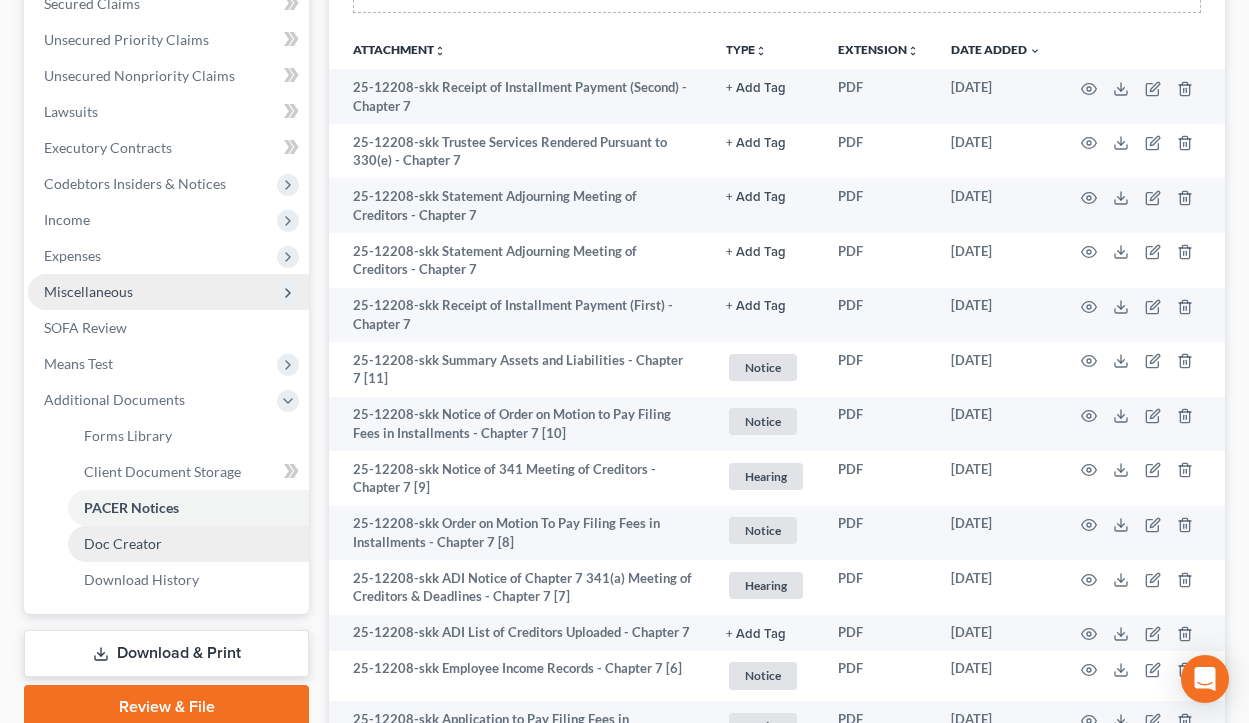 click on "Doc Creator" at bounding box center (188, 544) 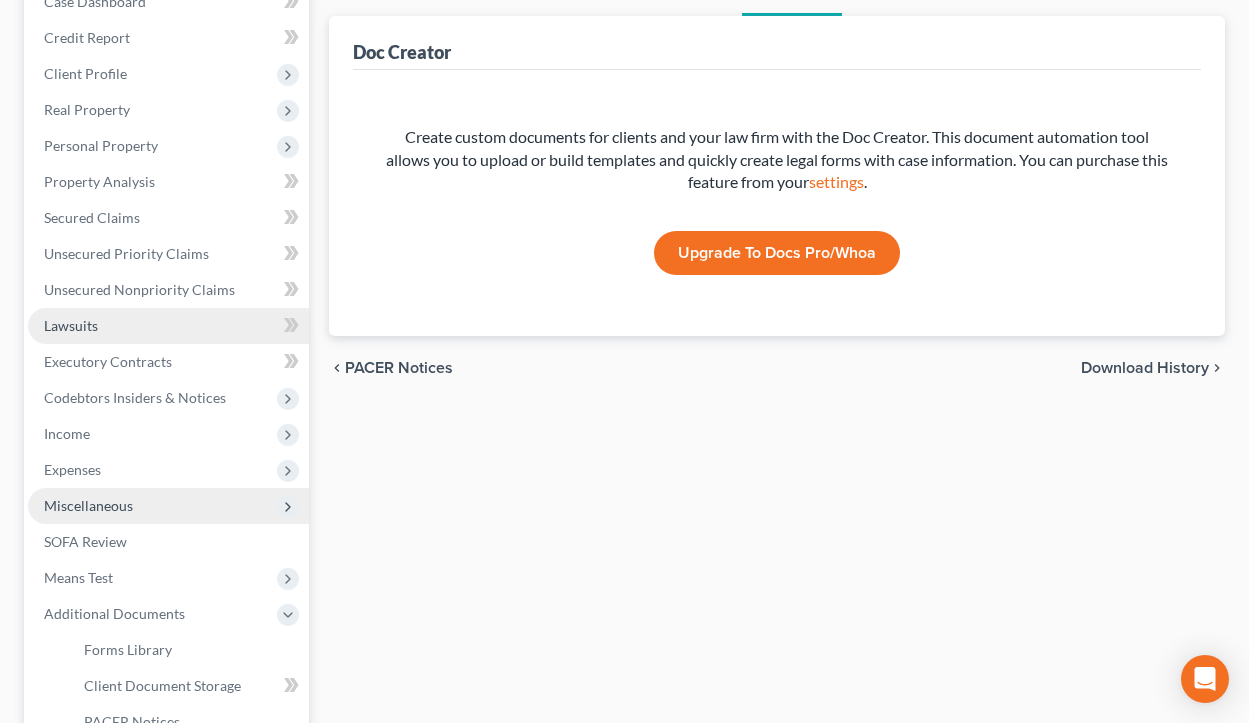 scroll, scrollTop: 329, scrollLeft: 0, axis: vertical 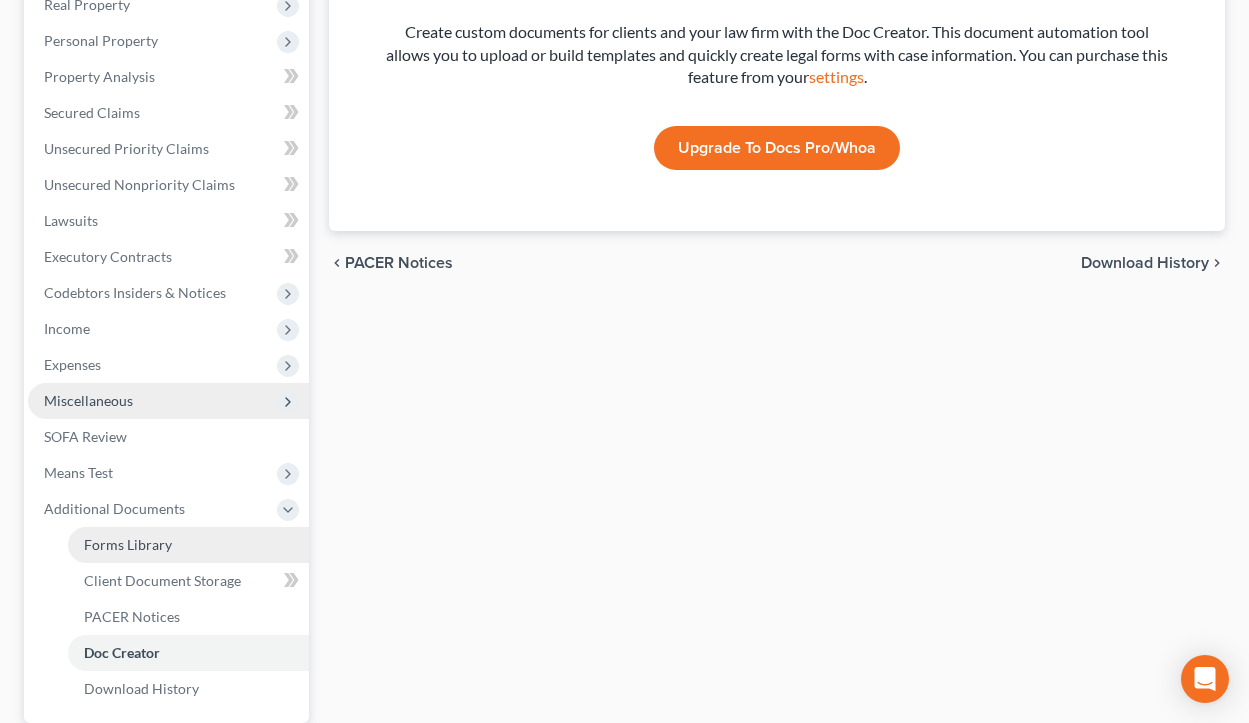 click on "Forms Library" at bounding box center (188, 545) 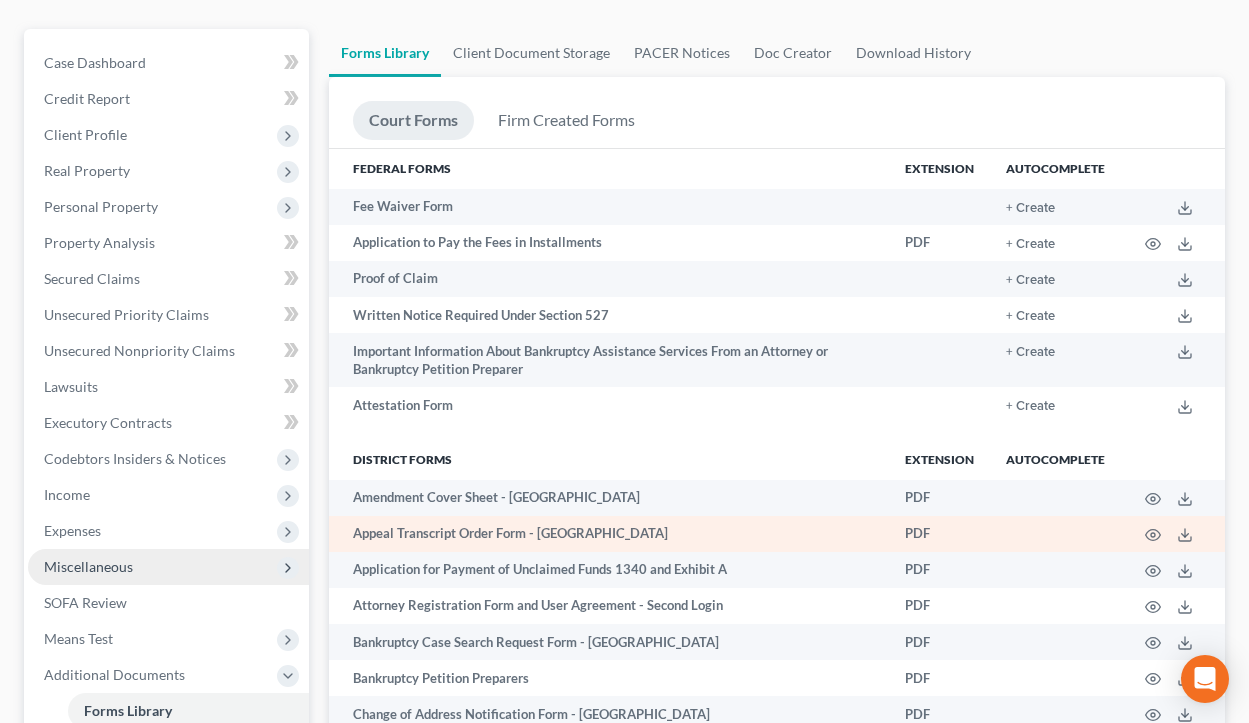 scroll, scrollTop: 164, scrollLeft: 0, axis: vertical 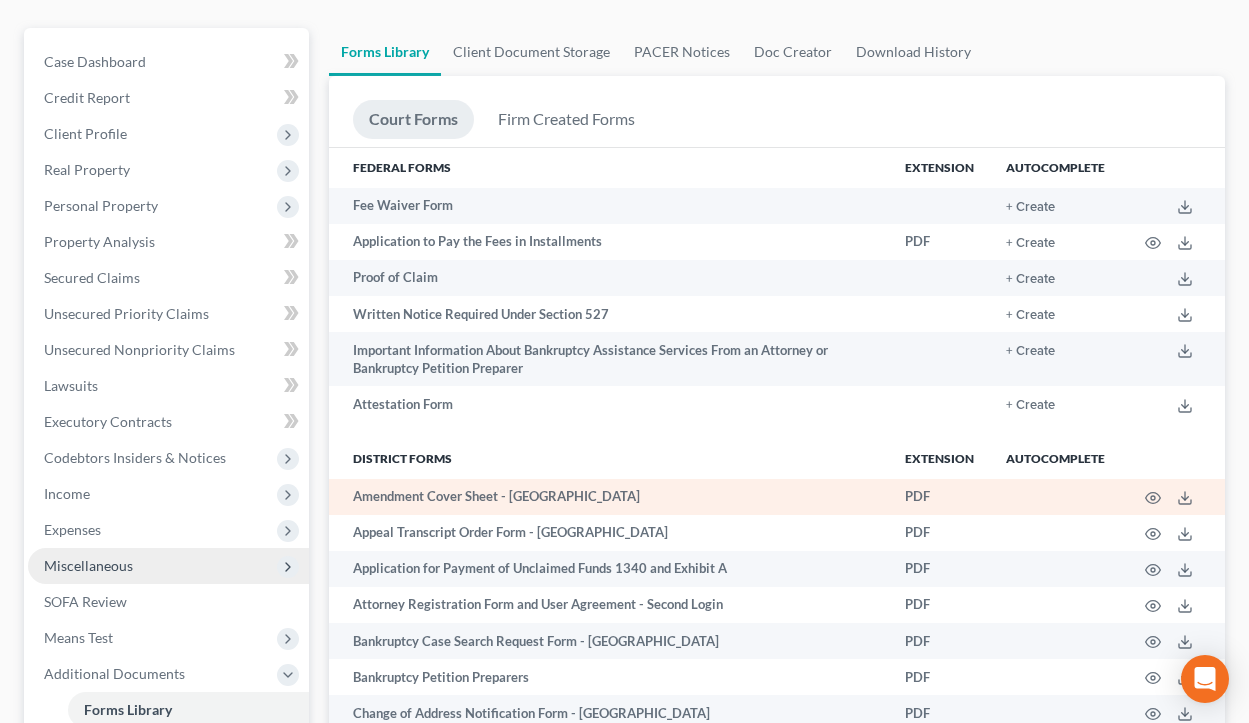 click on "Amendment Cover Sheet - [GEOGRAPHIC_DATA]" at bounding box center (609, 497) 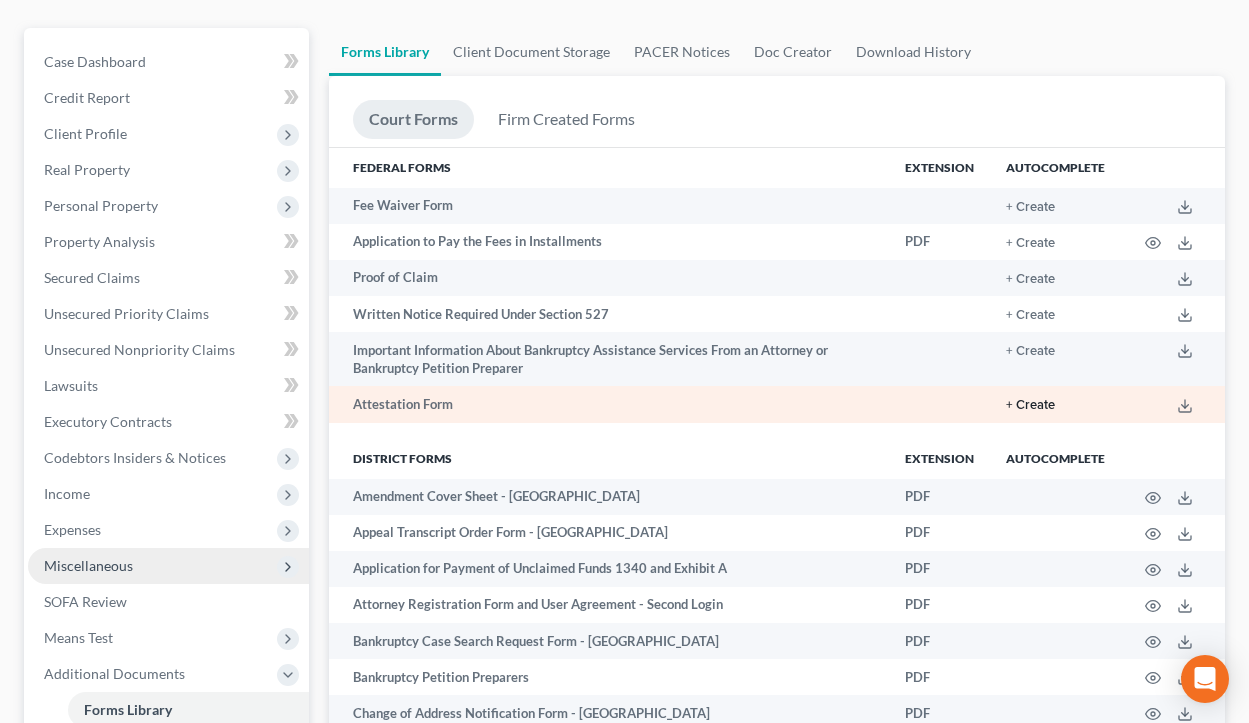 click on "+ Create" at bounding box center (1030, 405) 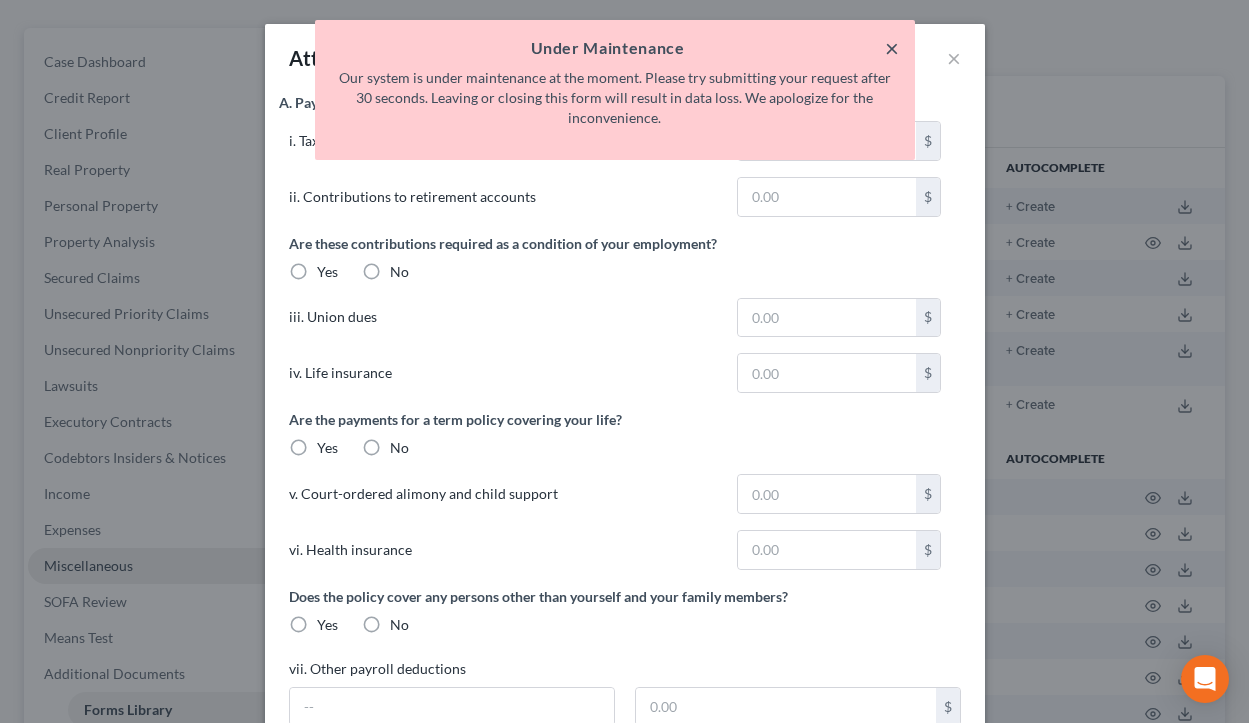 click on "×" at bounding box center [892, 48] 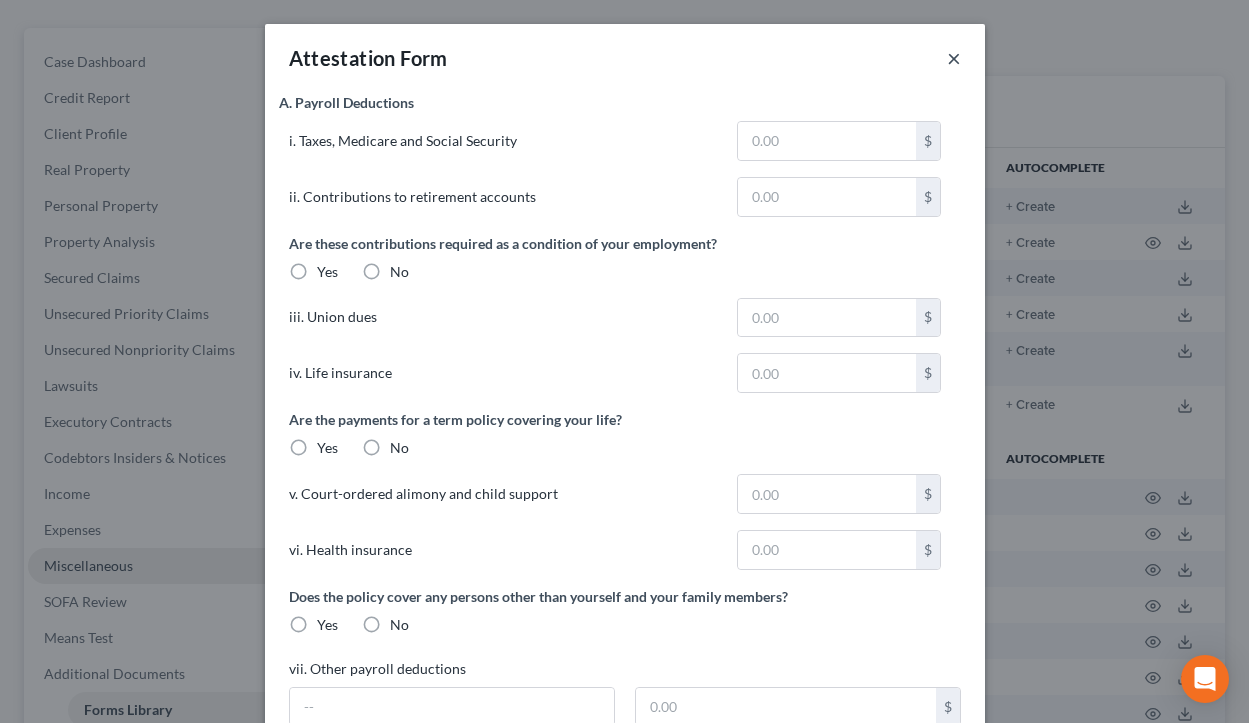 click on "×" at bounding box center [954, 58] 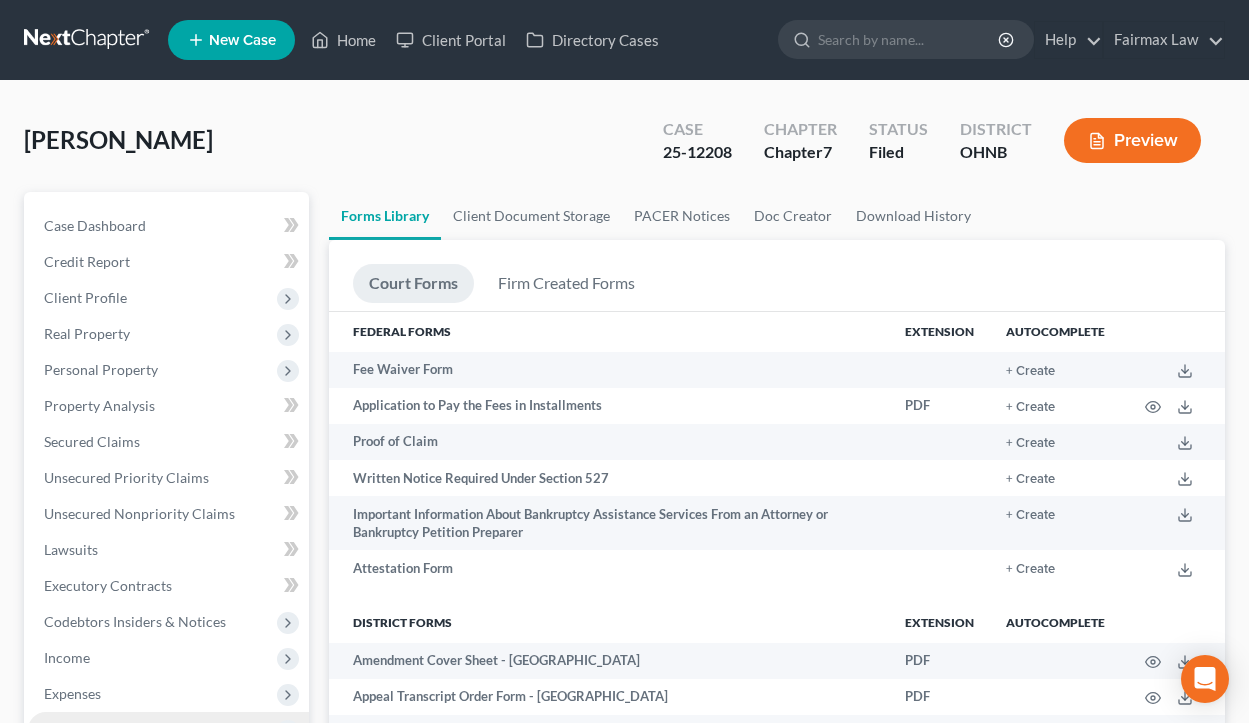 scroll, scrollTop: 0, scrollLeft: 0, axis: both 